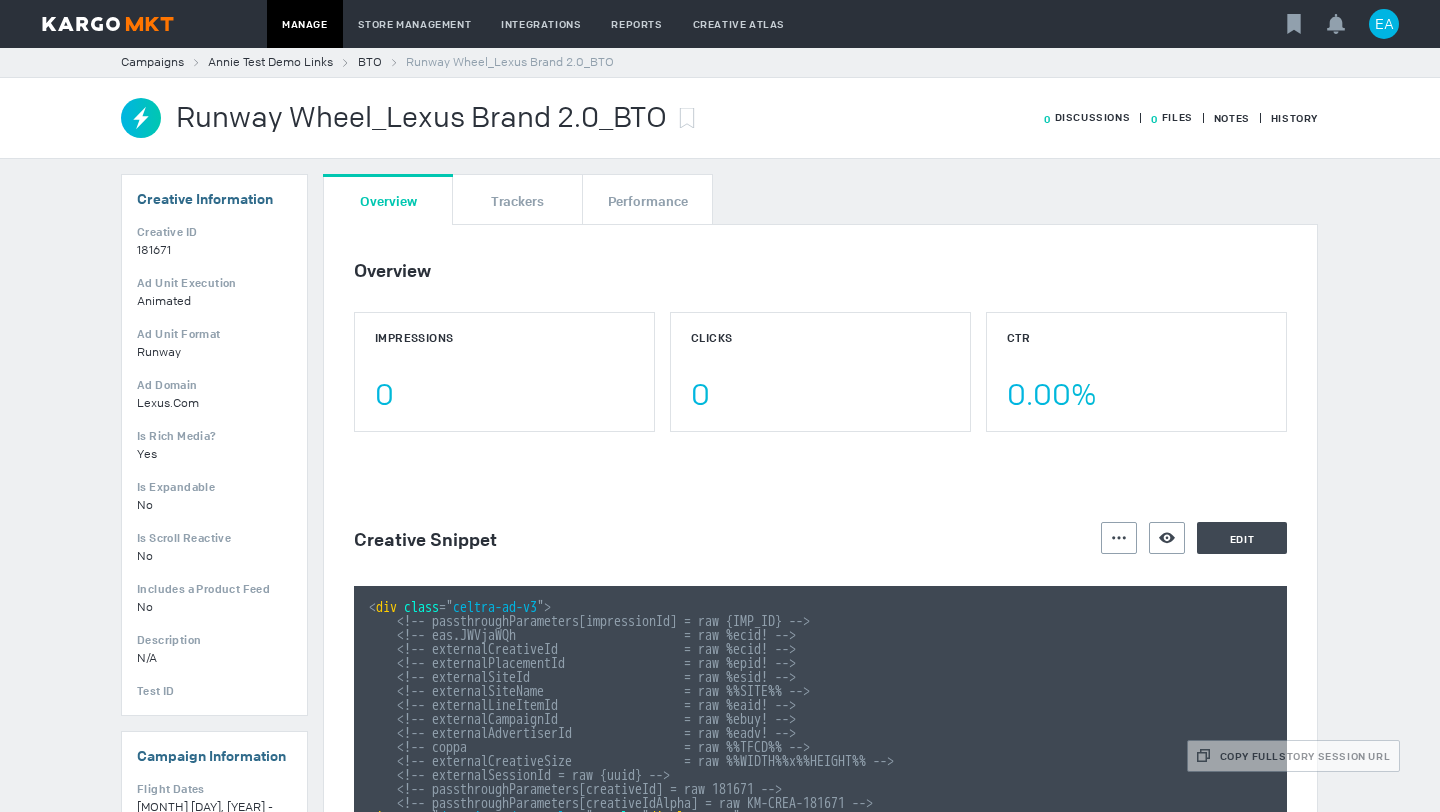 scroll, scrollTop: 0, scrollLeft: 0, axis: both 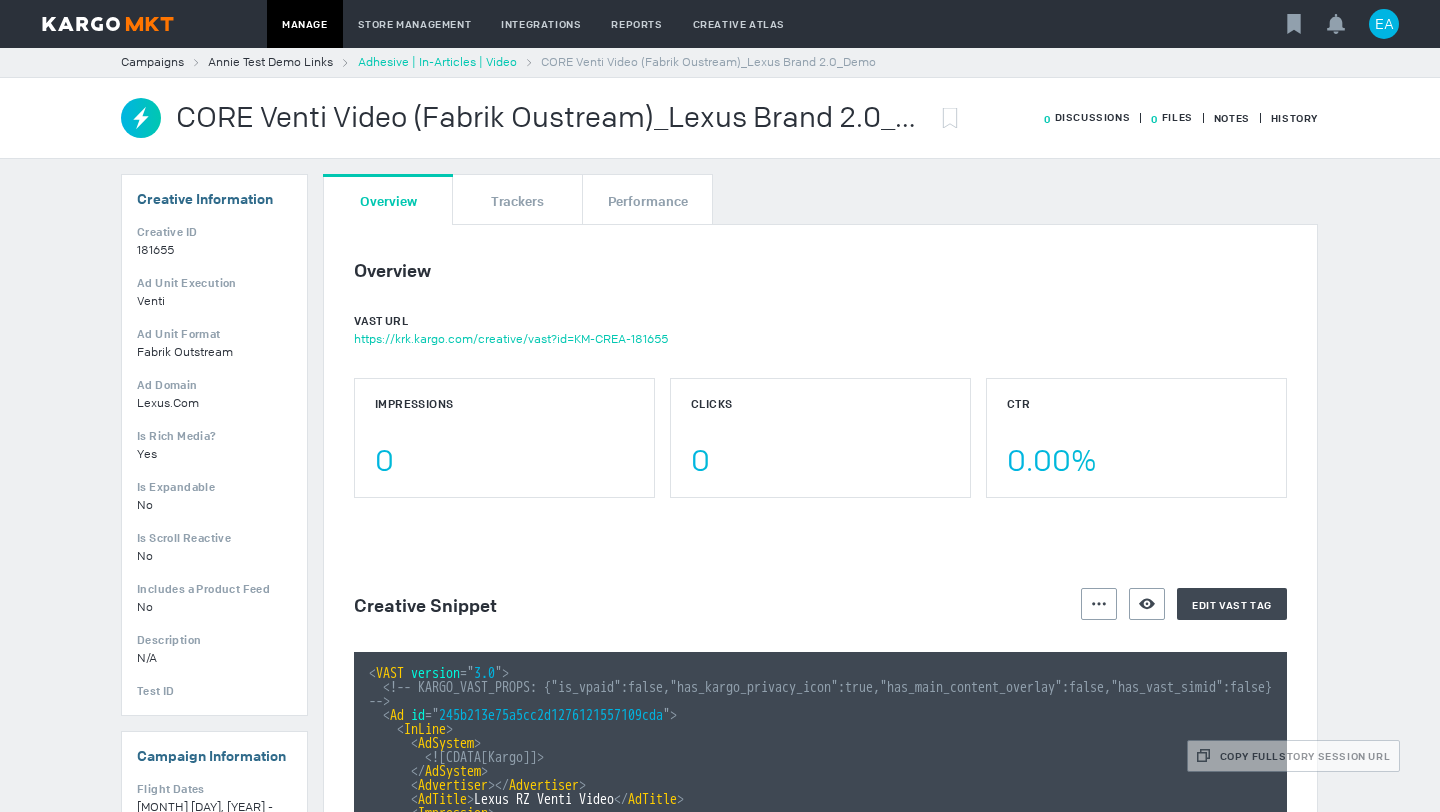 click on "Adhesive | In-Articles | Video" at bounding box center (437, 62) 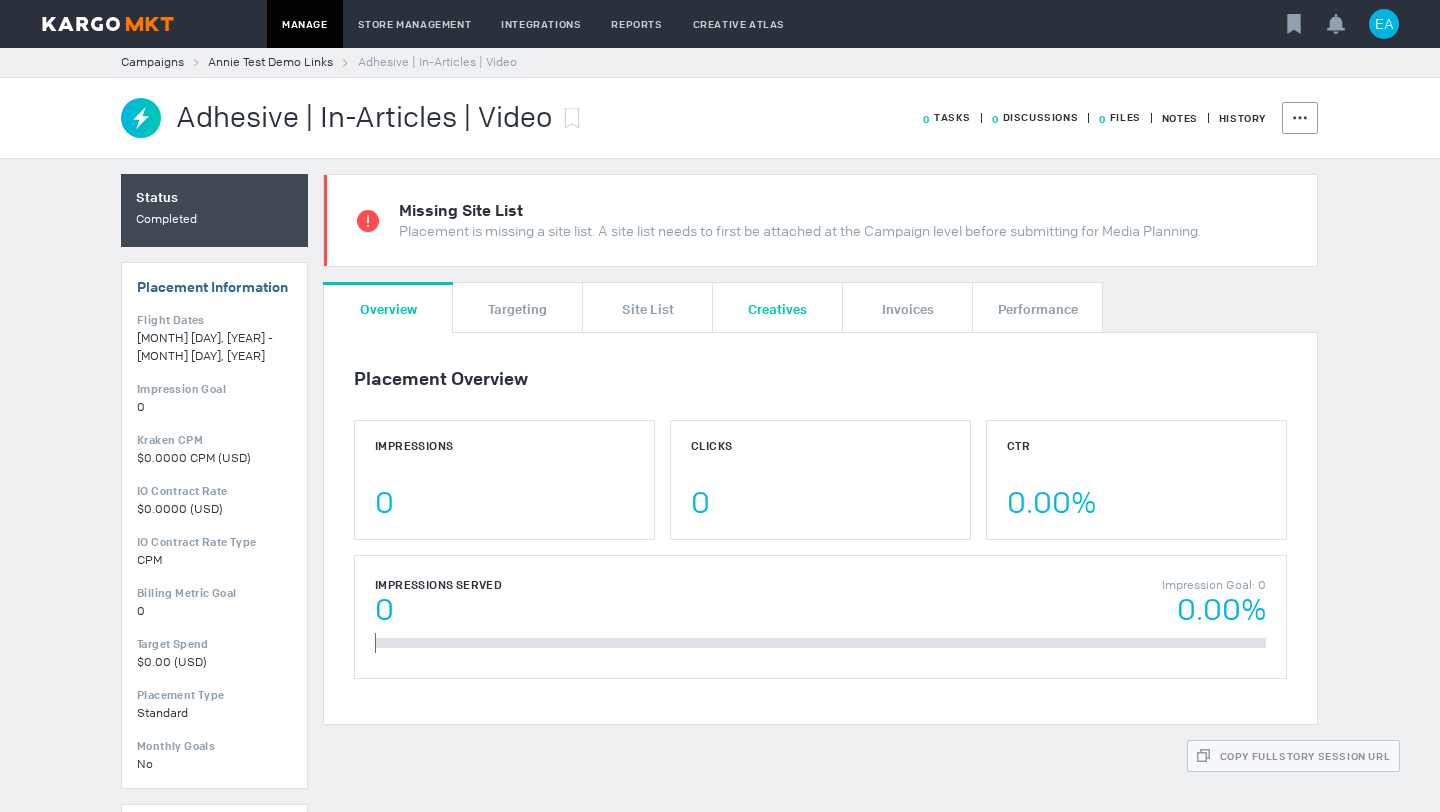 click on "Creatives" at bounding box center [777, 308] 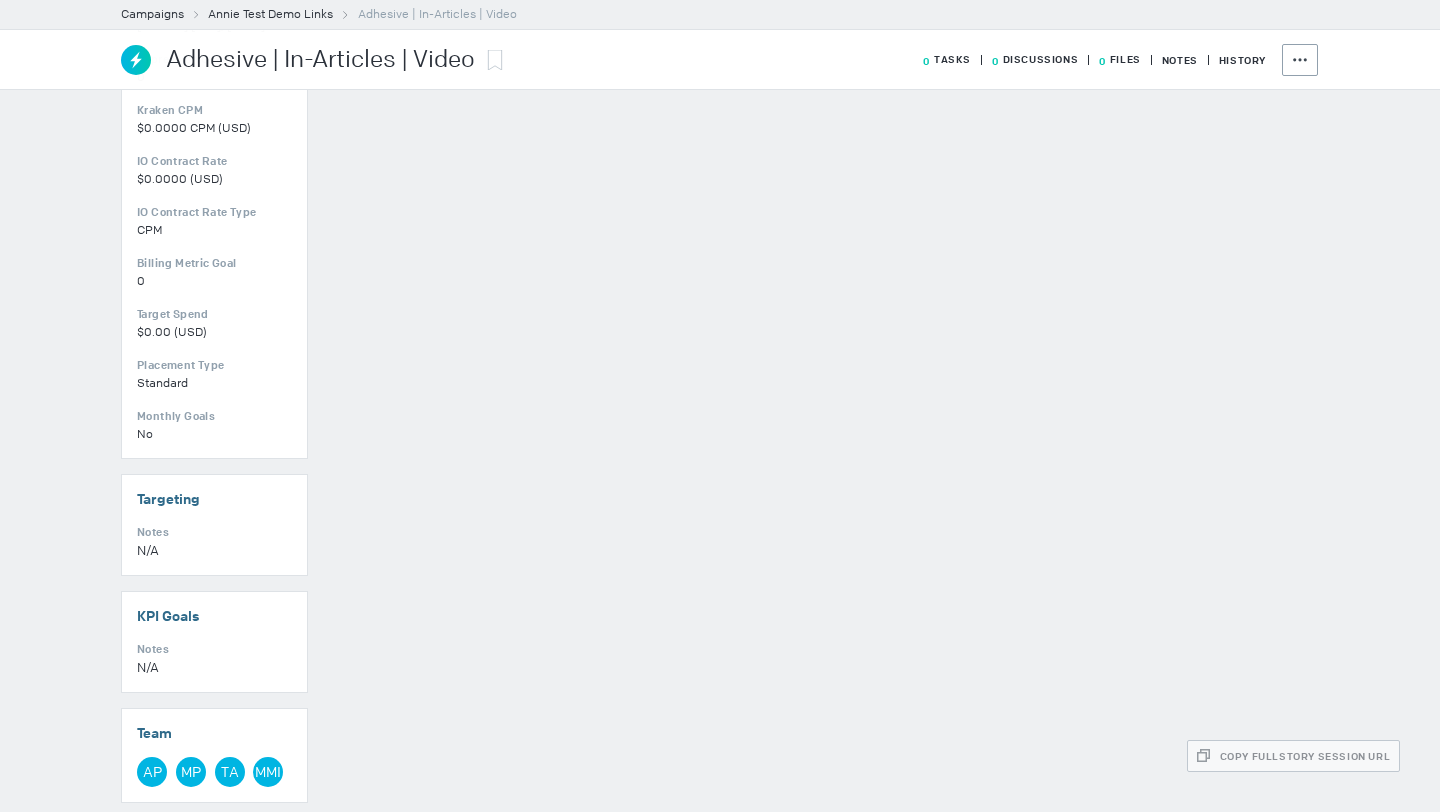 scroll, scrollTop: 0, scrollLeft: 0, axis: both 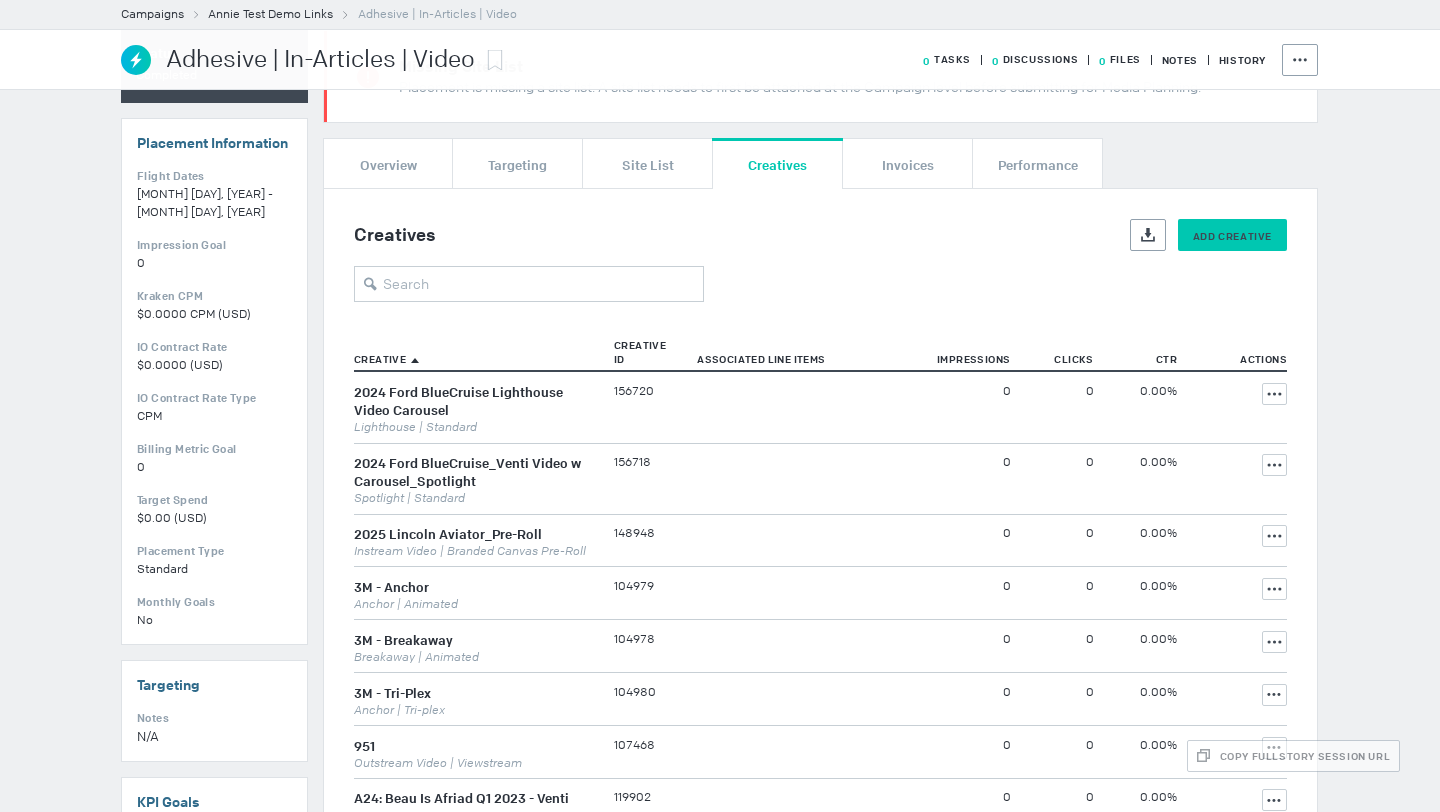 click on "Add Creative" at bounding box center (1232, 236) 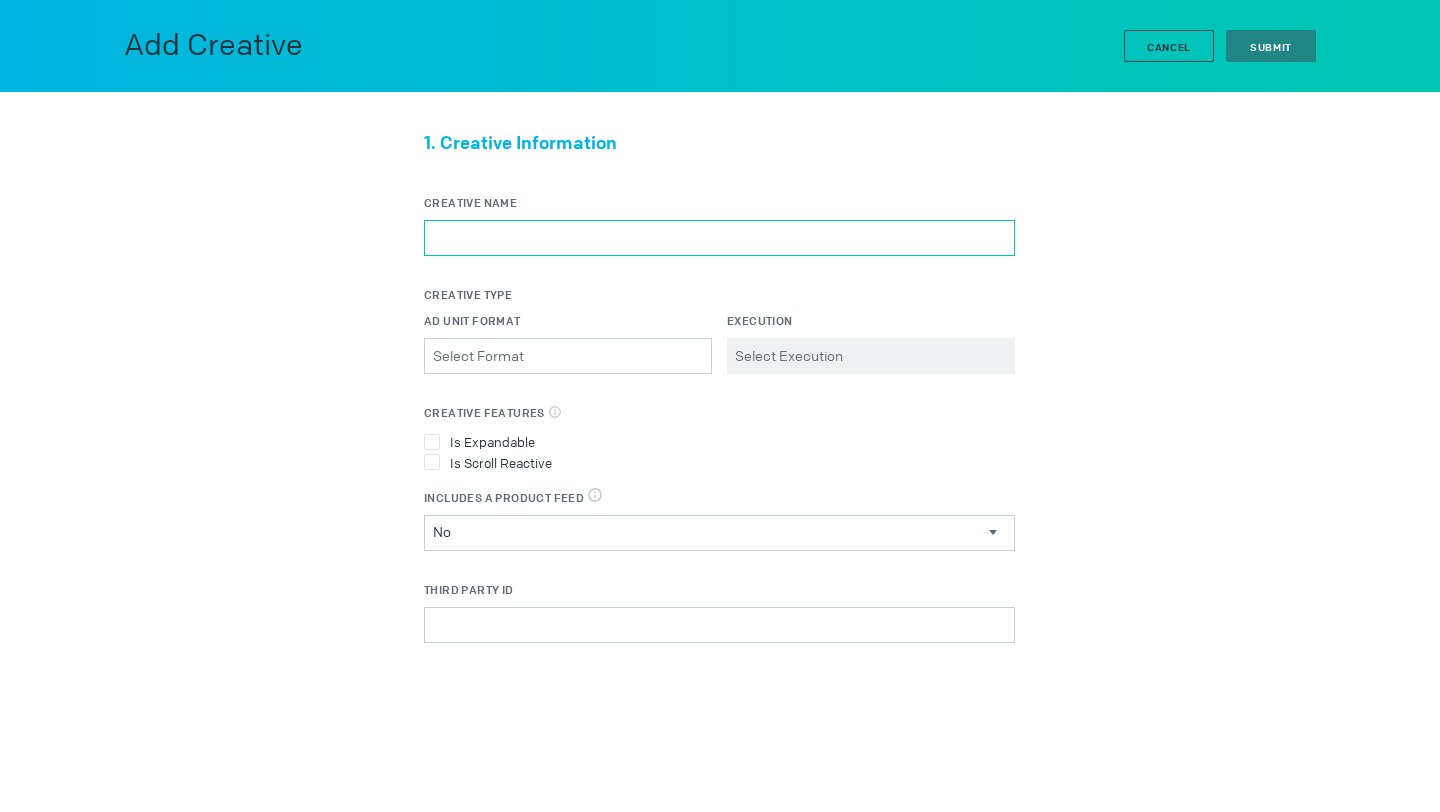 click on "Creative Name" at bounding box center (719, 238) 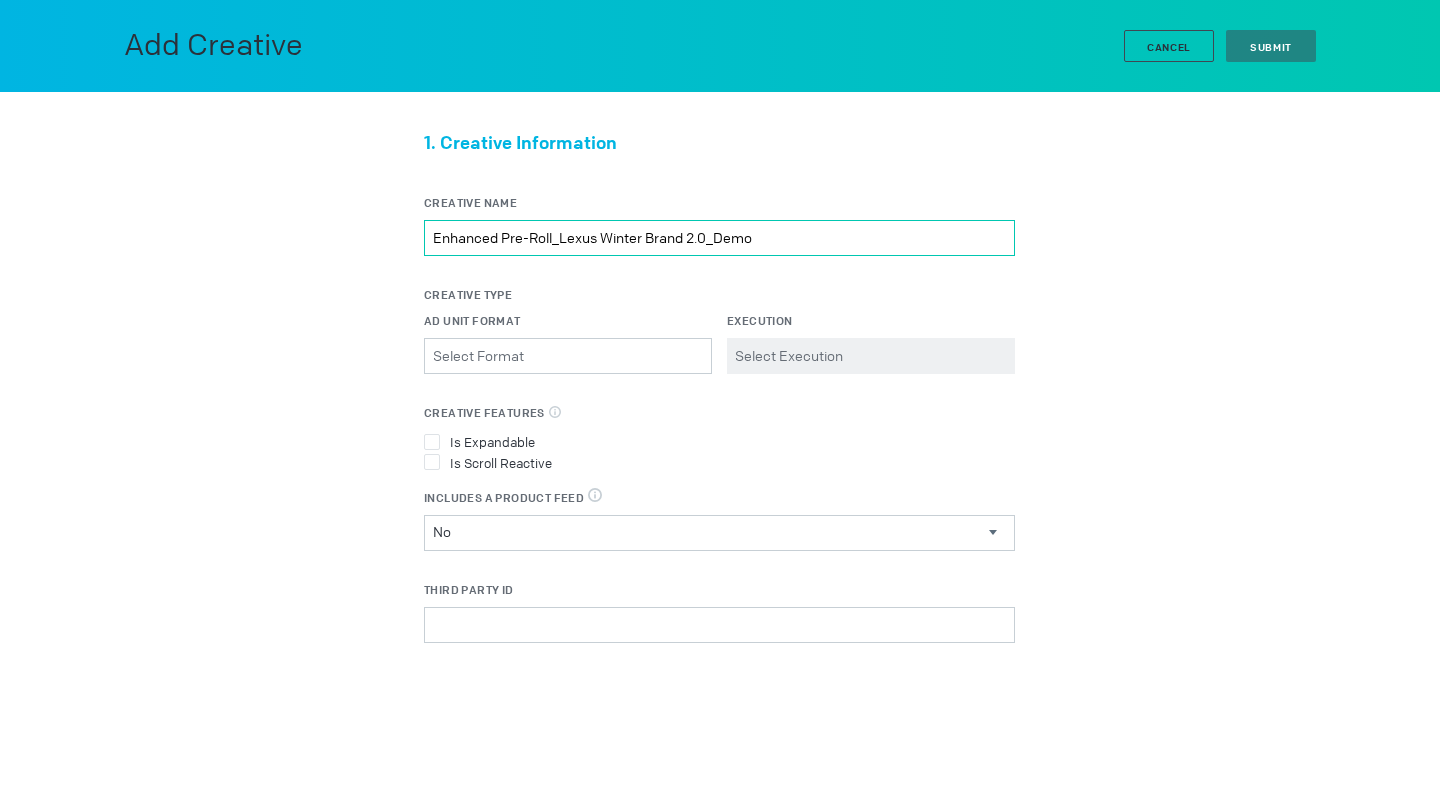type on "Enhanced Pre-Roll_Lexus Winter Brand 2.0_Demo" 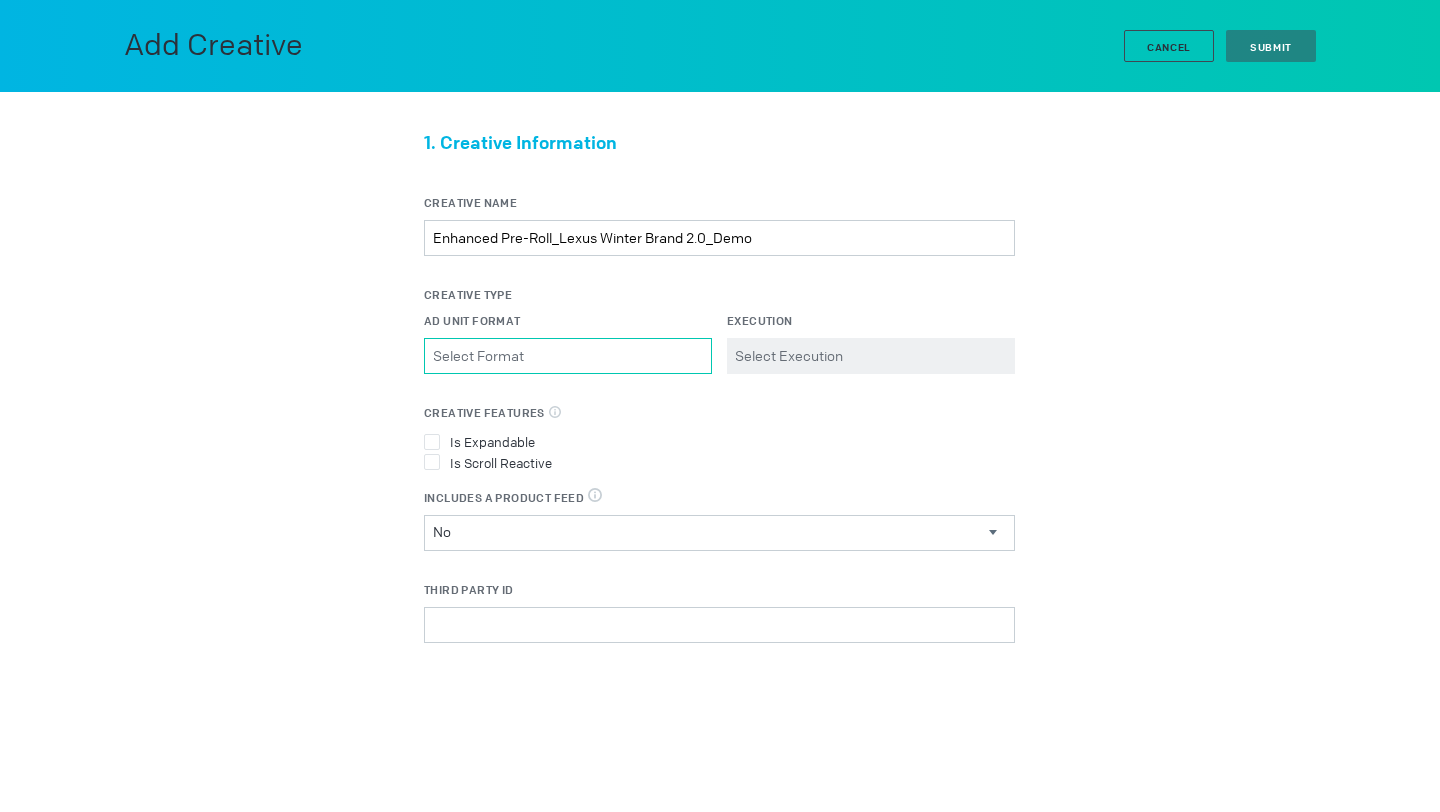 click on "Ad Unit Format Please select a valid item" at bounding box center (568, 356) 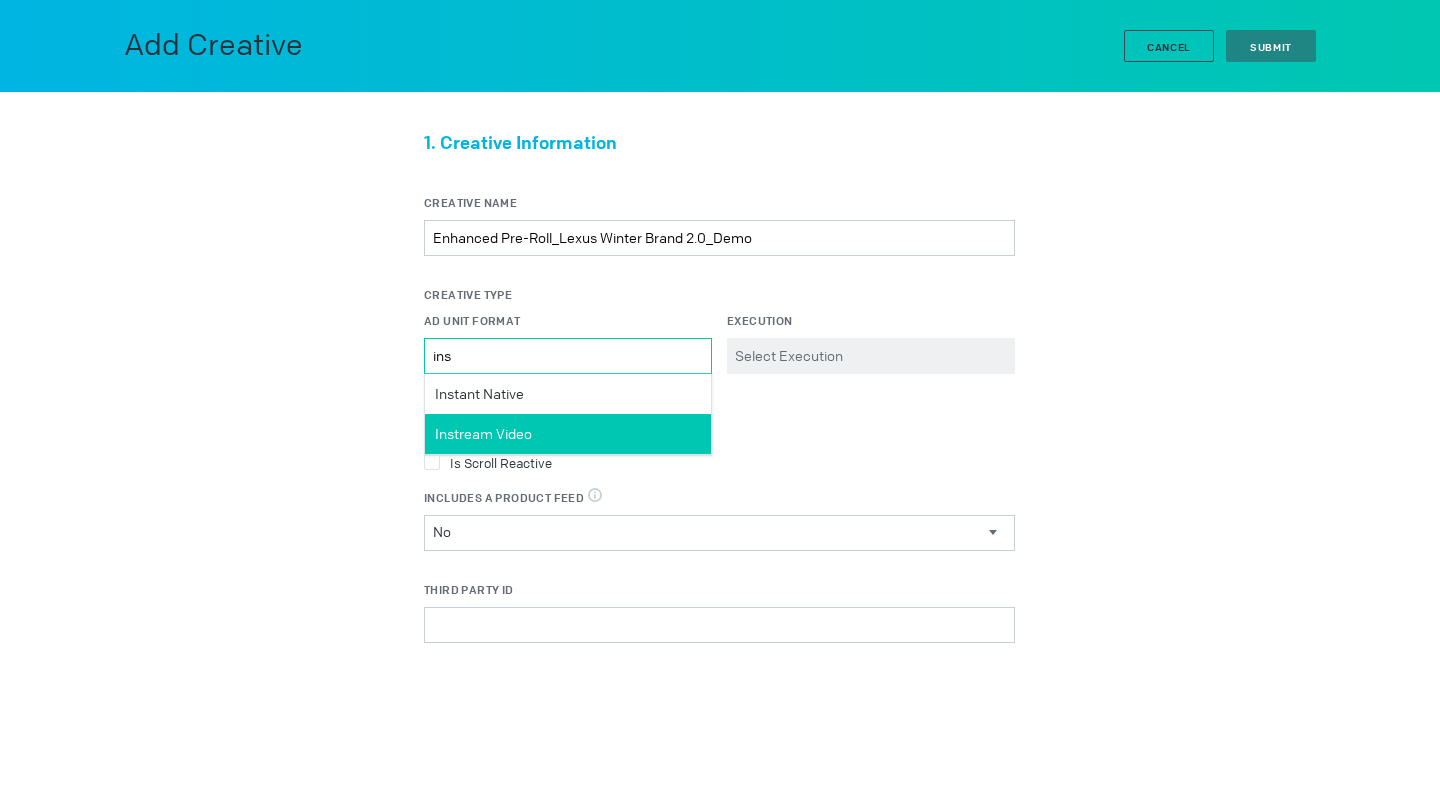 type on "ins" 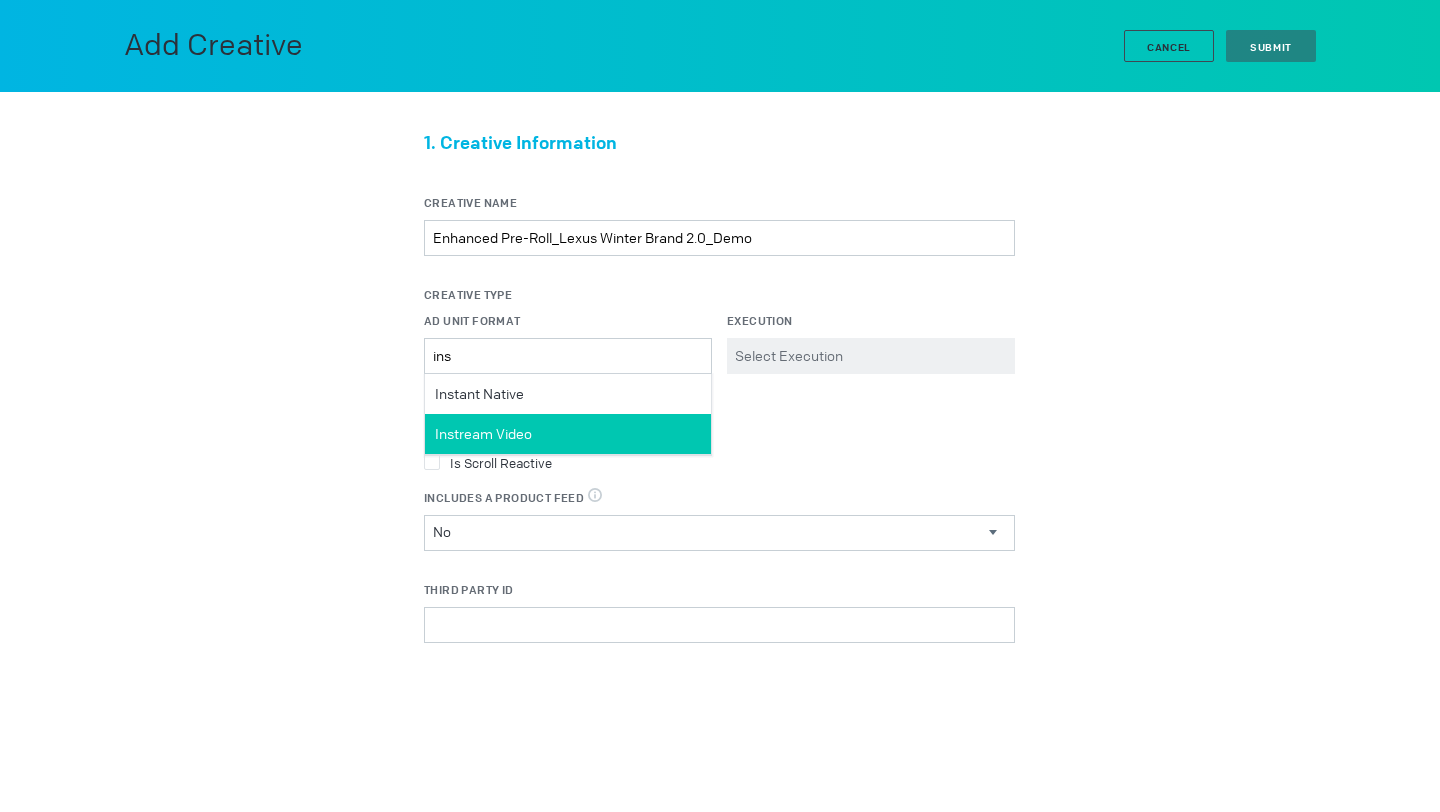 click on "Instream Video" at bounding box center [568, 434] 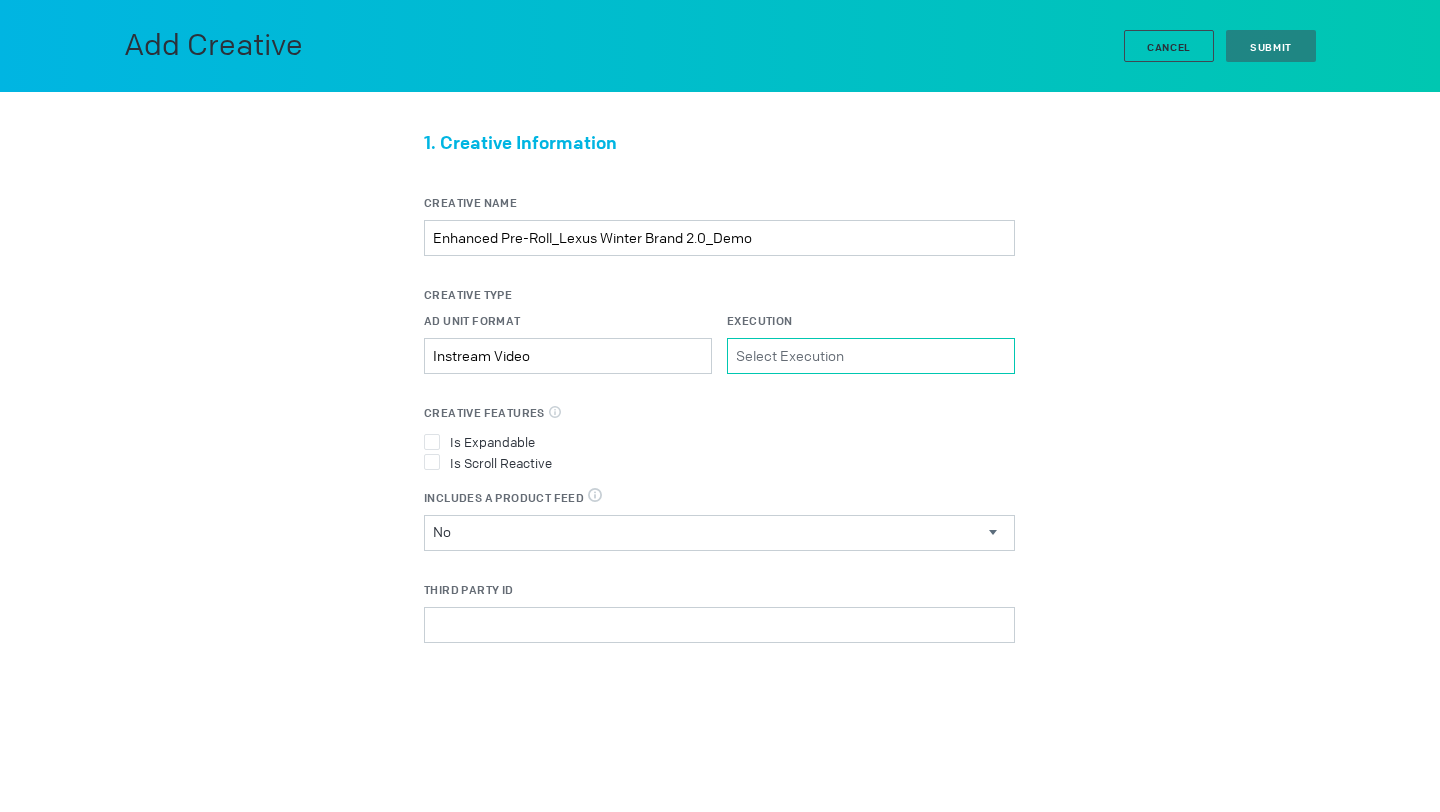 click on "Execution Please select a valid item" at bounding box center [871, 356] 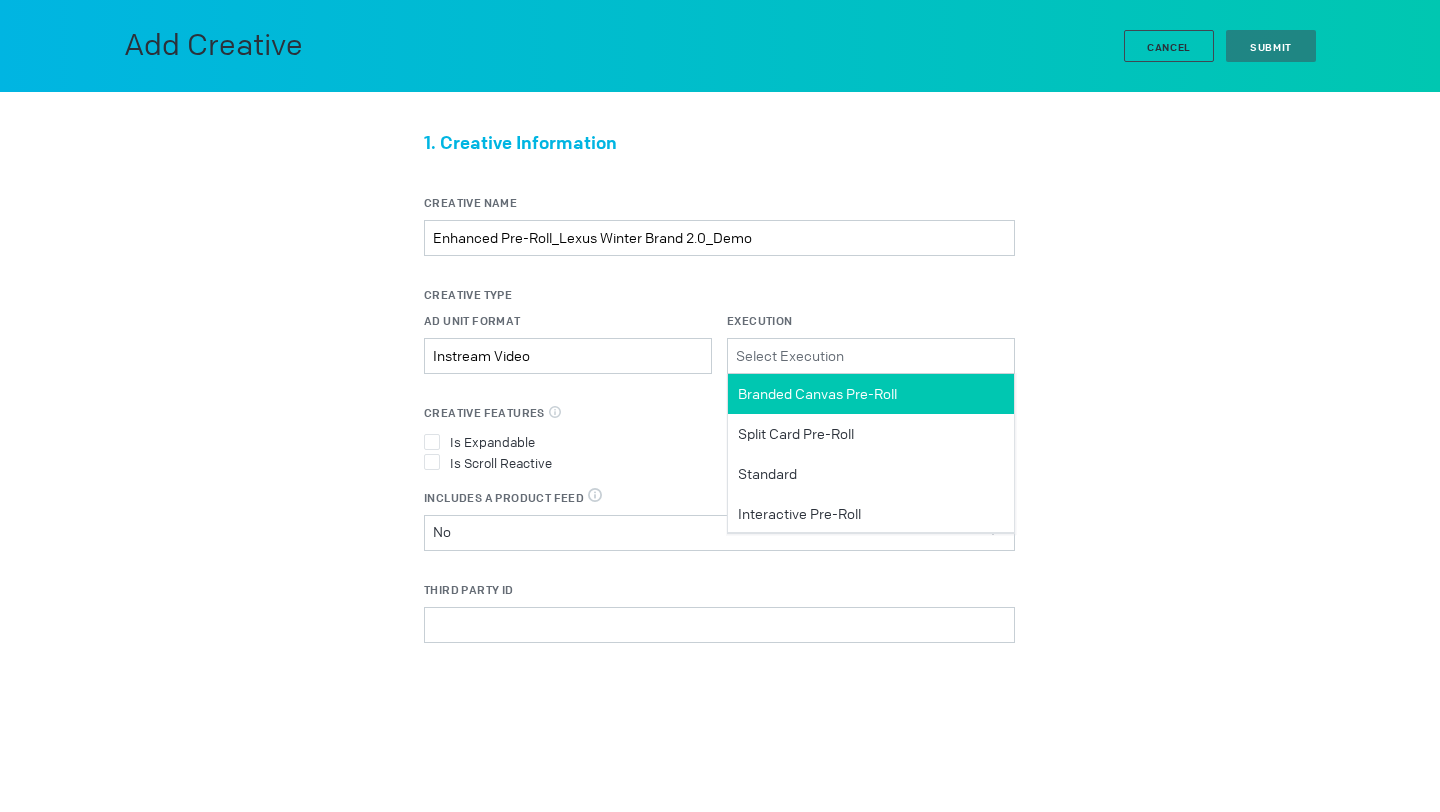 click on "Branded Canvas Pre-Roll" at bounding box center (871, 394) 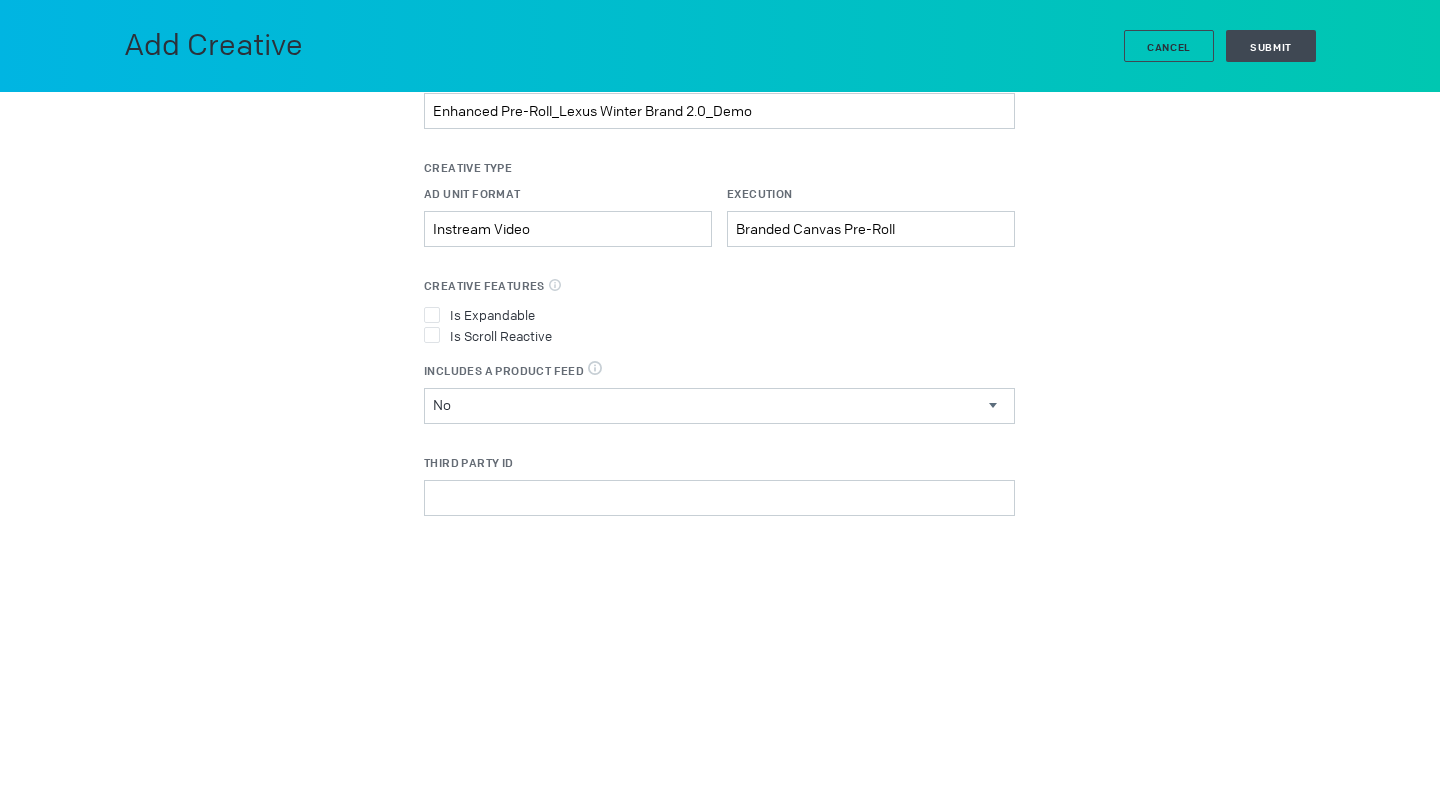 scroll, scrollTop: 149, scrollLeft: 0, axis: vertical 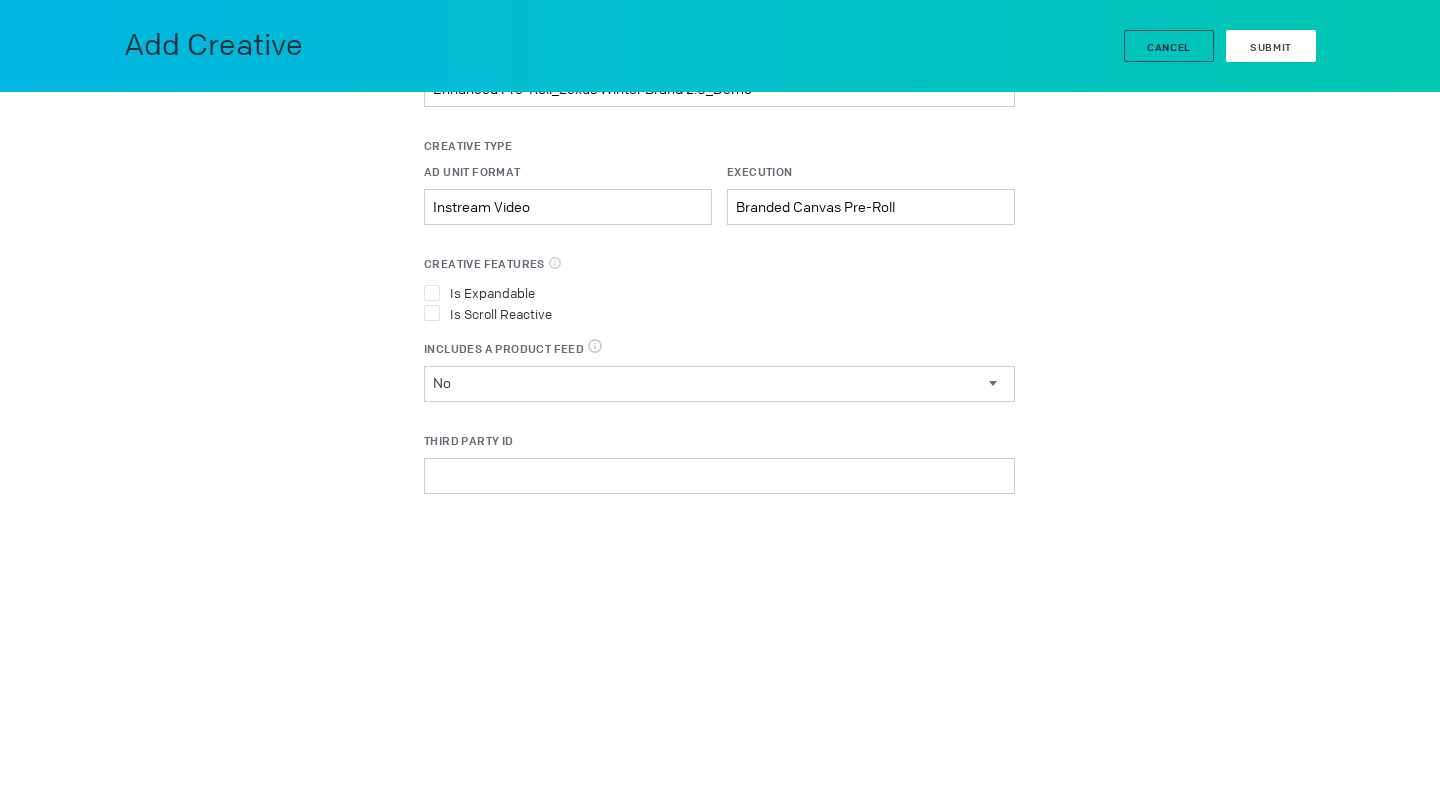 click on "Submit" at bounding box center (1271, 47) 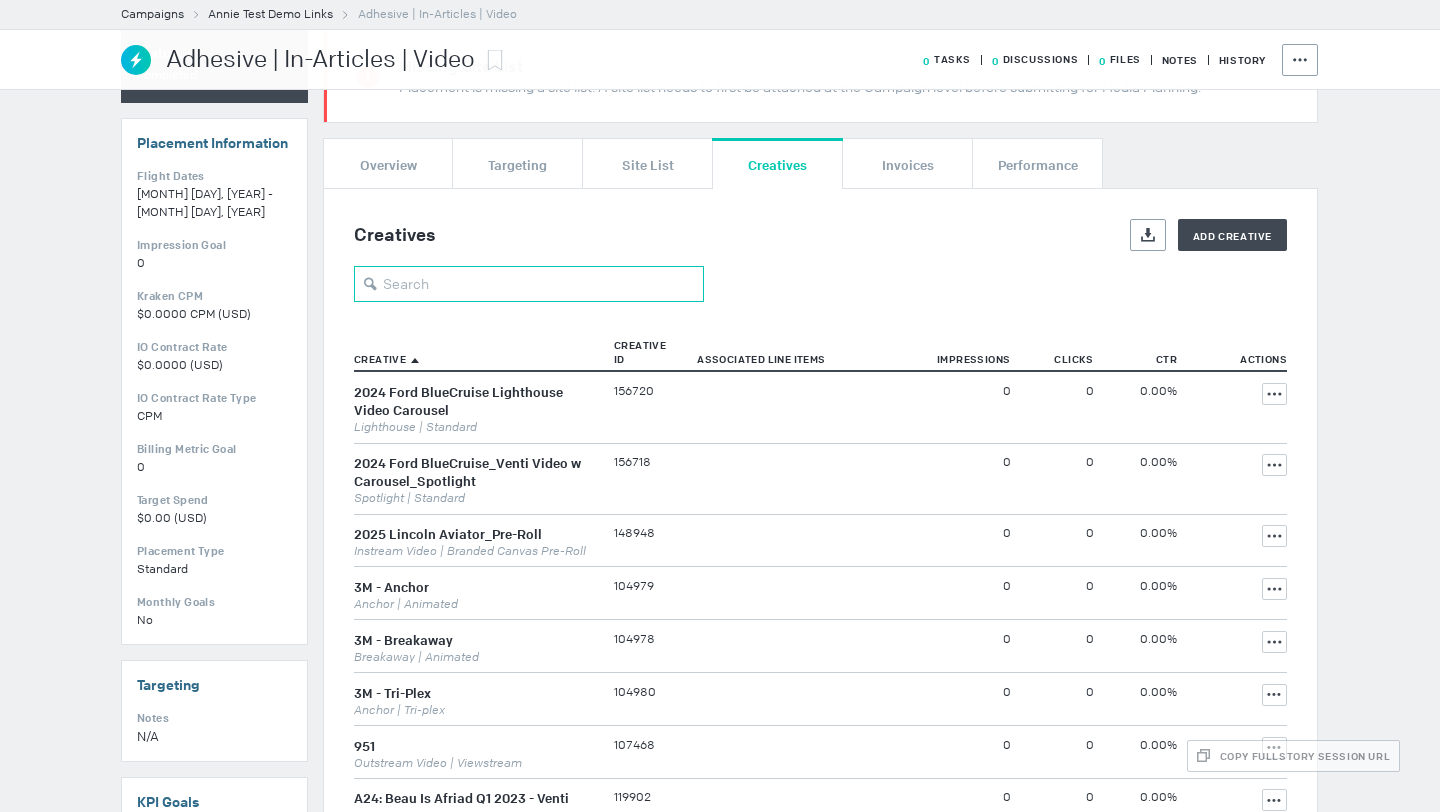 click at bounding box center [529, 284] 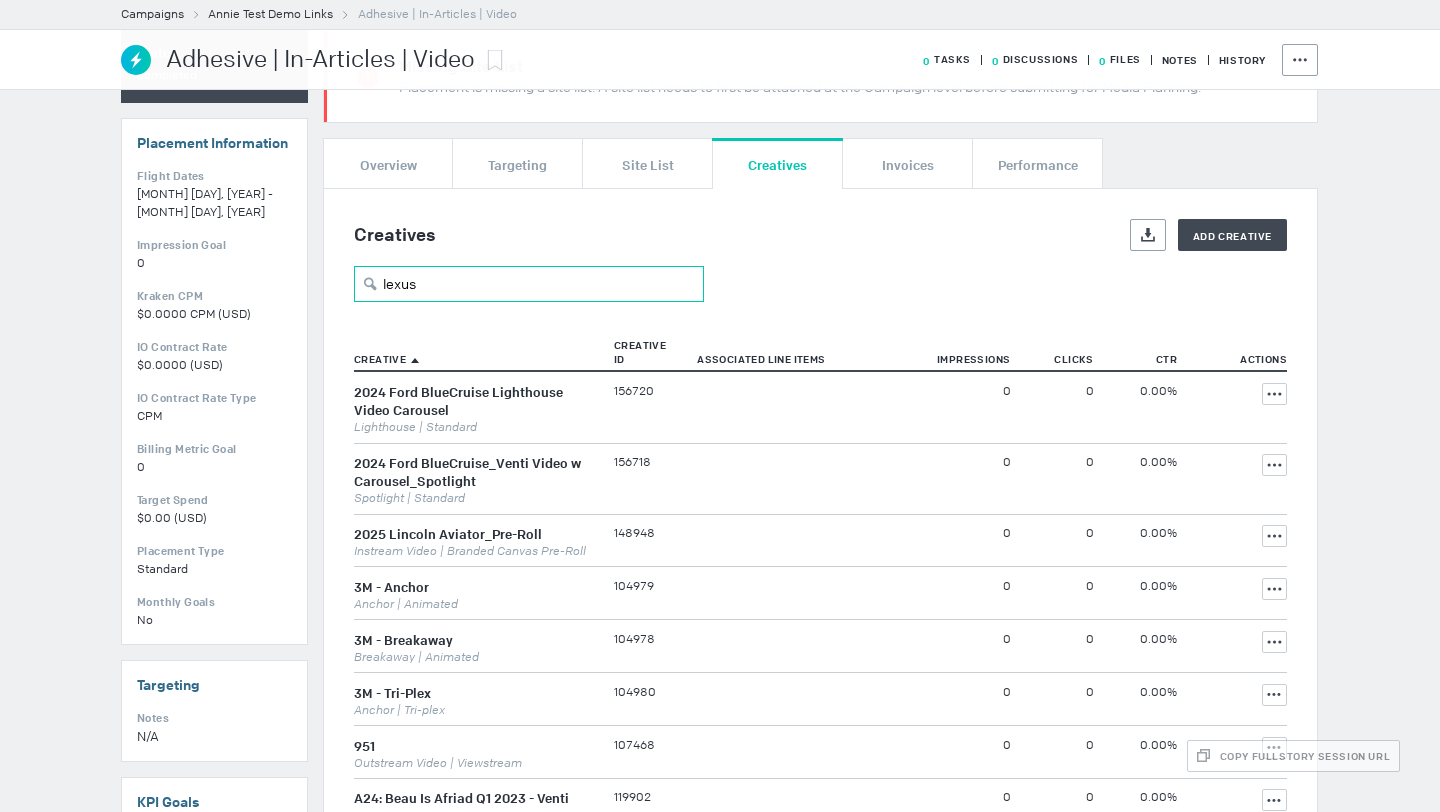 type on "lexus" 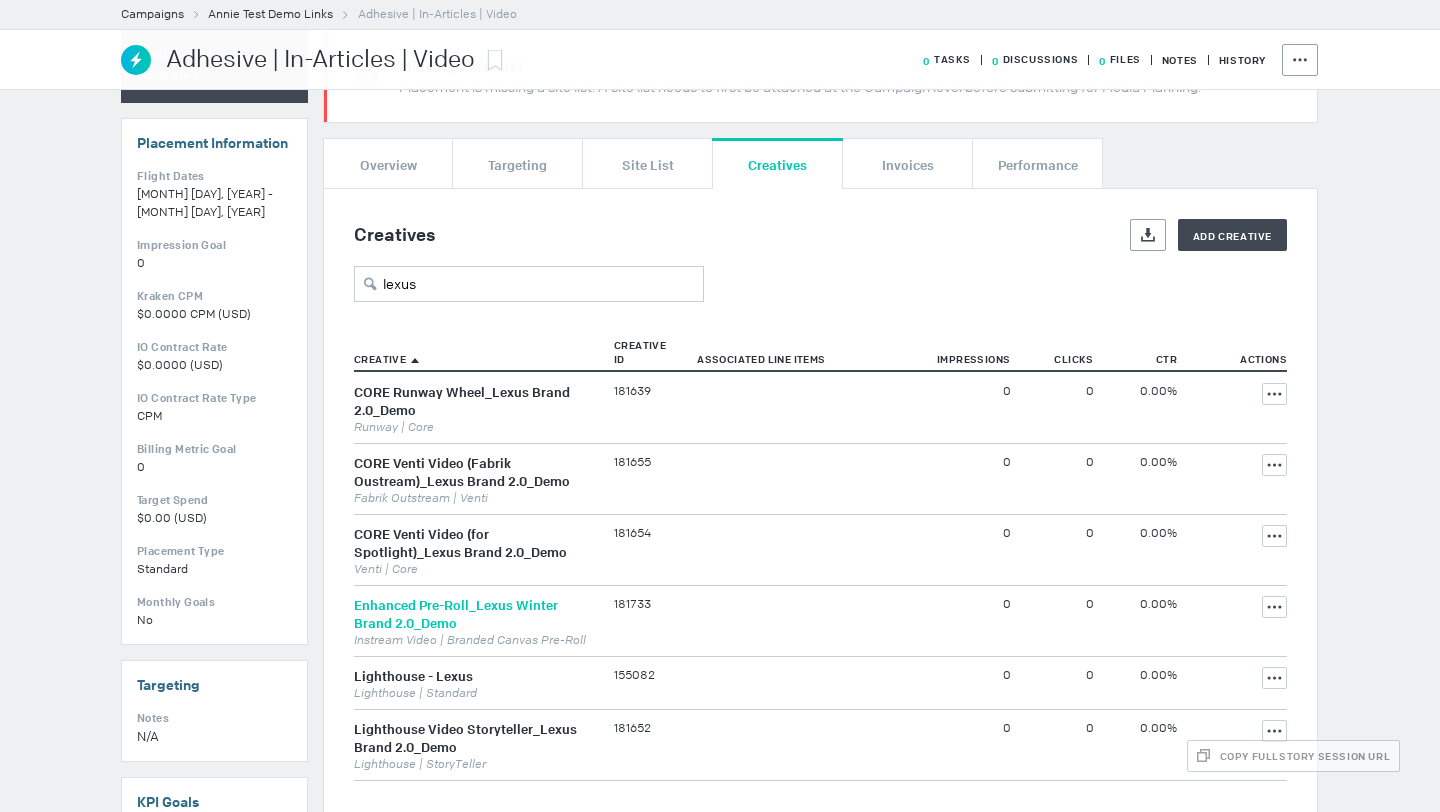 click on "Enhanced Pre-Roll_Lexus Winter Brand 2.0_Demo" at bounding box center [456, 614] 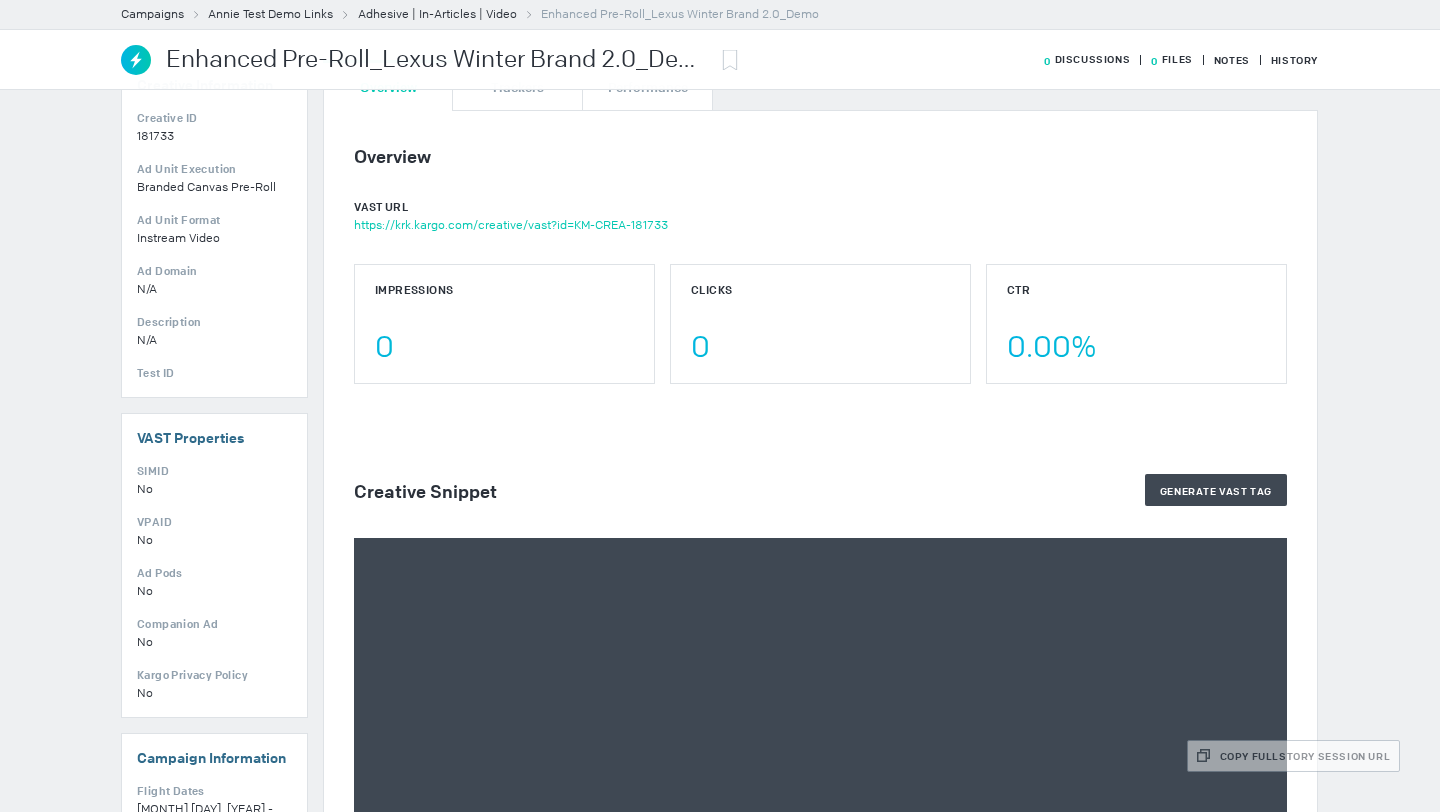 scroll, scrollTop: 314, scrollLeft: 0, axis: vertical 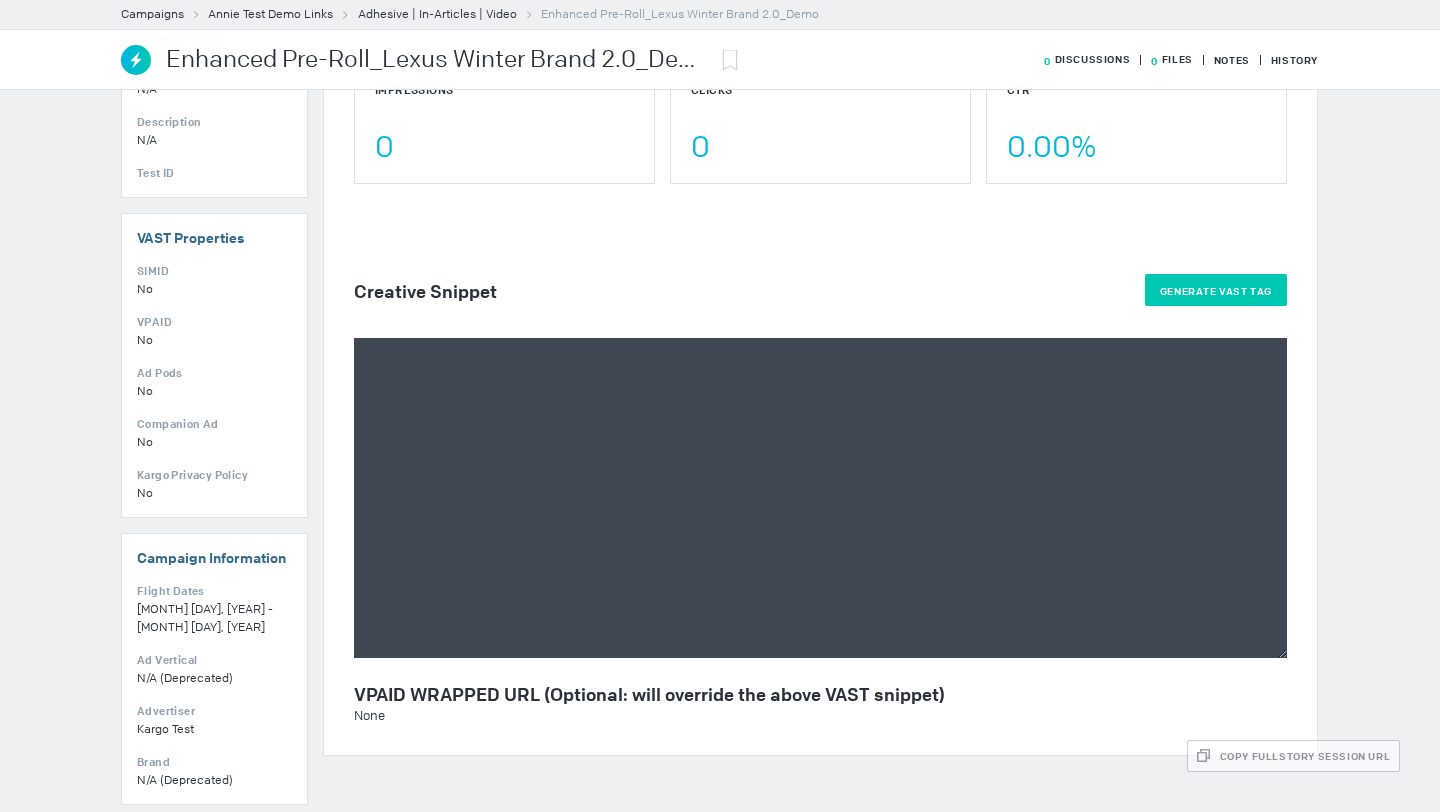 click on "Generate VAST Tag" at bounding box center (1216, 290) 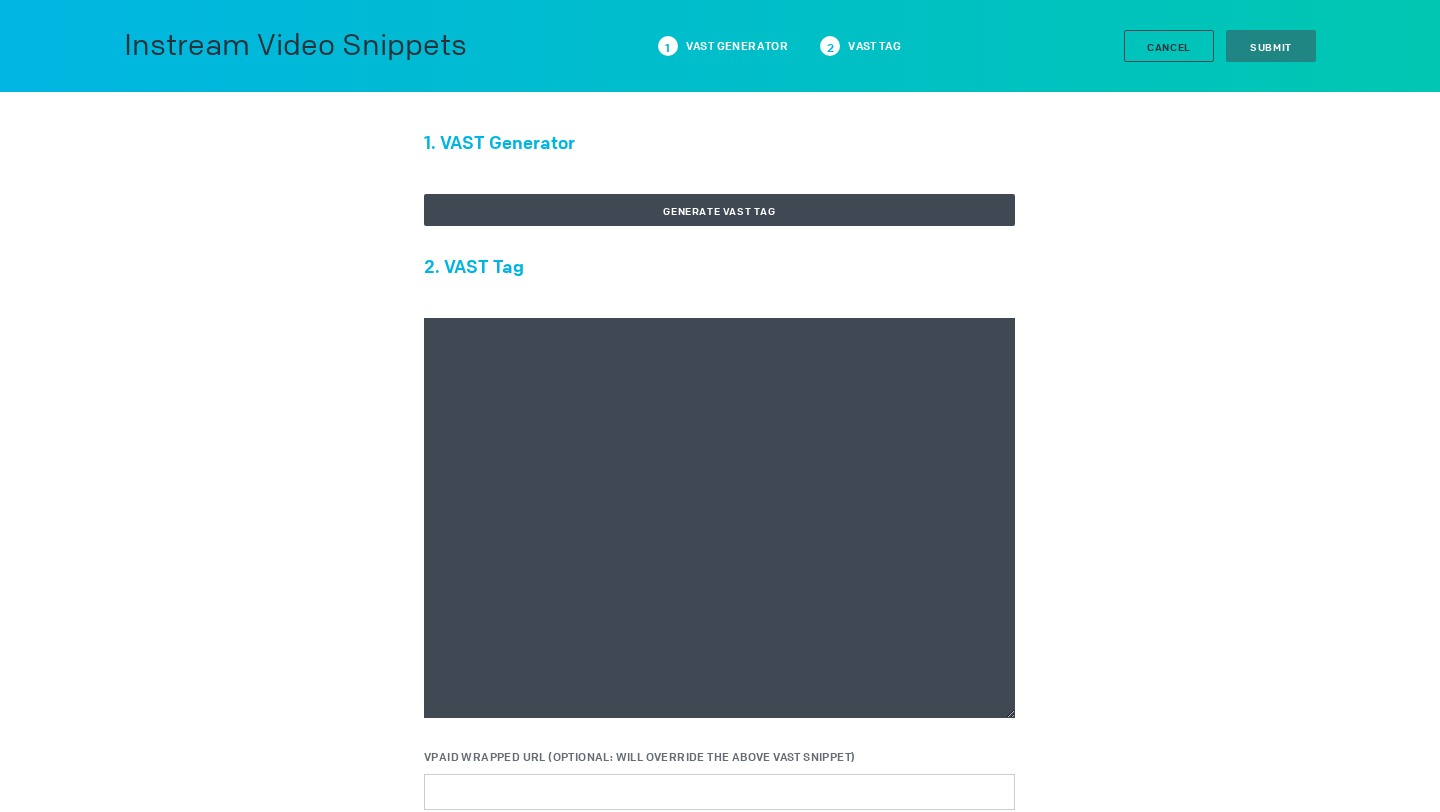 click at bounding box center [719, 518] 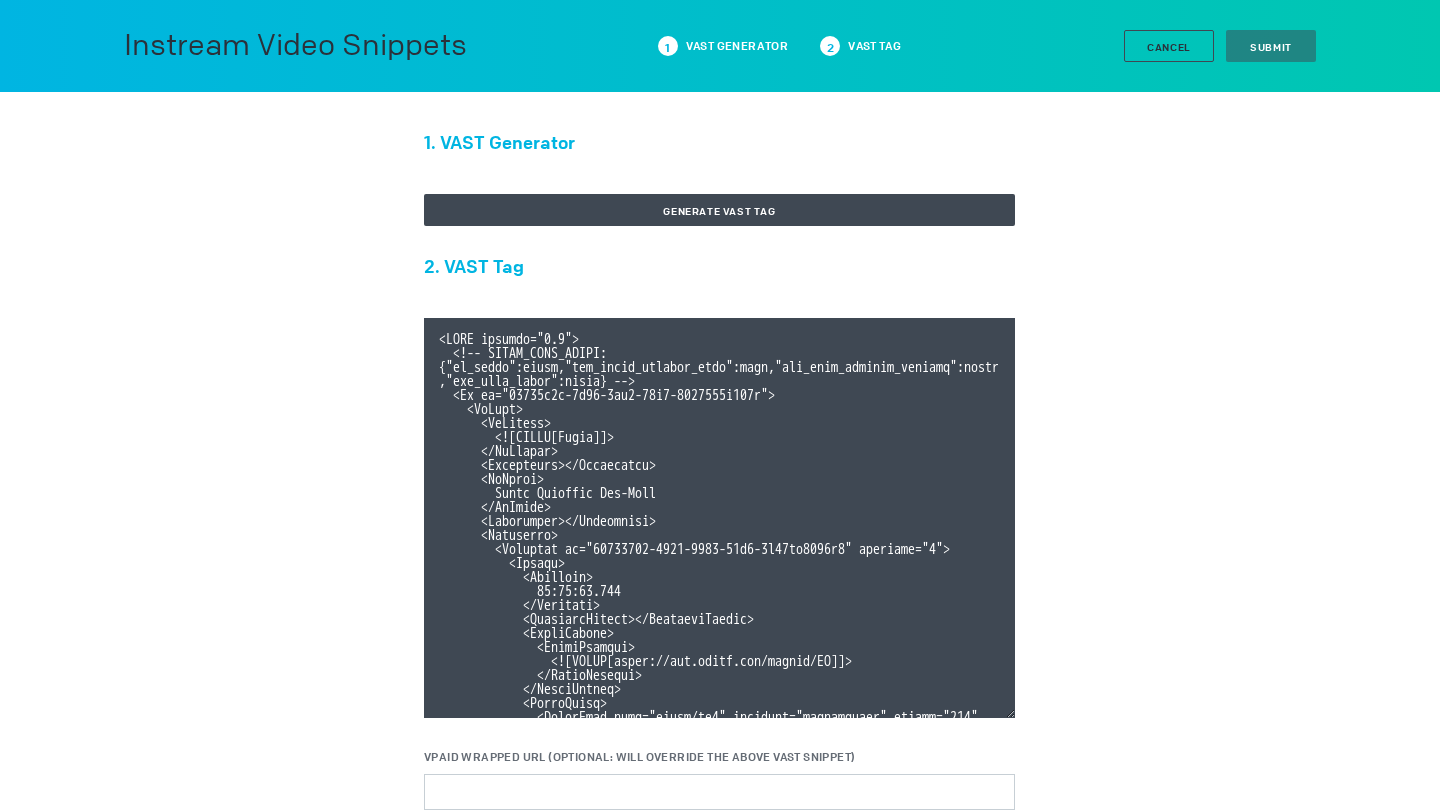 scroll, scrollTop: 526, scrollLeft: 0, axis: vertical 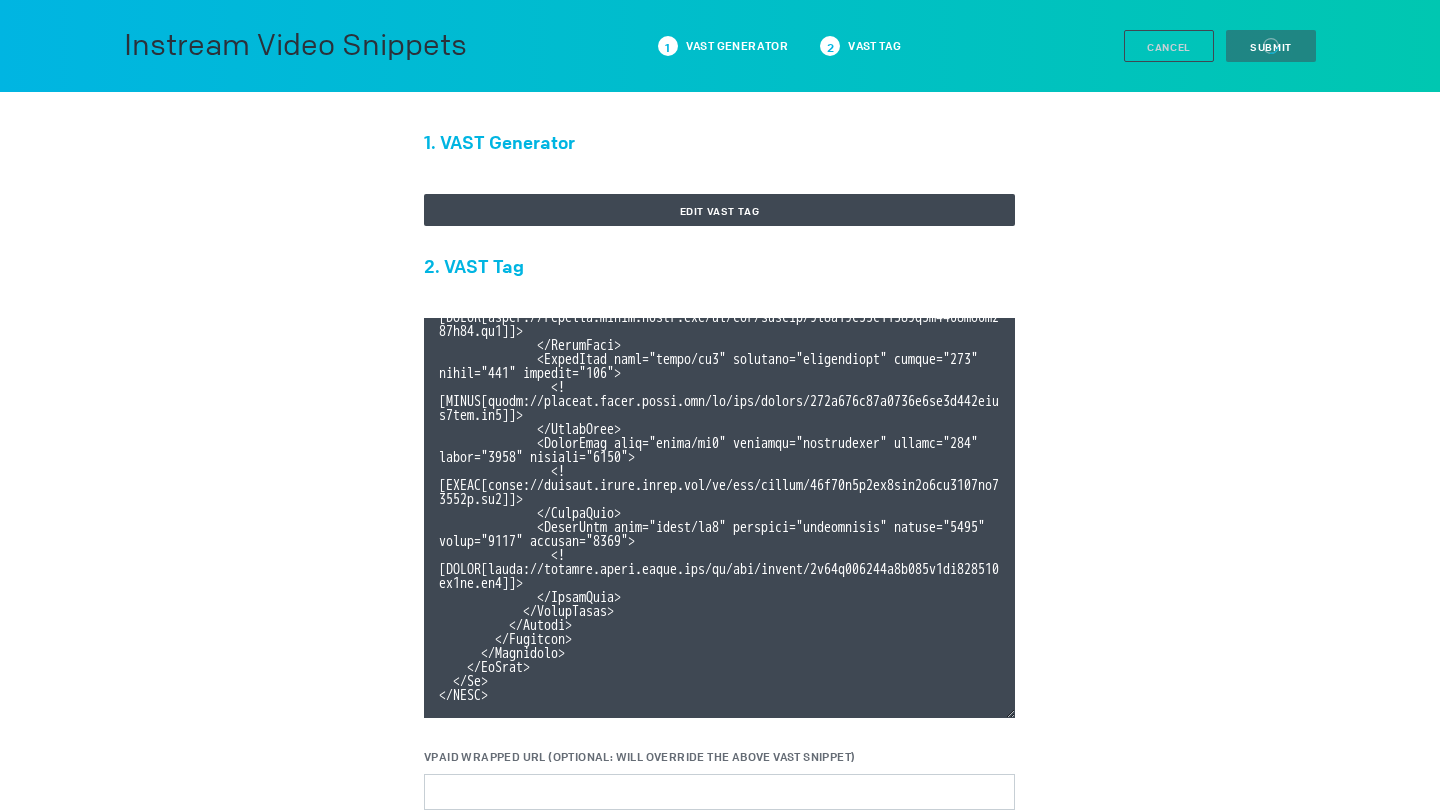 type on "<VAST version="3.0">
<!-- KARGO_VAST_PROPS: {"is_vpaid":false,"has_kargo_privacy_icon":true,"has_main_content_overlay":false,"has_vast_simid":false} -->
<Ad id="86733c4e-2d29-4db7-94d4-4488589f598a">
<InLine>
<AdSystem>
<![CDATA[Kargo]]>
</AdSystem>
<Advertiser></Advertiser>
<AdTitle>
Lexus Enhanced Pre-Roll
</AdTitle>
<Extensions></Extensions>
<Creatives>
<Creative id="00766599-2709-4489-88d2-7e03cc4387e3" sequence="1">
<Linear>
<Duration>
00:00:30.037
</Duration>
<TrackingEvents></TrackingEvents>
<VideoClicks>
<ClickThrough>
<![CDATA[https://www.lexus.com/models/RZ]]>
</ClickThrough>
</VideoClicks>
<MediaFiles>
<MediaFile type="video/mp4" delivery="progressive" height="300" width="534" bitrate="752">
<![CDATA[https://storage.cloud.kargo.com/ad/mos/videos/533d5d1de8..." 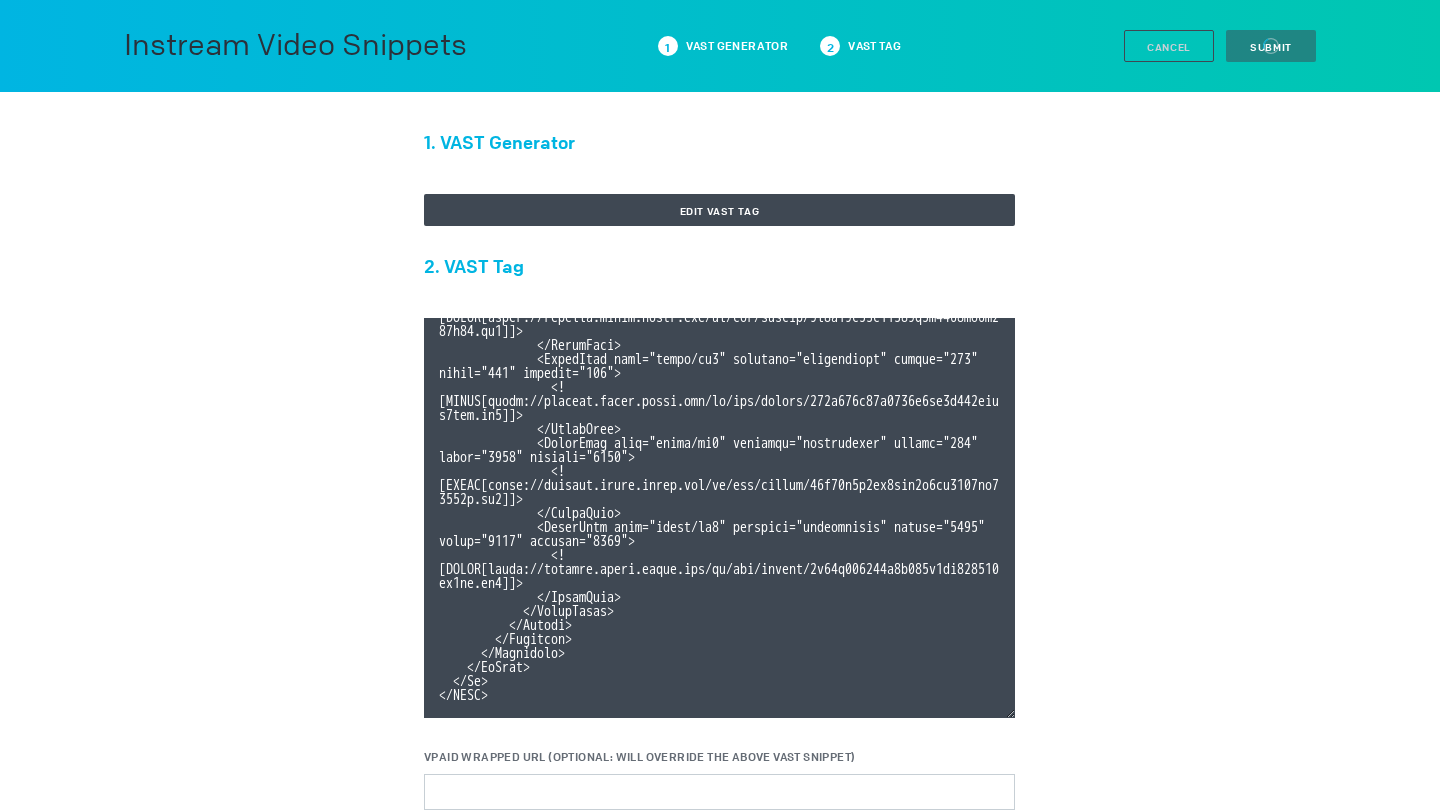 click on "1. VAST Generator Edit VAST Tag 2. VAST Tag VPAID WRAPPED URL (Optional: will override the above VAST snippet)" at bounding box center [720, 610] 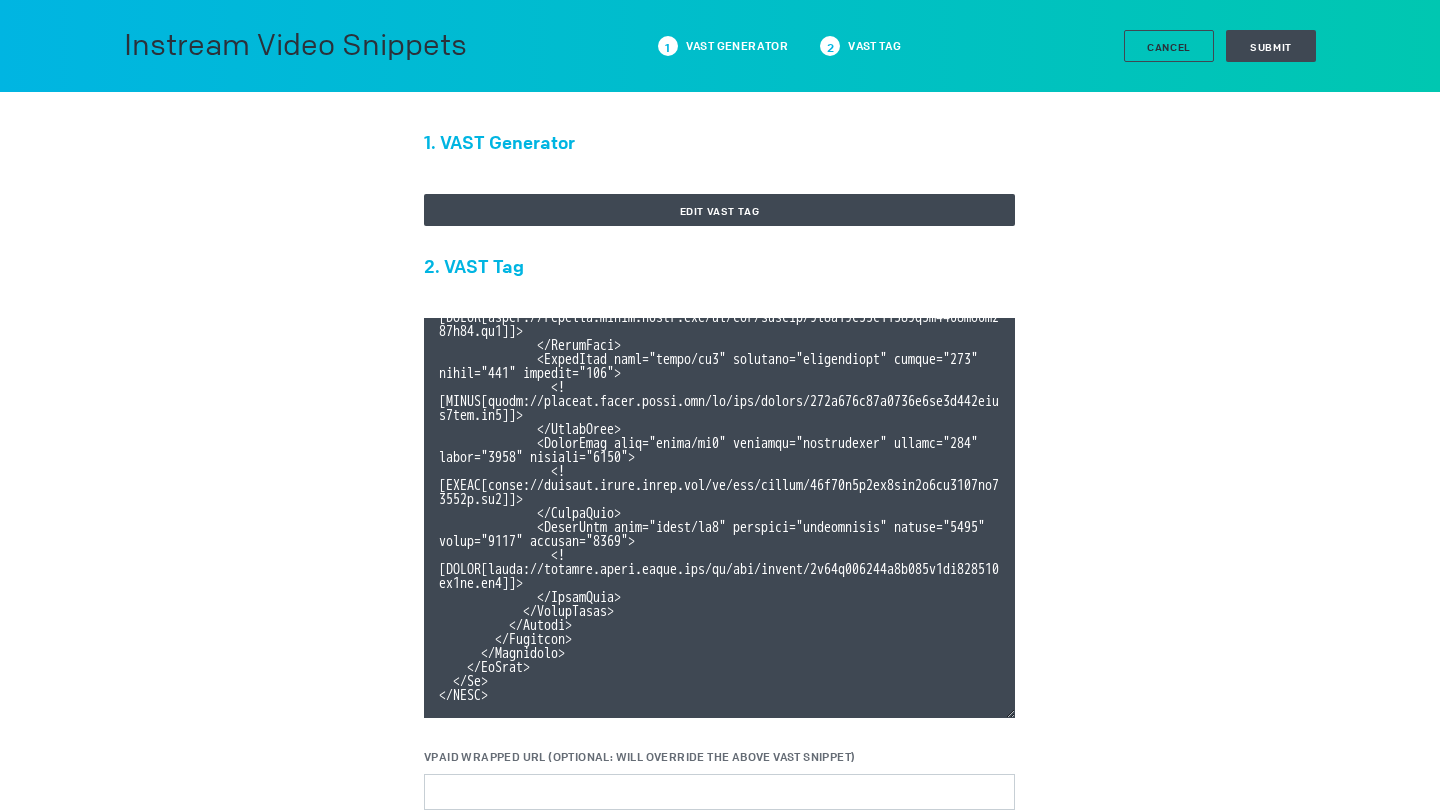 scroll, scrollTop: 7, scrollLeft: 0, axis: vertical 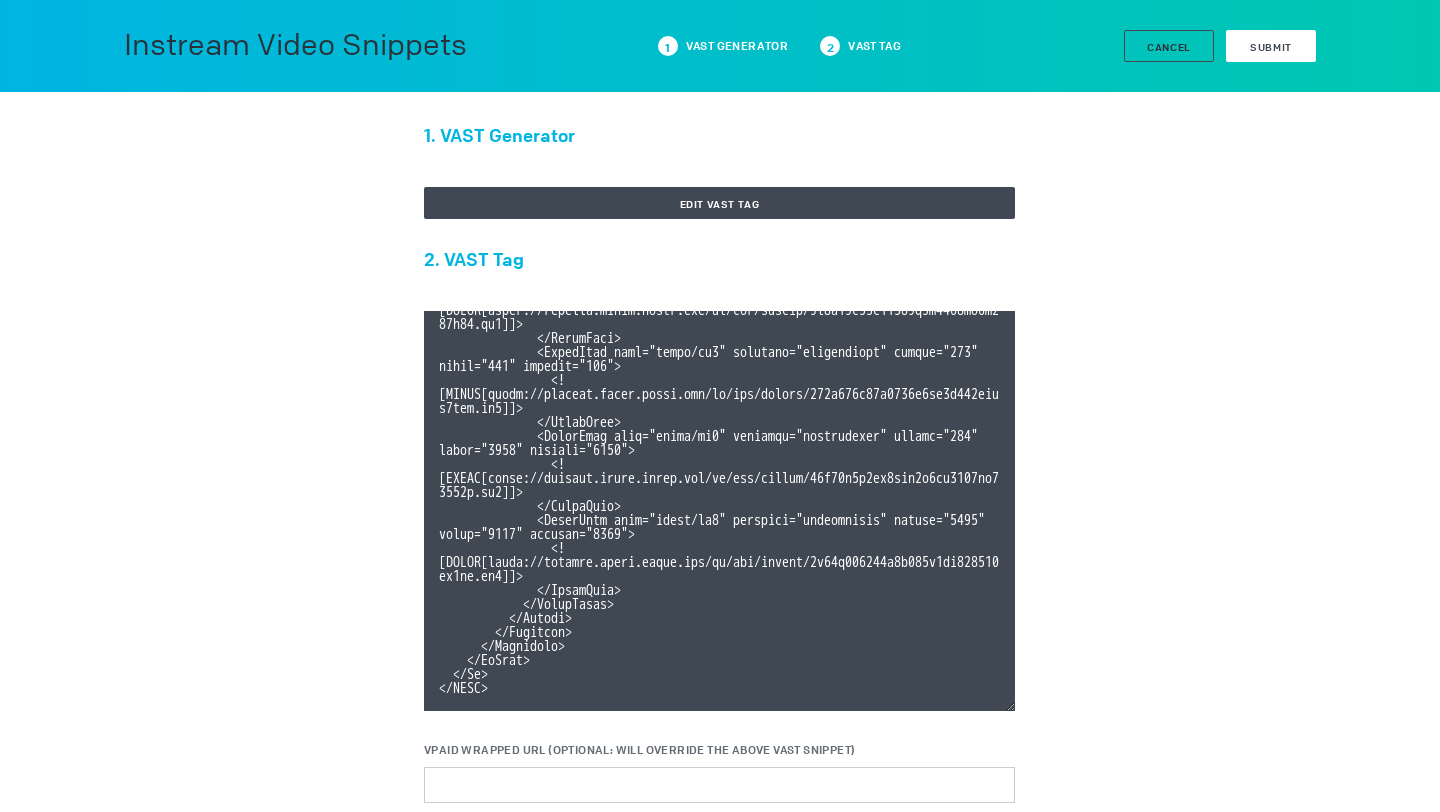 click on "Submit" at bounding box center [1271, 47] 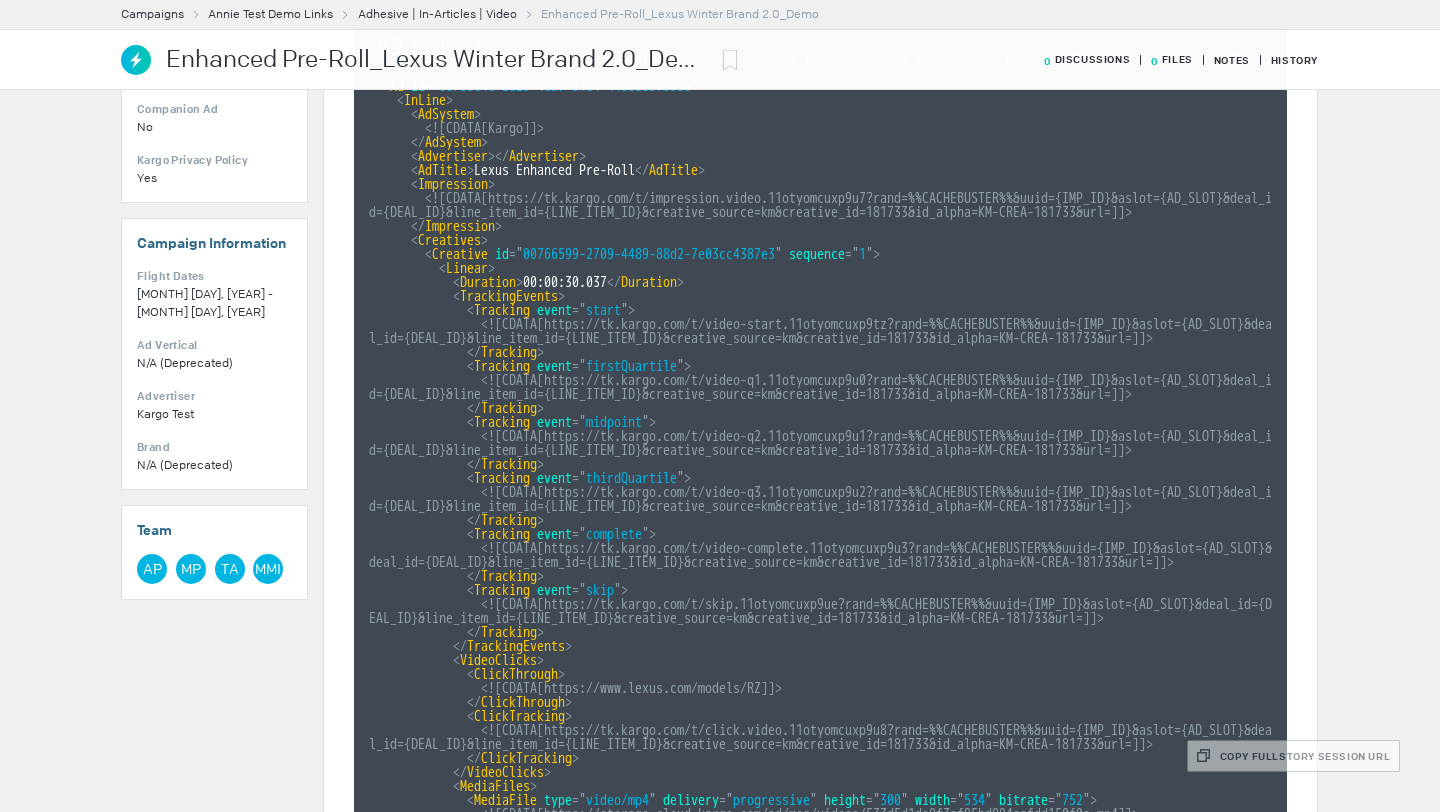 scroll, scrollTop: 471, scrollLeft: 0, axis: vertical 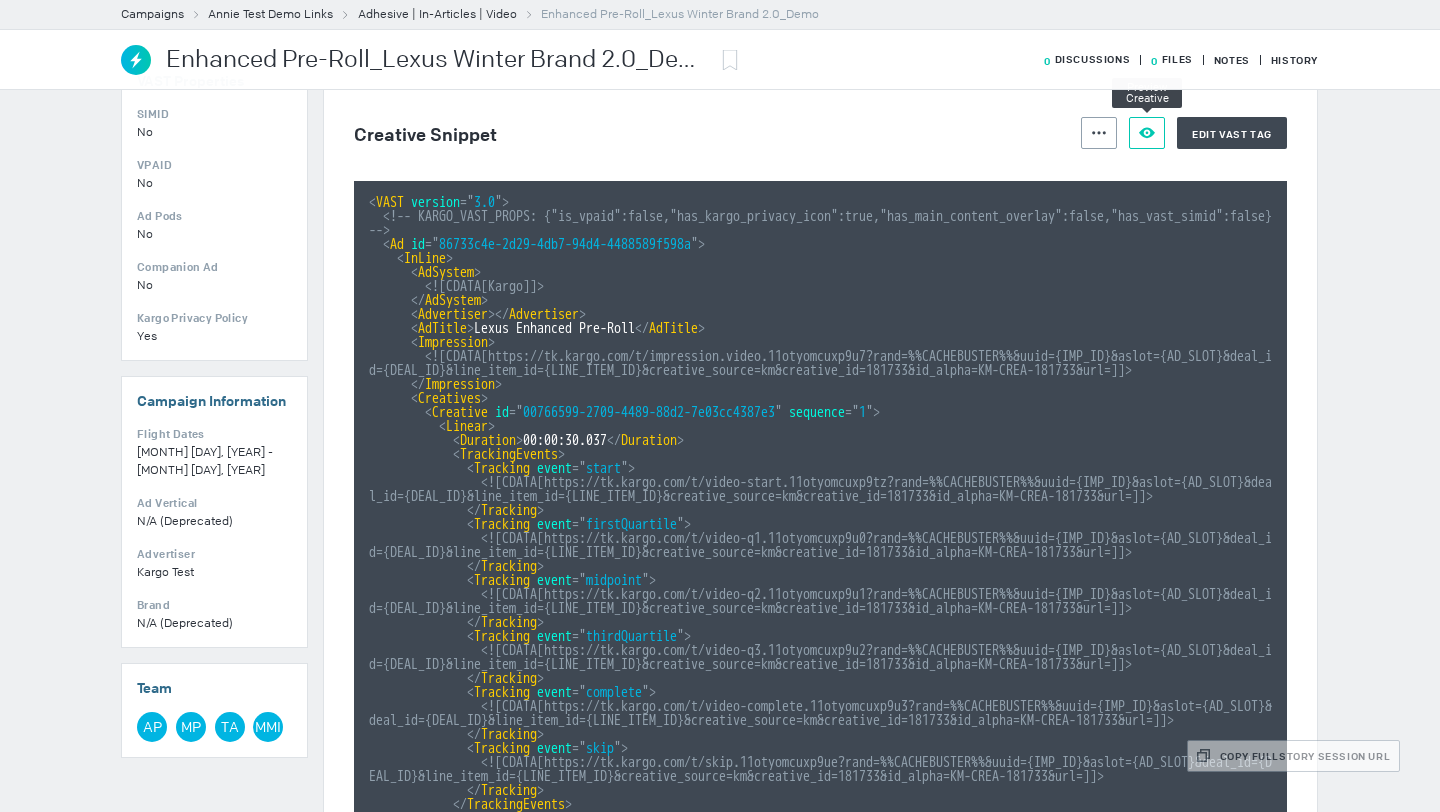click on "Preview Creative" at bounding box center [1147, 133] 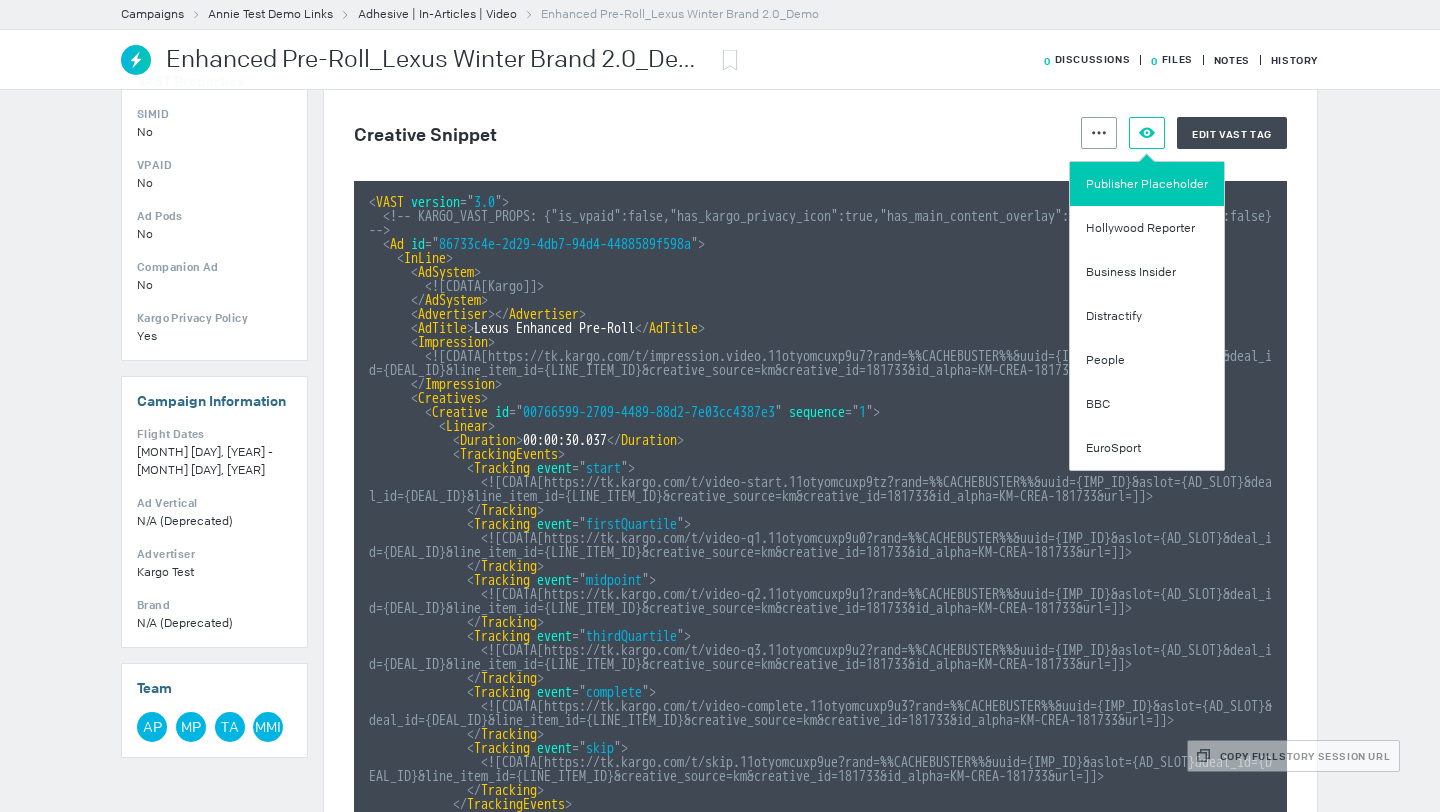 click on "Publisher Placeholder" at bounding box center [1147, 184] 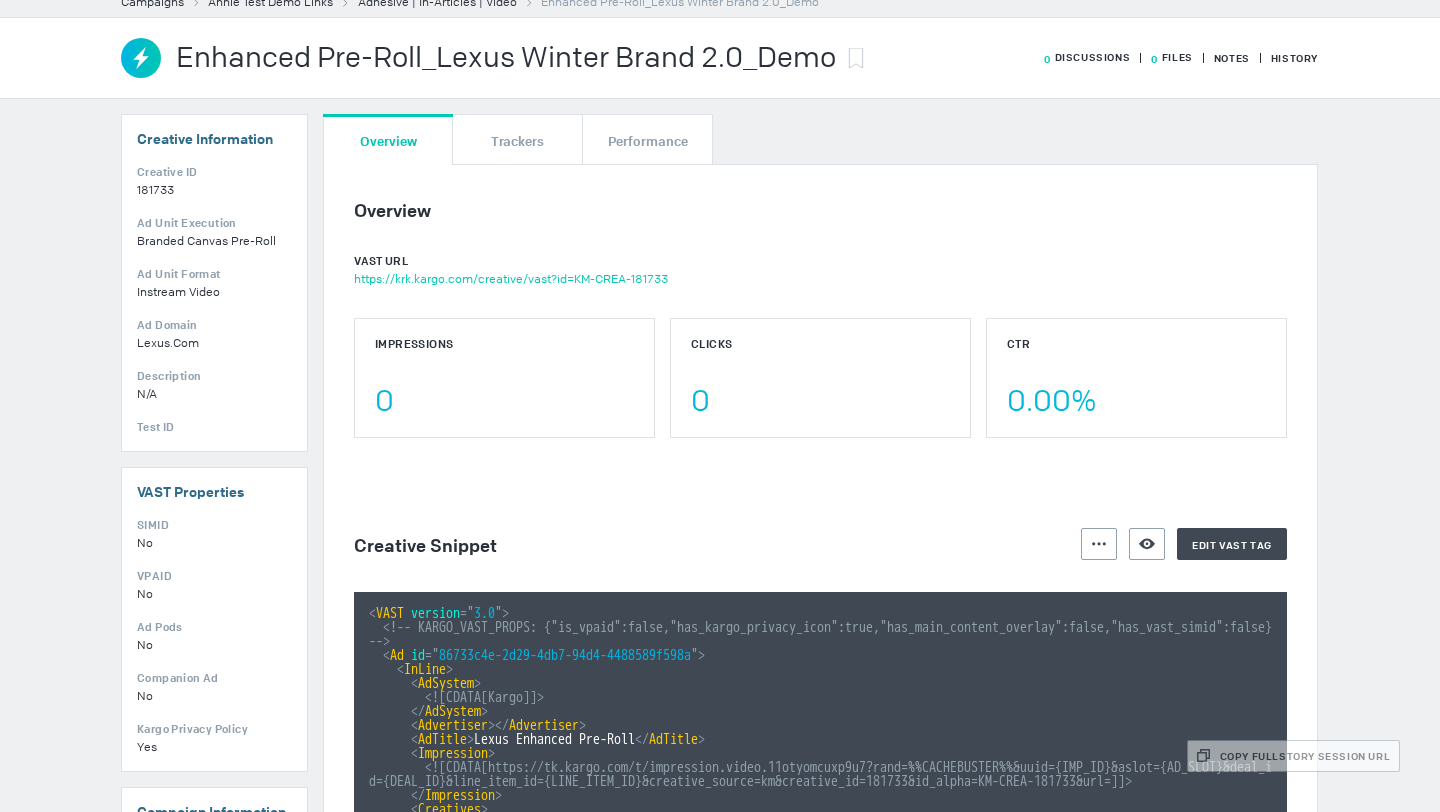 scroll, scrollTop: 0, scrollLeft: 0, axis: both 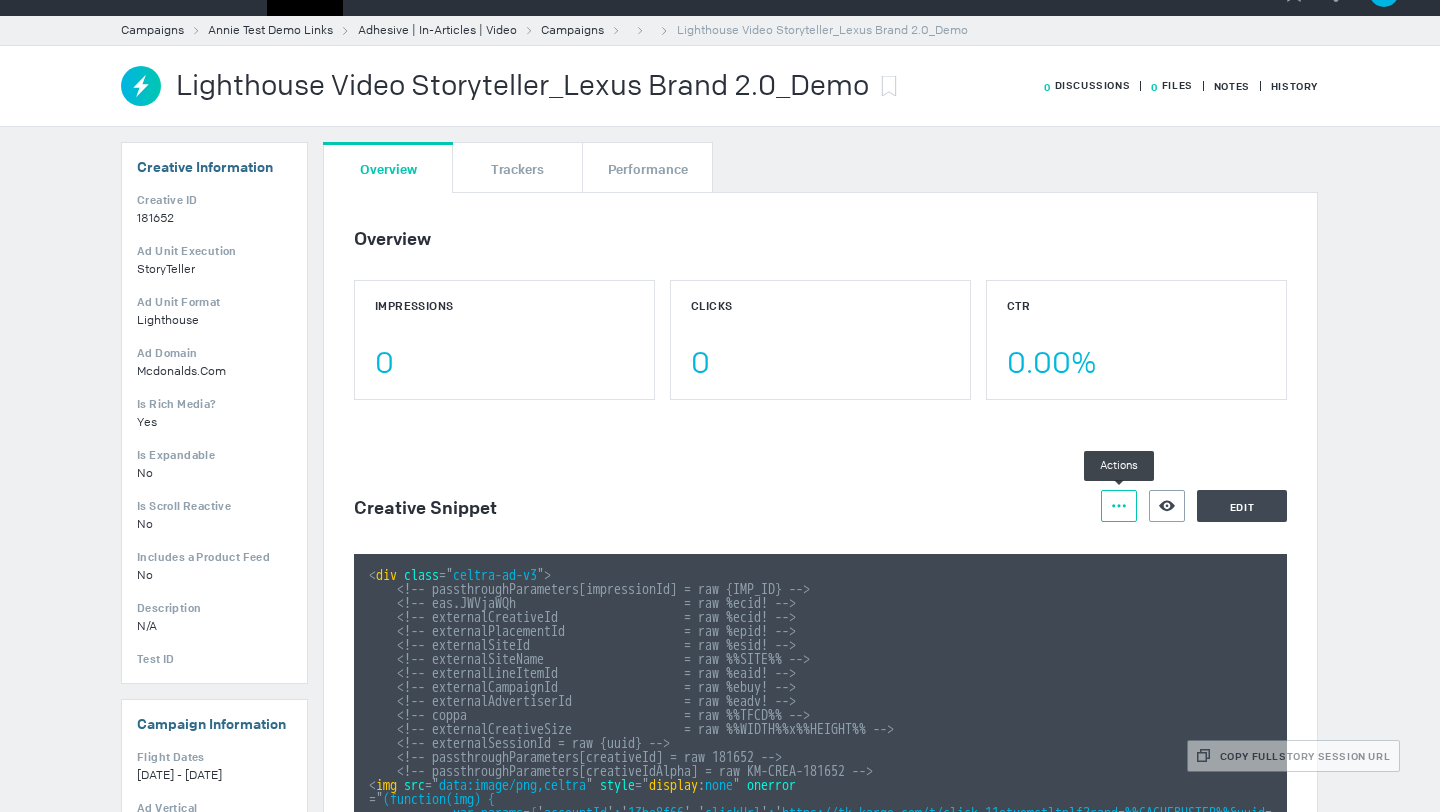 click on "Actions" at bounding box center [1119, 506] 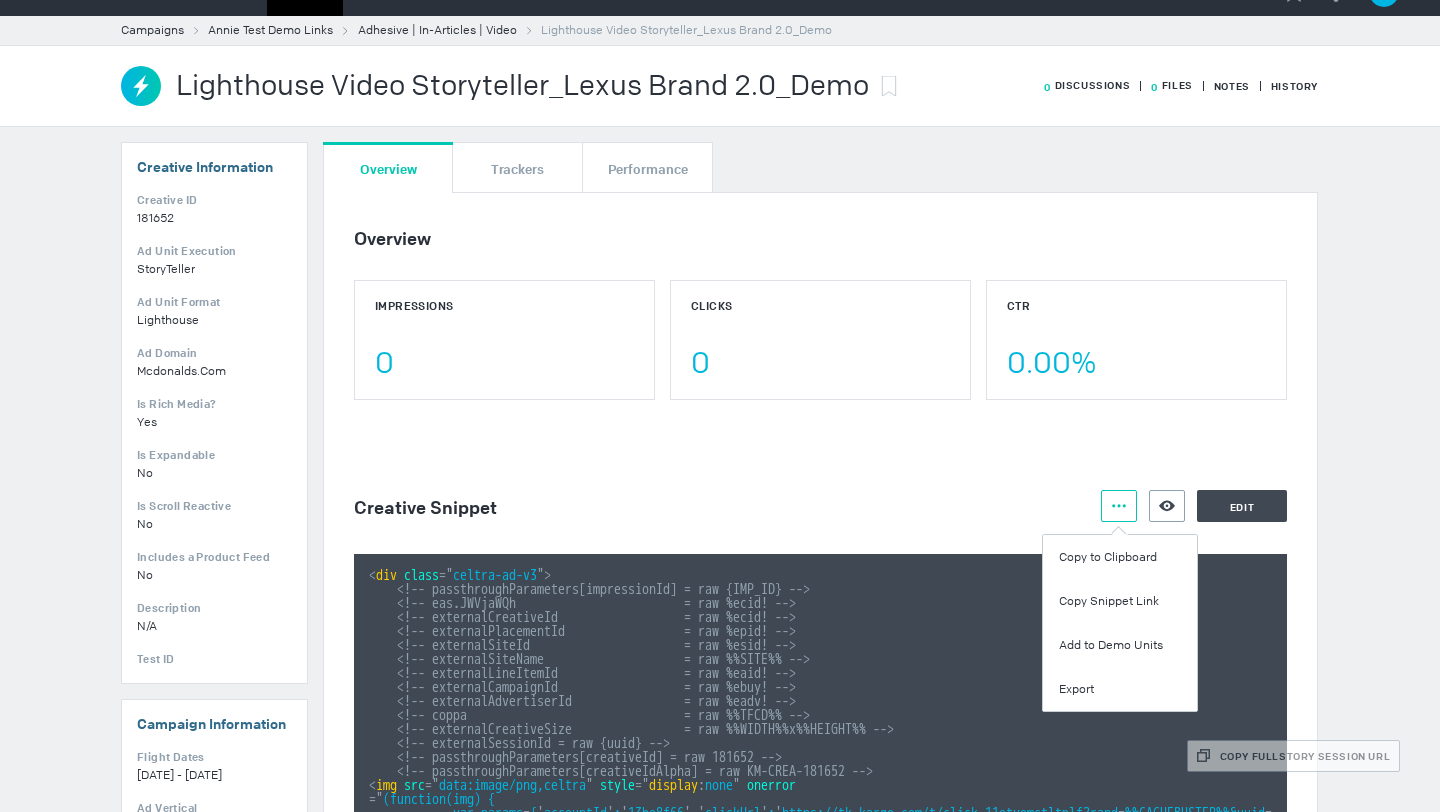 click on "Creative Snippet   Actions     Preview Creative   Edit" at bounding box center (820, 506) 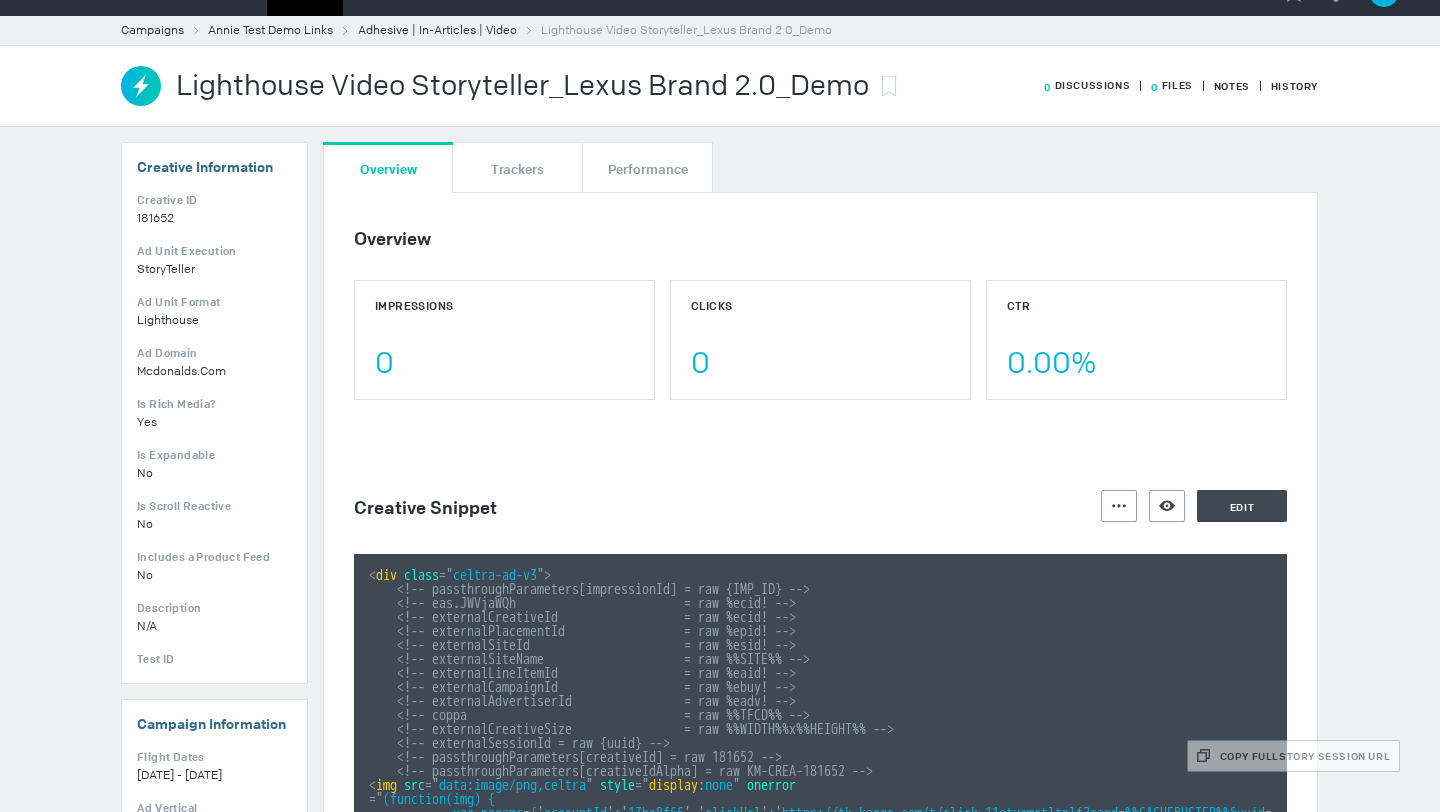 click on "Overview Impressions 0 Clicks 0 CTR 0.00% Creative Snippet   Actions     Preview Creative   Edit   < div   class = " celtra-ad-v3 " >
<!-- passthroughParameters[impressionId] = raw {IMP_ID} -->
<!-- eas.JWVjaWQh                        = raw %ecid! -->
<!-- externalCreativeId                  = raw %ecid! -->
<!-- externalPlacementId                 = raw %epid! -->
<!-- externalSiteId                      = raw %esid! -->
<!-- externalSiteName                    = raw %%SITE%% -->
<!-- externalLineItemId                  = raw %eaid! -->
<!-- externalCampaignId                  = raw %ebuy! -->
<!-- externalAdvertiserId                = raw %eadv! -->
<!-- coppa                               = raw %%TFCD%% -->
<!-- externalCreativeSize                = raw %%WIDTH%%x%%HEIGHT%% -->
<!-- externalSessionId = raw {uuid} -->
<!-- passthroughParameters[creativeId] = raw 181652 -->
< img   src = " data:image/png,celtra "   style ="" at bounding box center [820, 977] 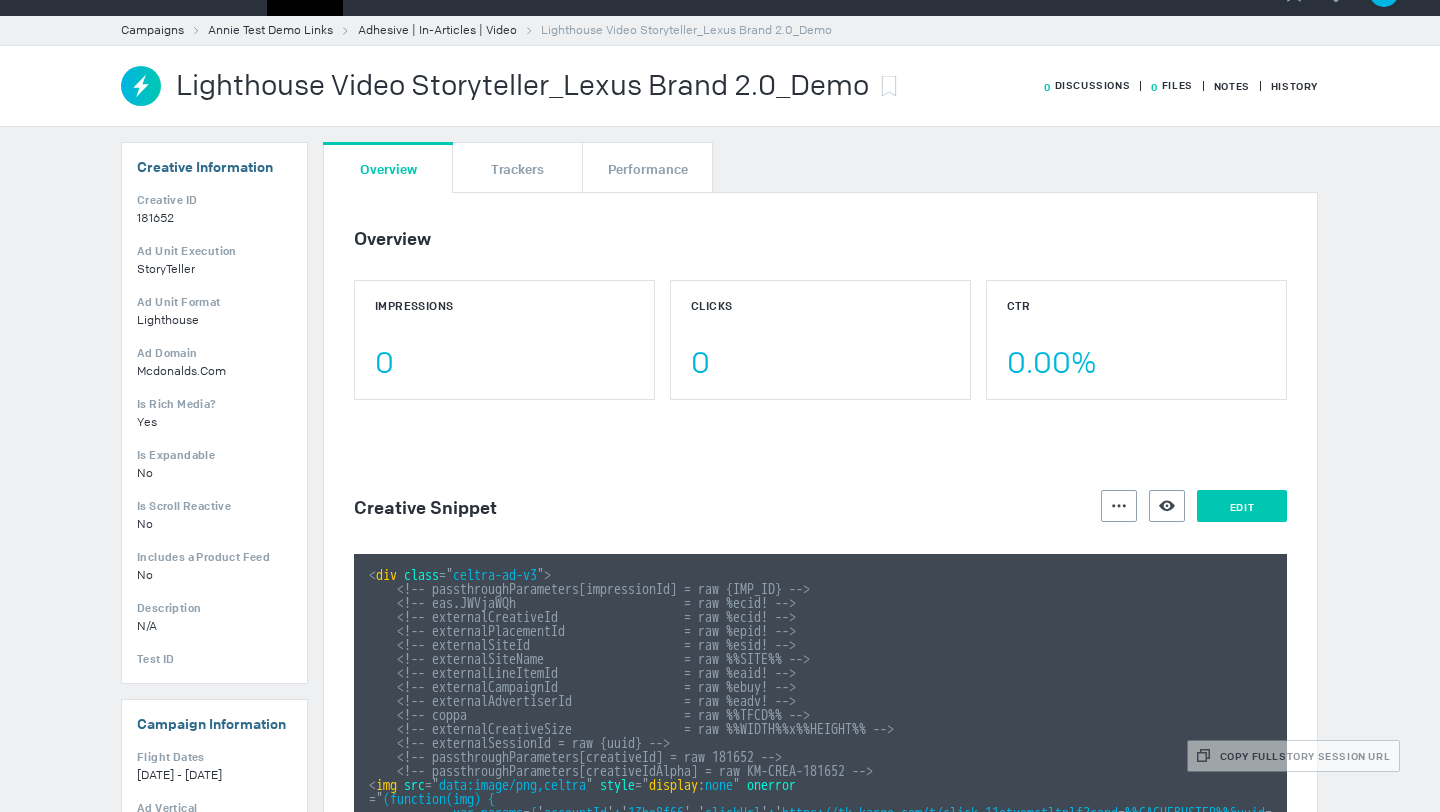 click on "Edit" at bounding box center [1242, 506] 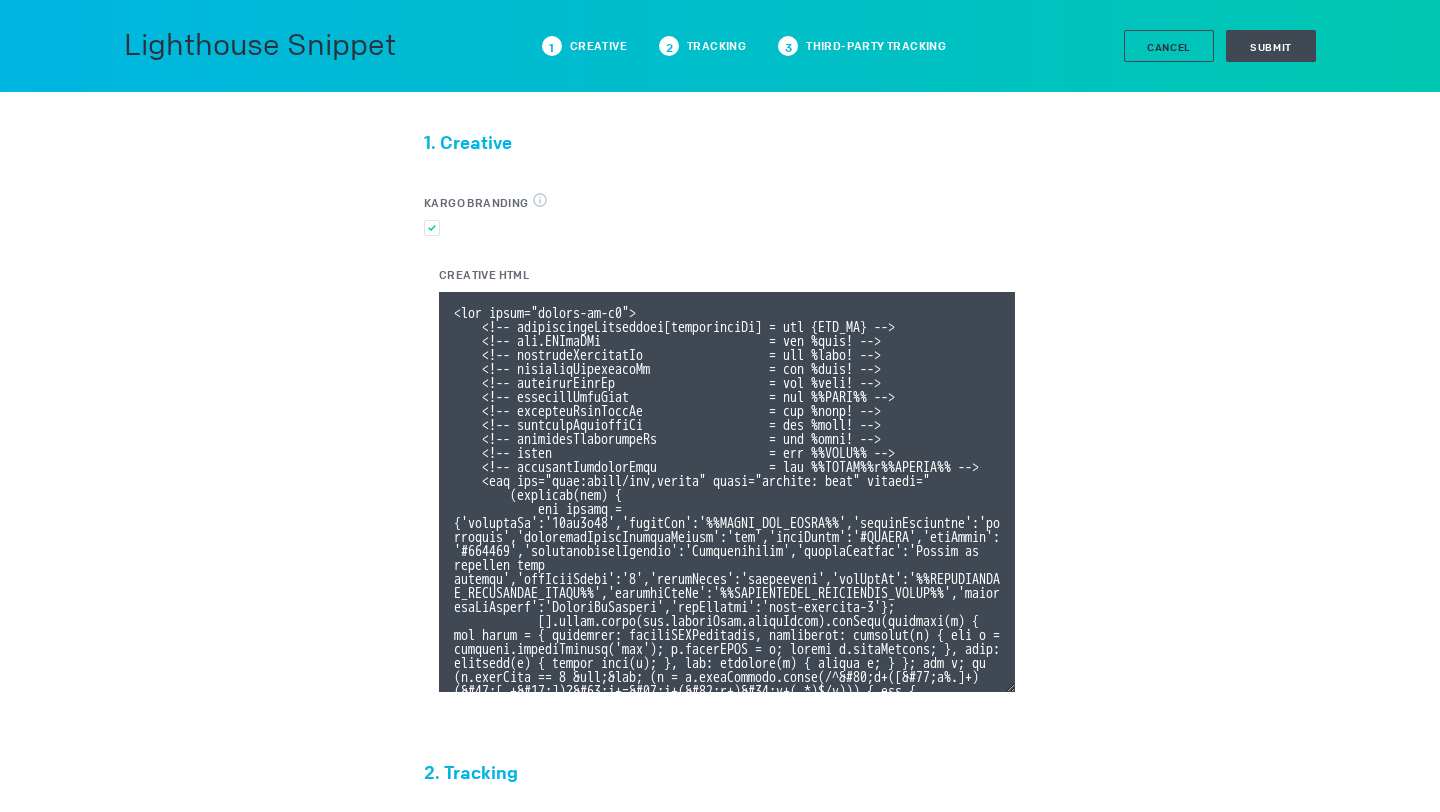 click on "Creative HTML" at bounding box center (727, 492) 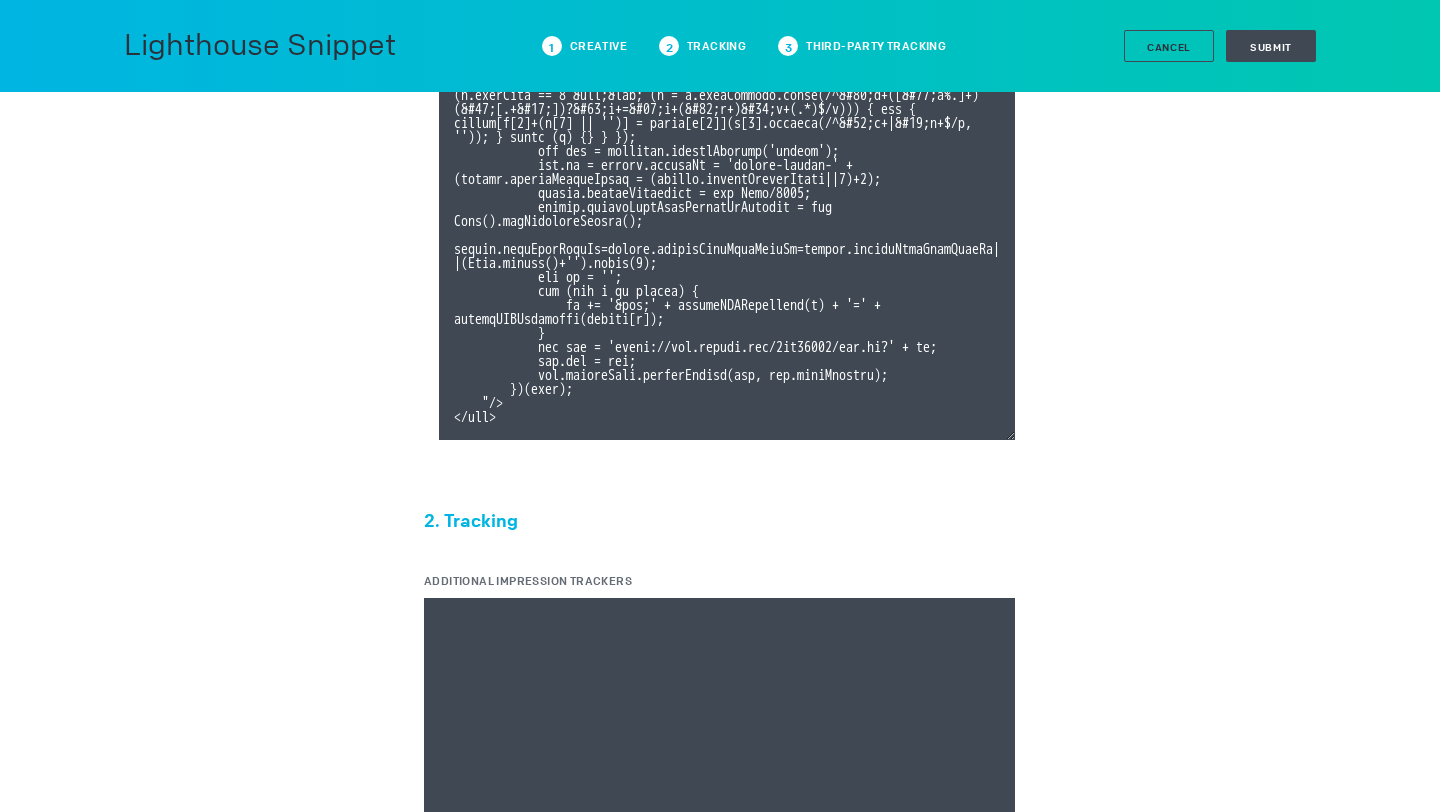 scroll, scrollTop: 297, scrollLeft: 0, axis: vertical 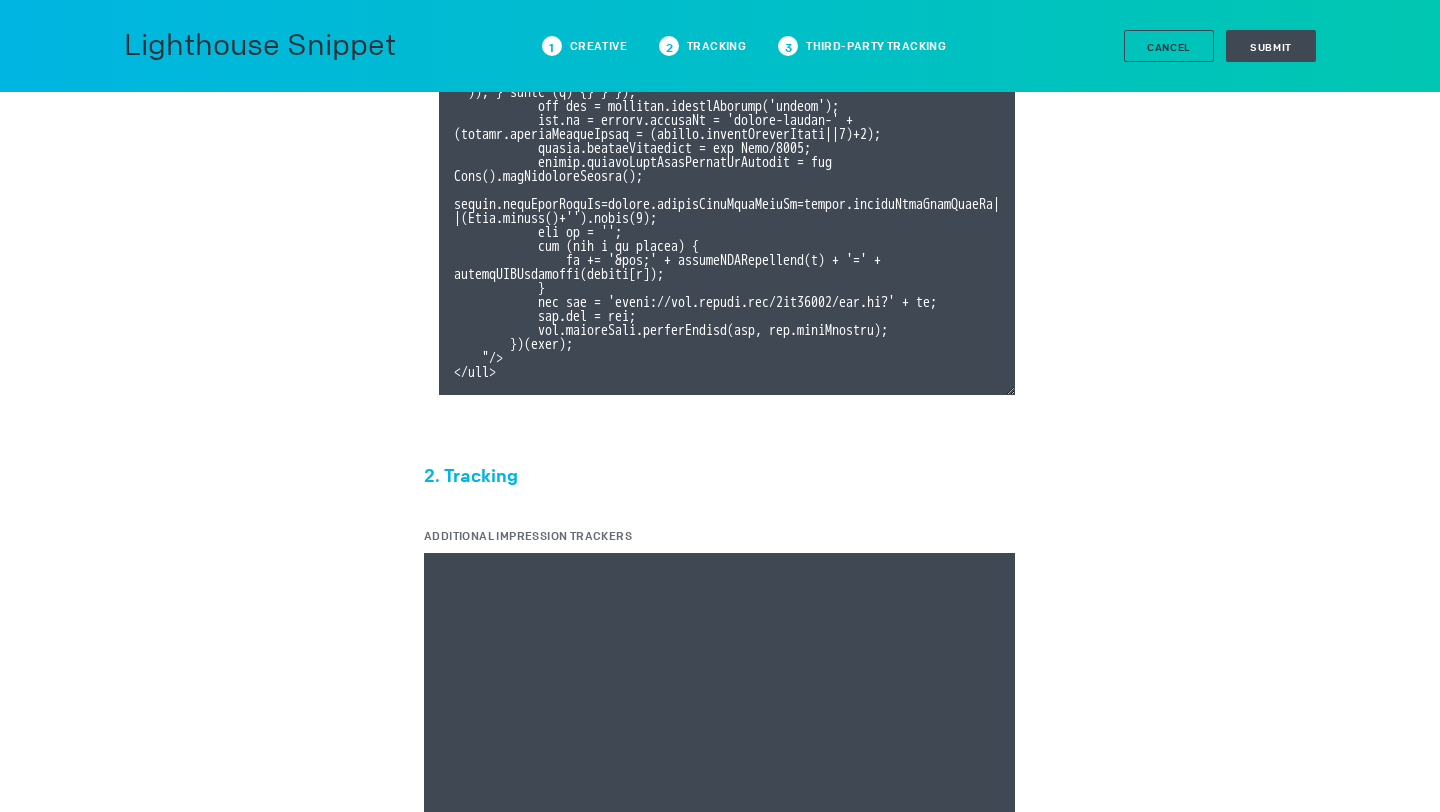 drag, startPoint x: 457, startPoint y: 306, endPoint x: 920, endPoint y: 377, distance: 468.4122 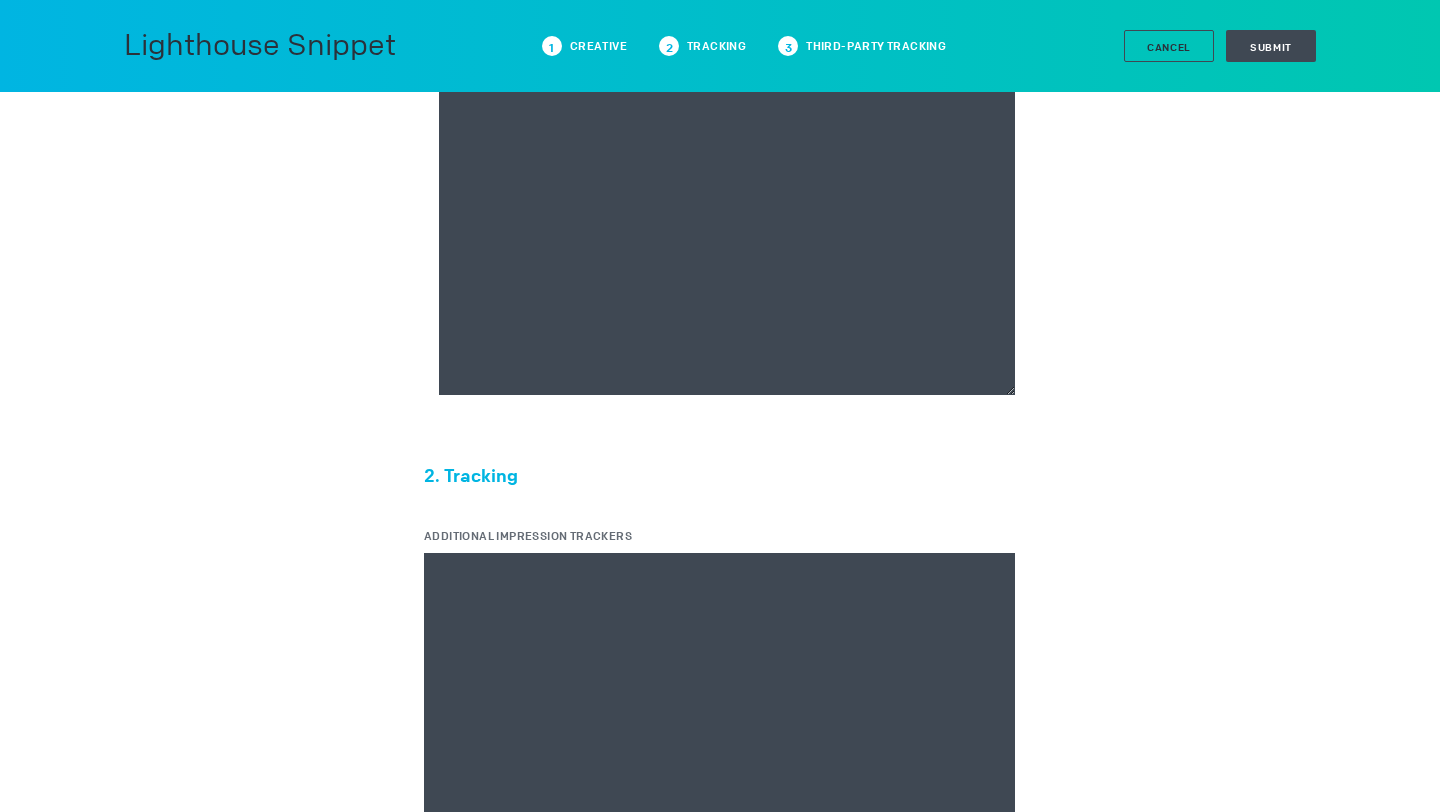 scroll, scrollTop: 0, scrollLeft: 0, axis: both 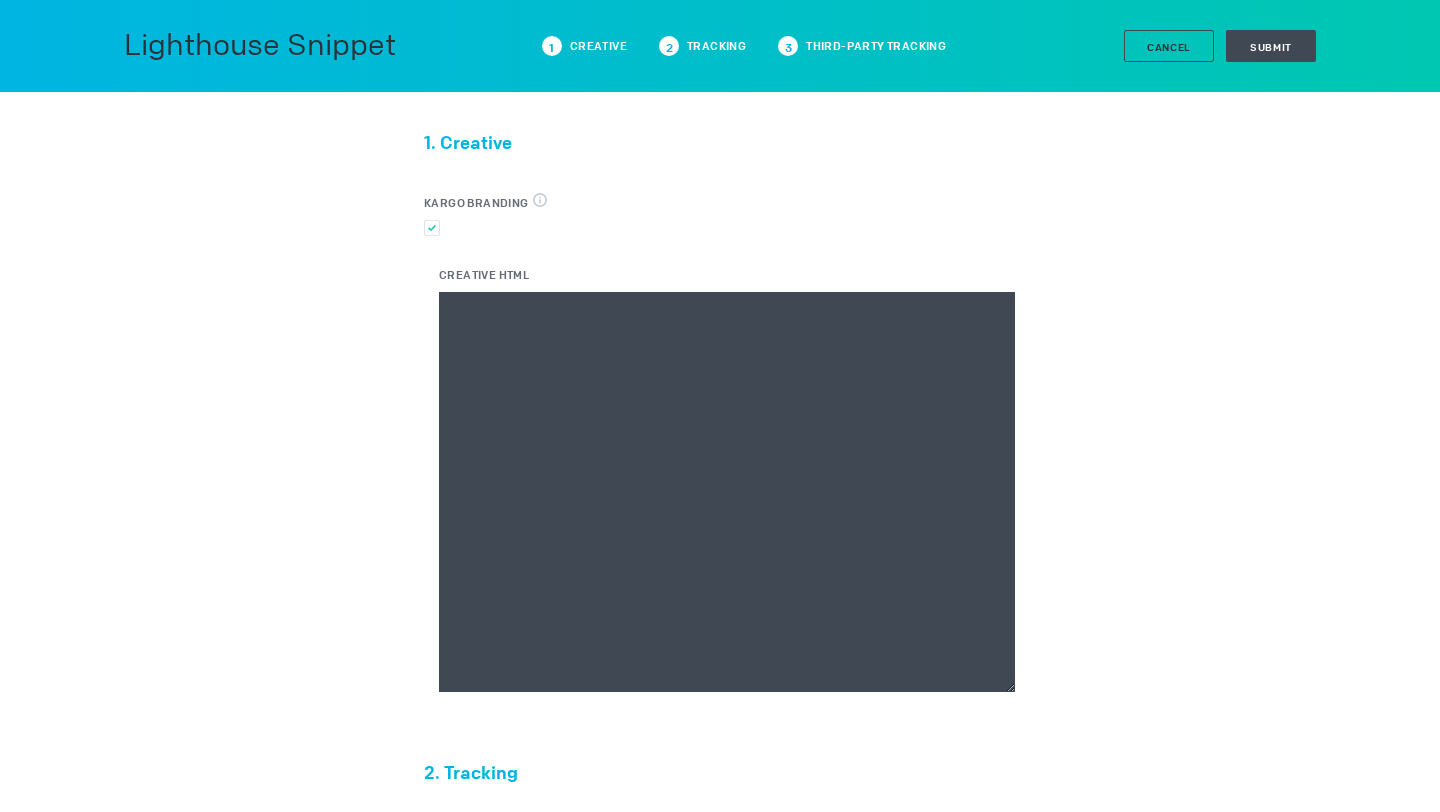 paste on "<div class="celtra-ad-v3">
<!-- passthroughParameters[impressionId] = raw {IMP_ID} -->
<!-- eas.JWVjaWQh                        = raw %ecid! -->
<!-- externalCreativeId                  = raw %ecid! -->
<!-- externalPlacementId                 = raw %epid! -->
<!-- externalSiteId                      = raw %esid! -->
<!-- externalSiteName                    = raw %%SITE%% -->
<!-- externalLineItemId                  = raw %eaid! -->
<!-- externalCampaignId                  = raw %ebuy! -->
<!-- externalAdvertiserId                = raw %eadv! -->
<!-- coppa                               = raw %%TFCD%% -->
<!-- externalCreativeSize                = raw %%WIDTH%%x%%HEIGHT%% -->
<img src="data:image/png,celtra" style="display: none" onerror="
(function(img) {
var params = {'accountId':'13be8f66','clickUrl':'%%CLICK_URL_UNESC%%','expandDirection':'undefined','preferredClickThroughWindow':'new','textColor':'#FFFFFF','barColor':'#000000','advert..." 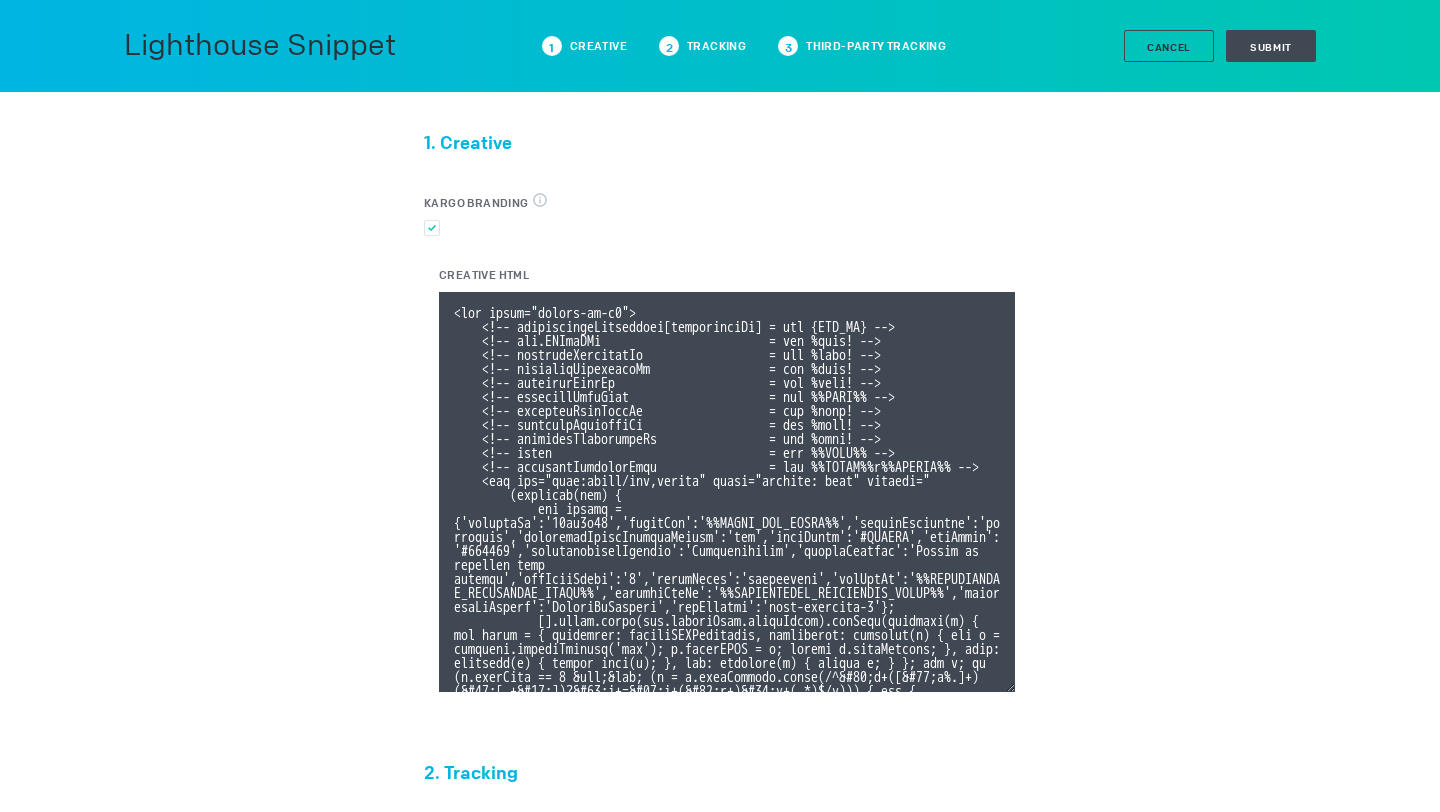 scroll, scrollTop: 400, scrollLeft: 0, axis: vertical 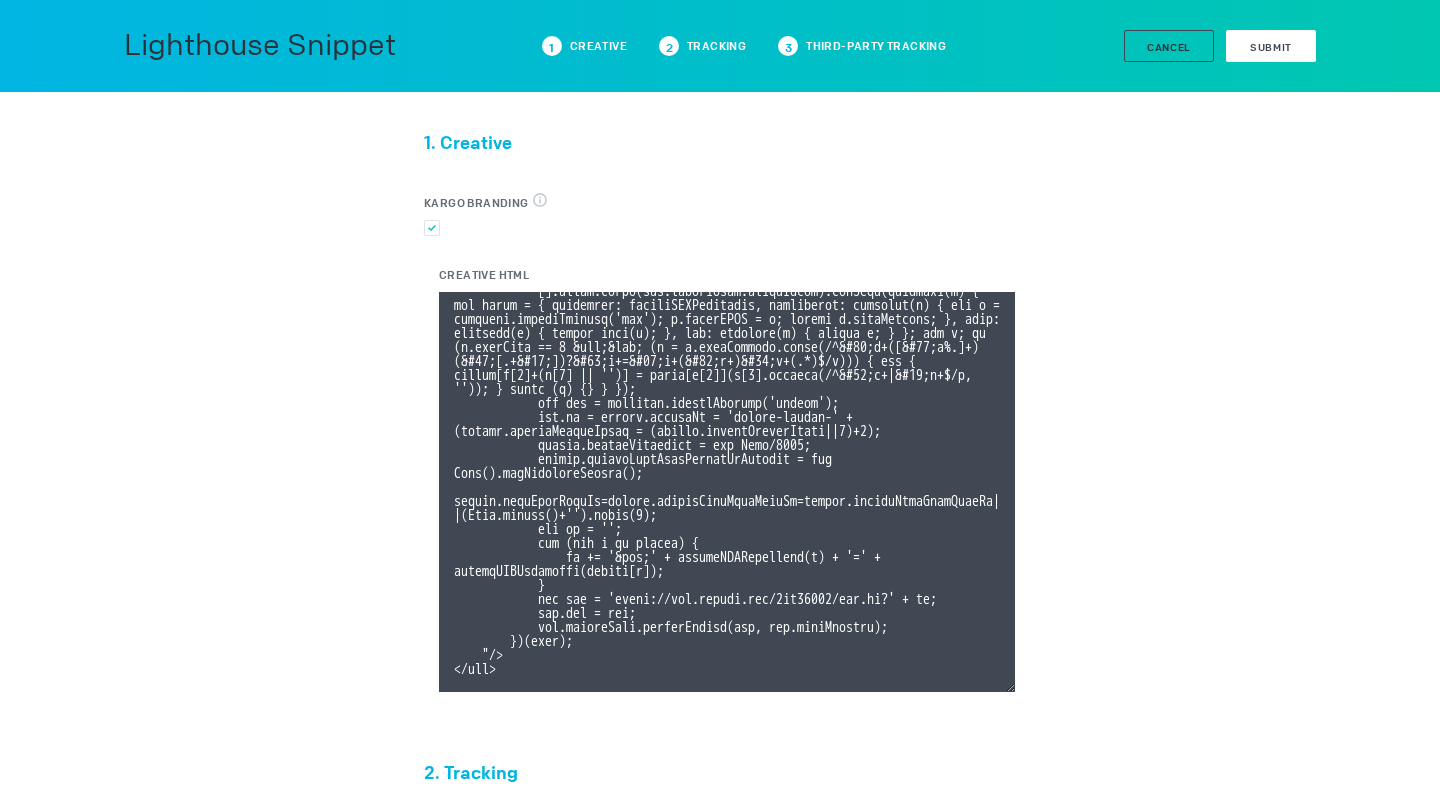 click on "Submit" at bounding box center [1271, 47] 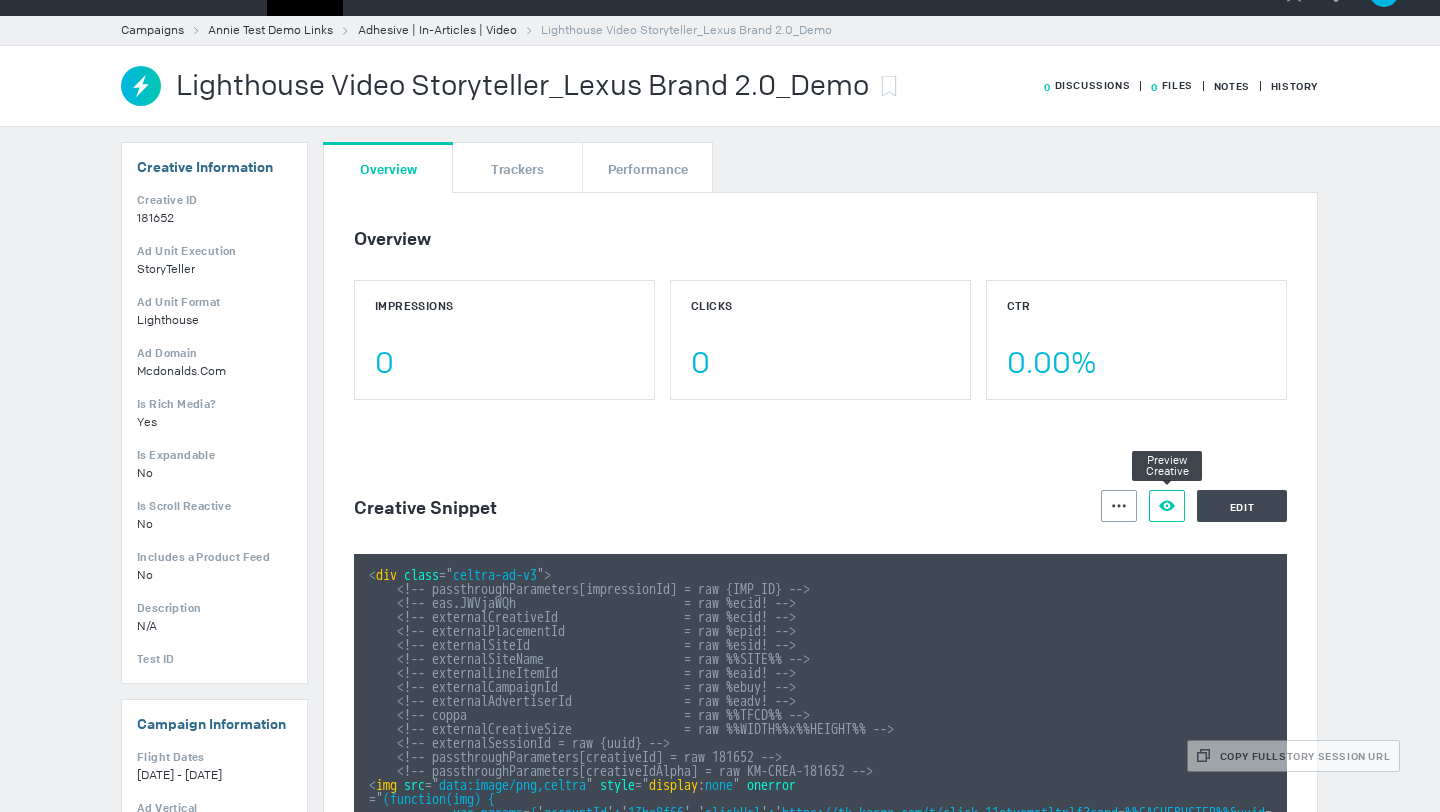 click on "Preview Creative" at bounding box center (1167, 506) 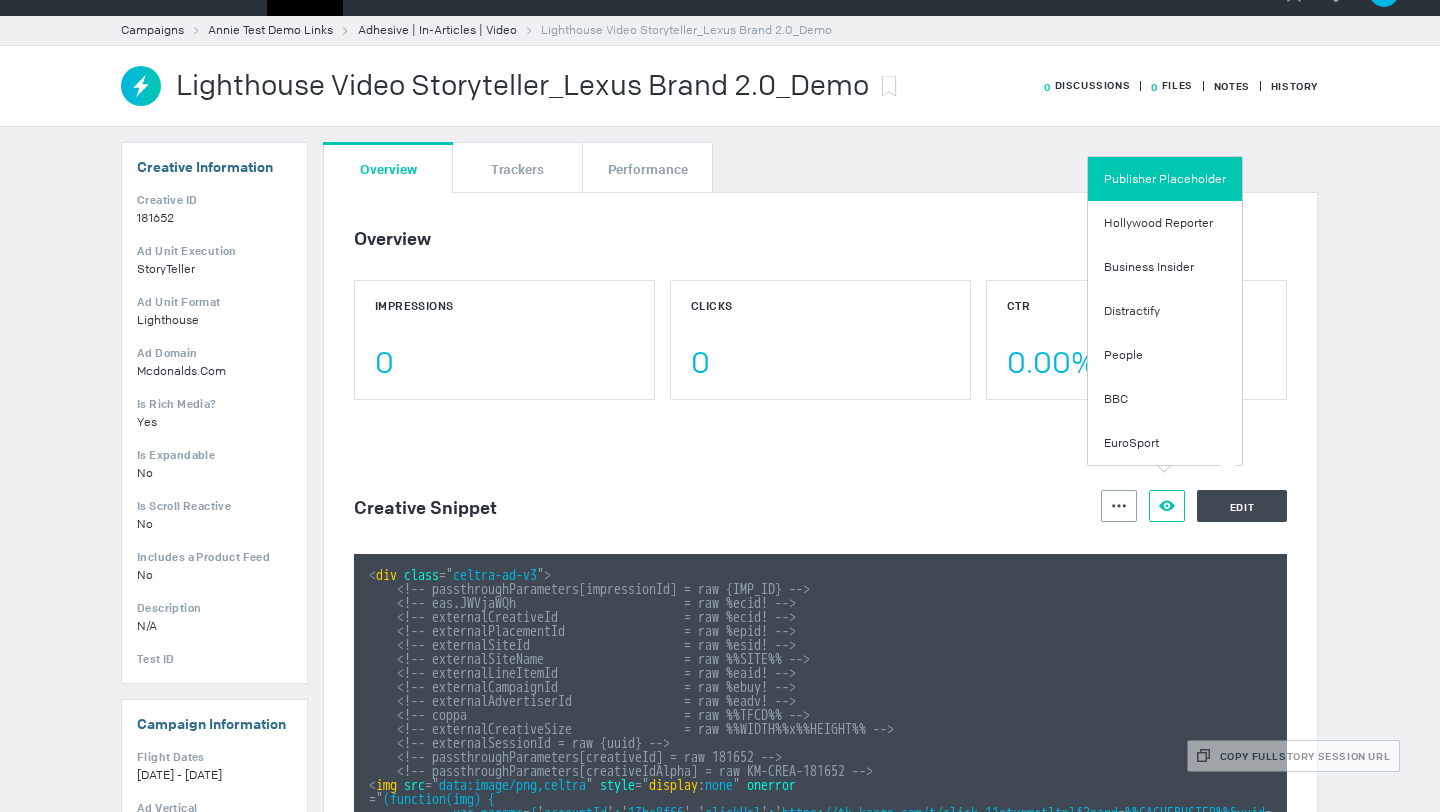 click on "Publisher Placeholder" at bounding box center (1165, 179) 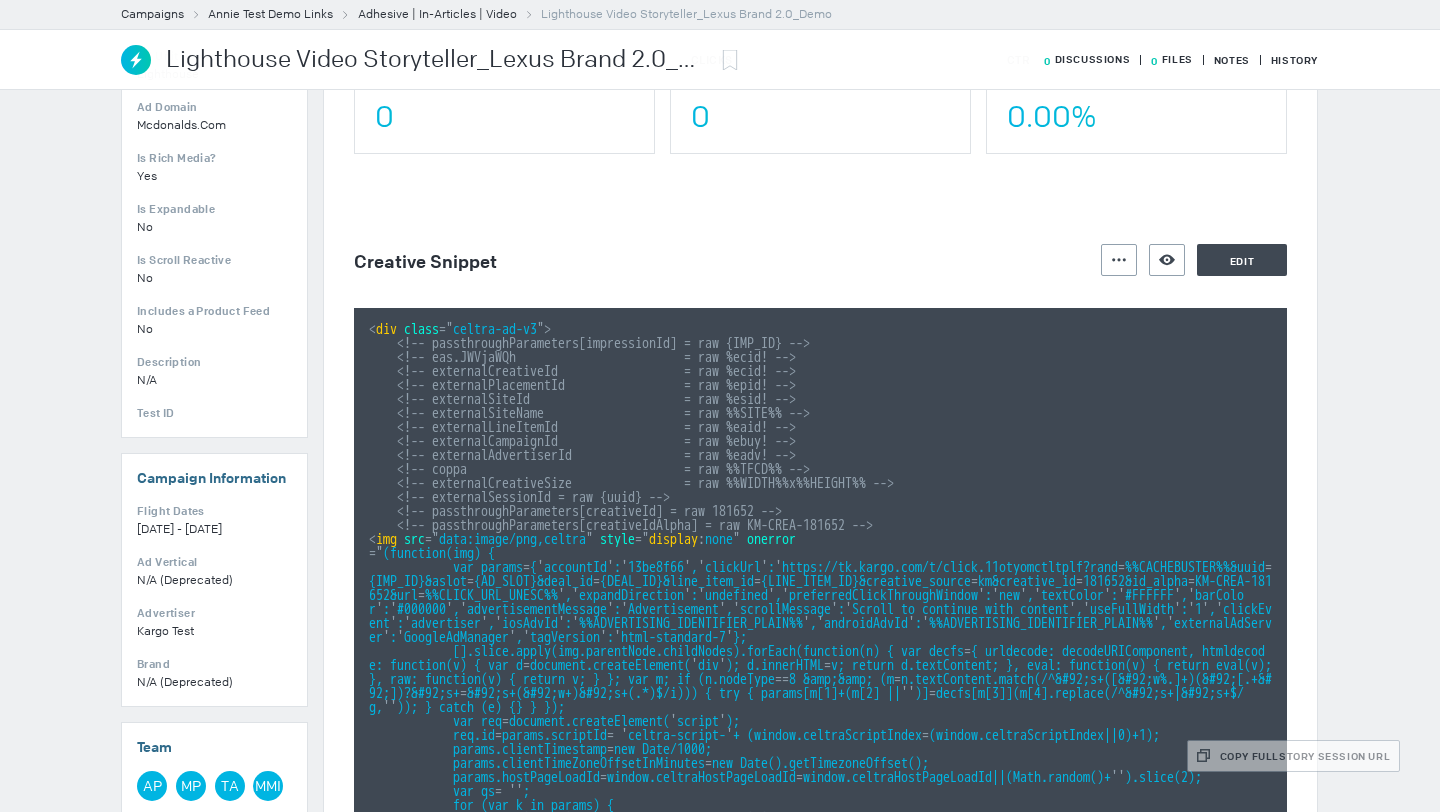 scroll, scrollTop: 234, scrollLeft: 0, axis: vertical 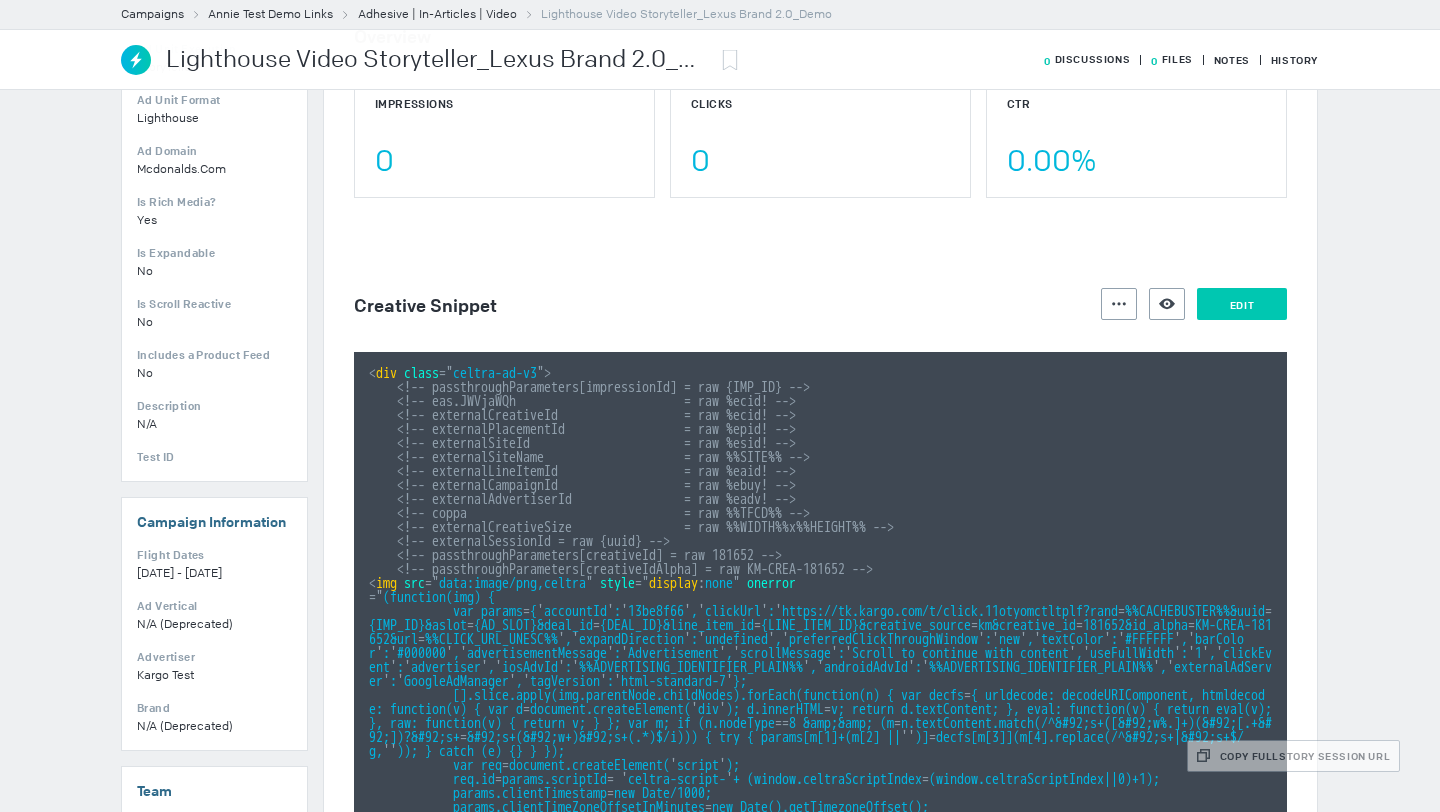 click on "Edit" at bounding box center (1242, 304) 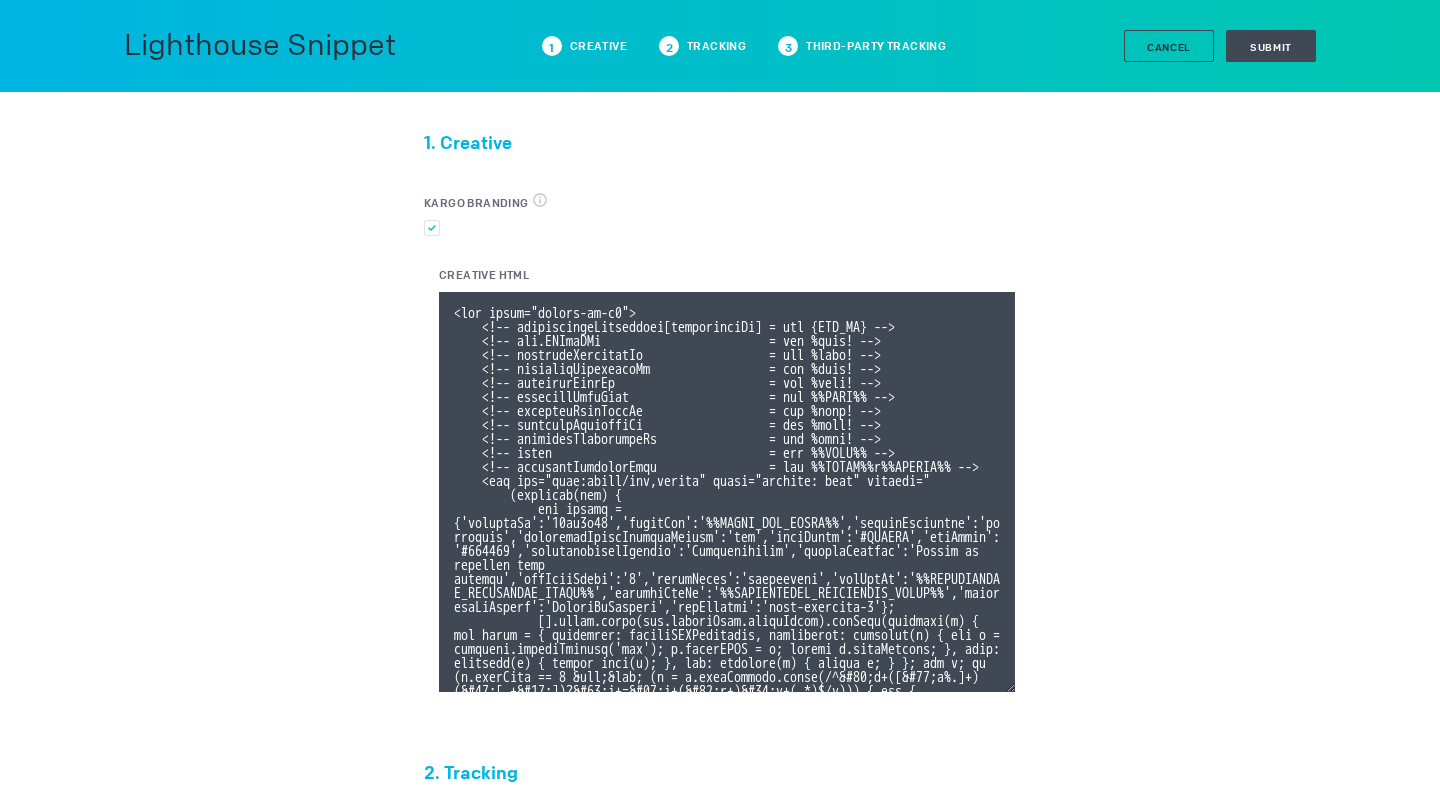 scroll, scrollTop: 414, scrollLeft: 0, axis: vertical 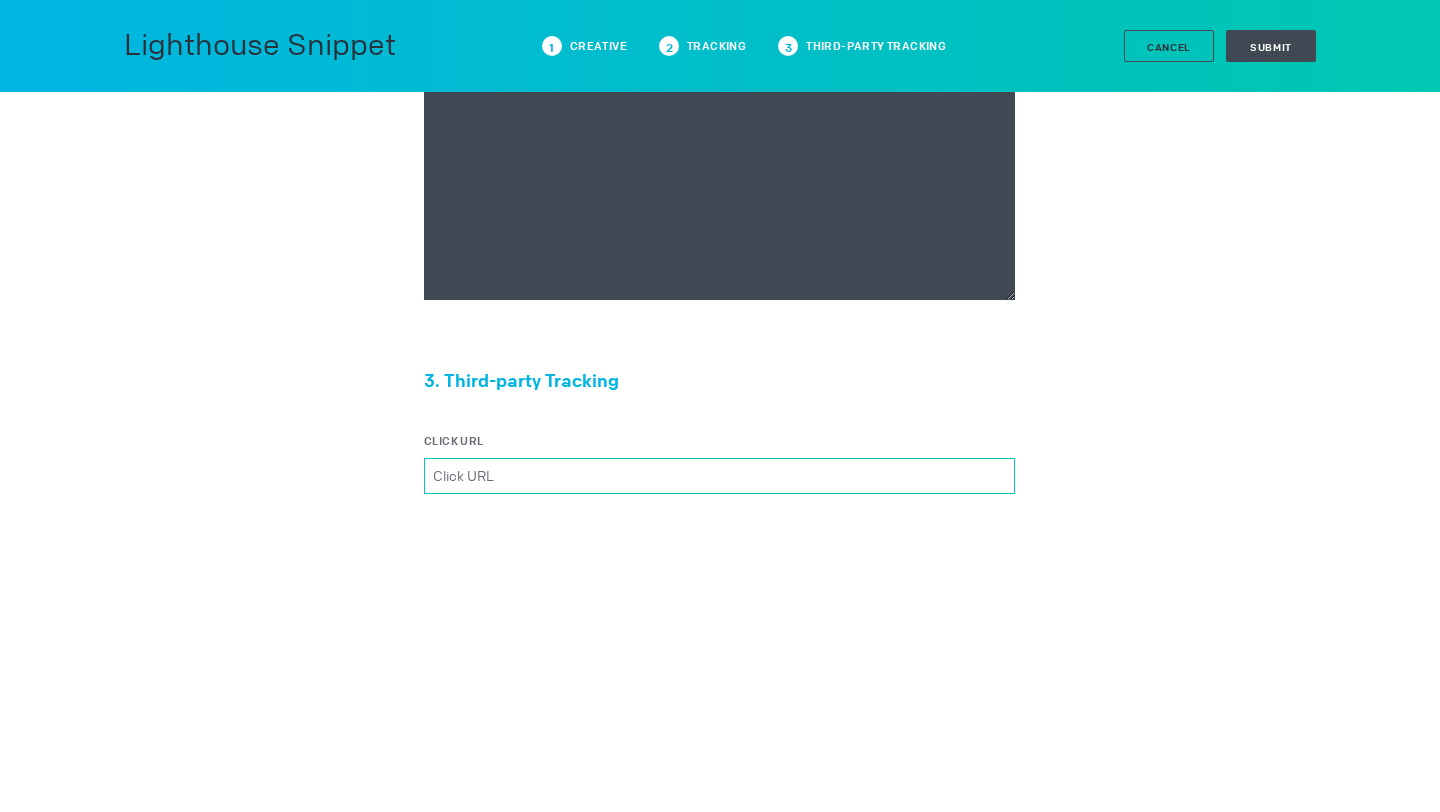 click on "Click URL" at bounding box center [719, 476] 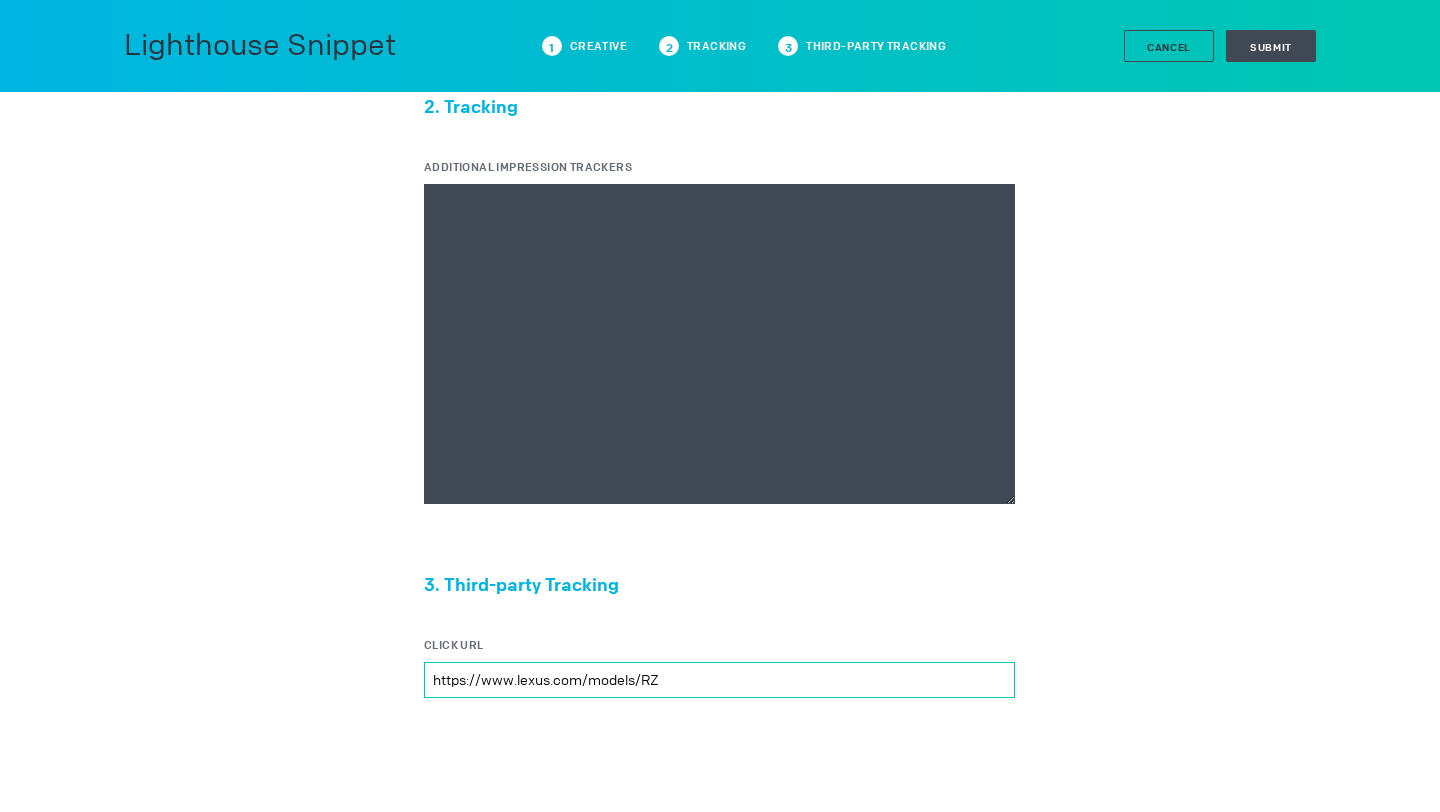 scroll, scrollTop: 665, scrollLeft: 0, axis: vertical 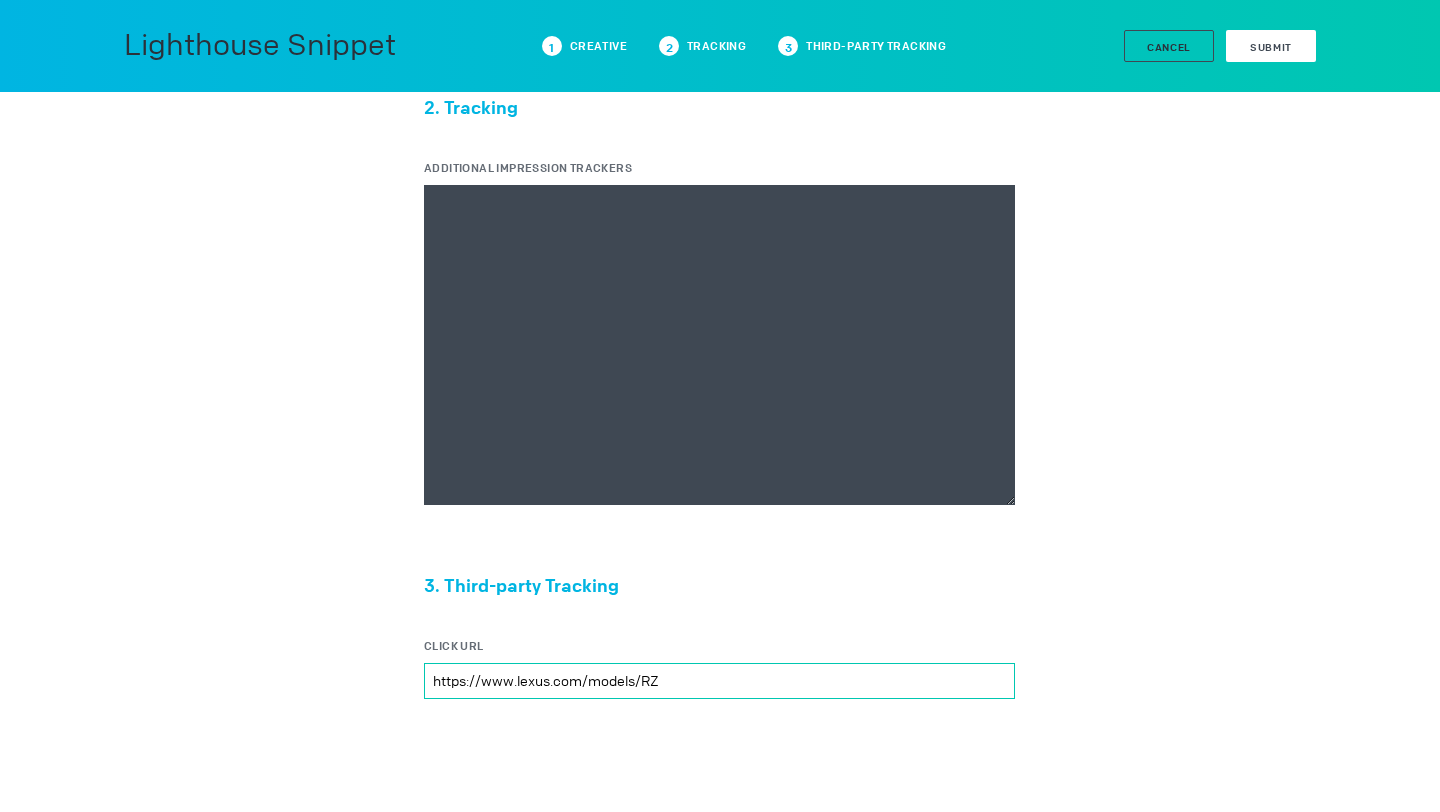 type on "https://www.lexus.com/models/RZ" 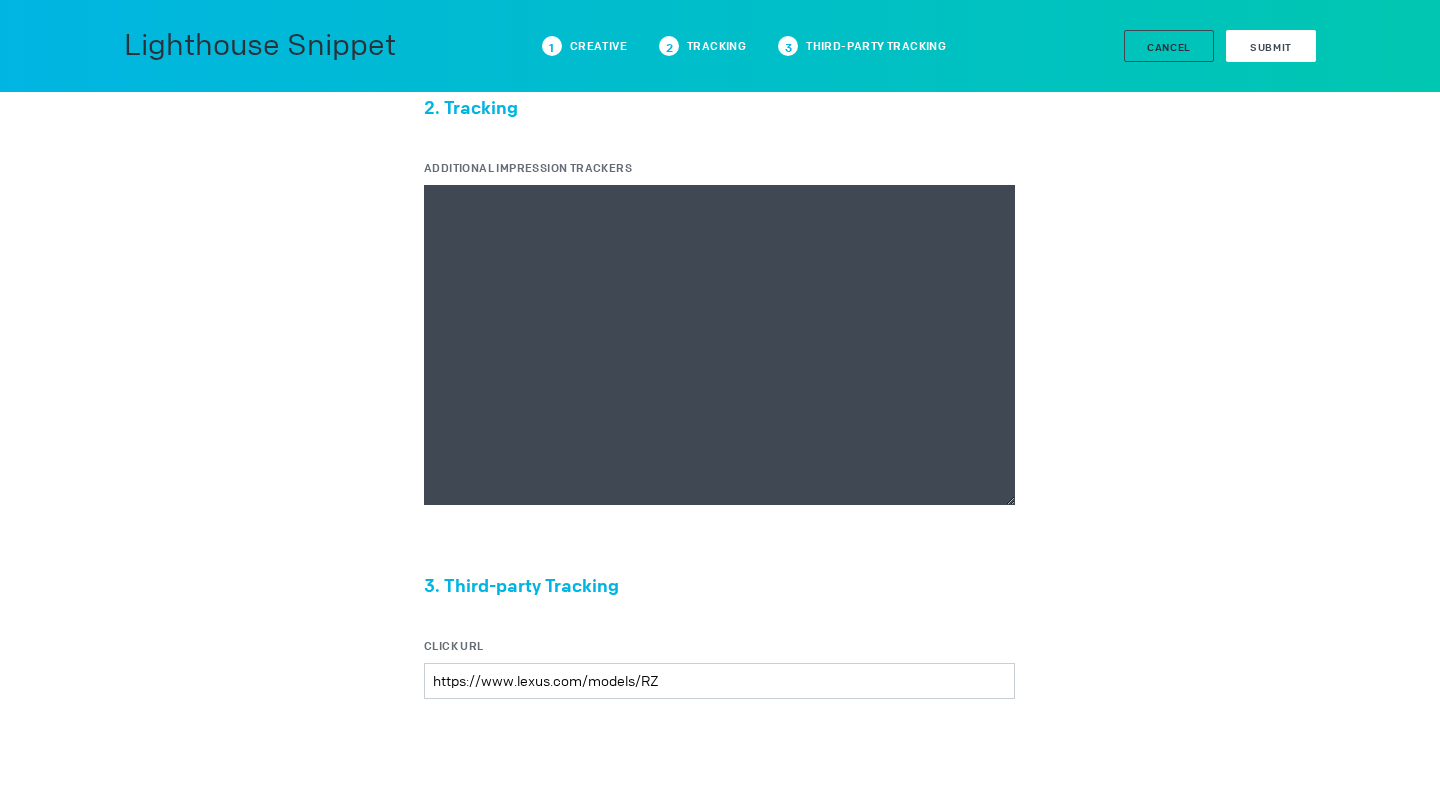 click on "Submit" at bounding box center [1271, 46] 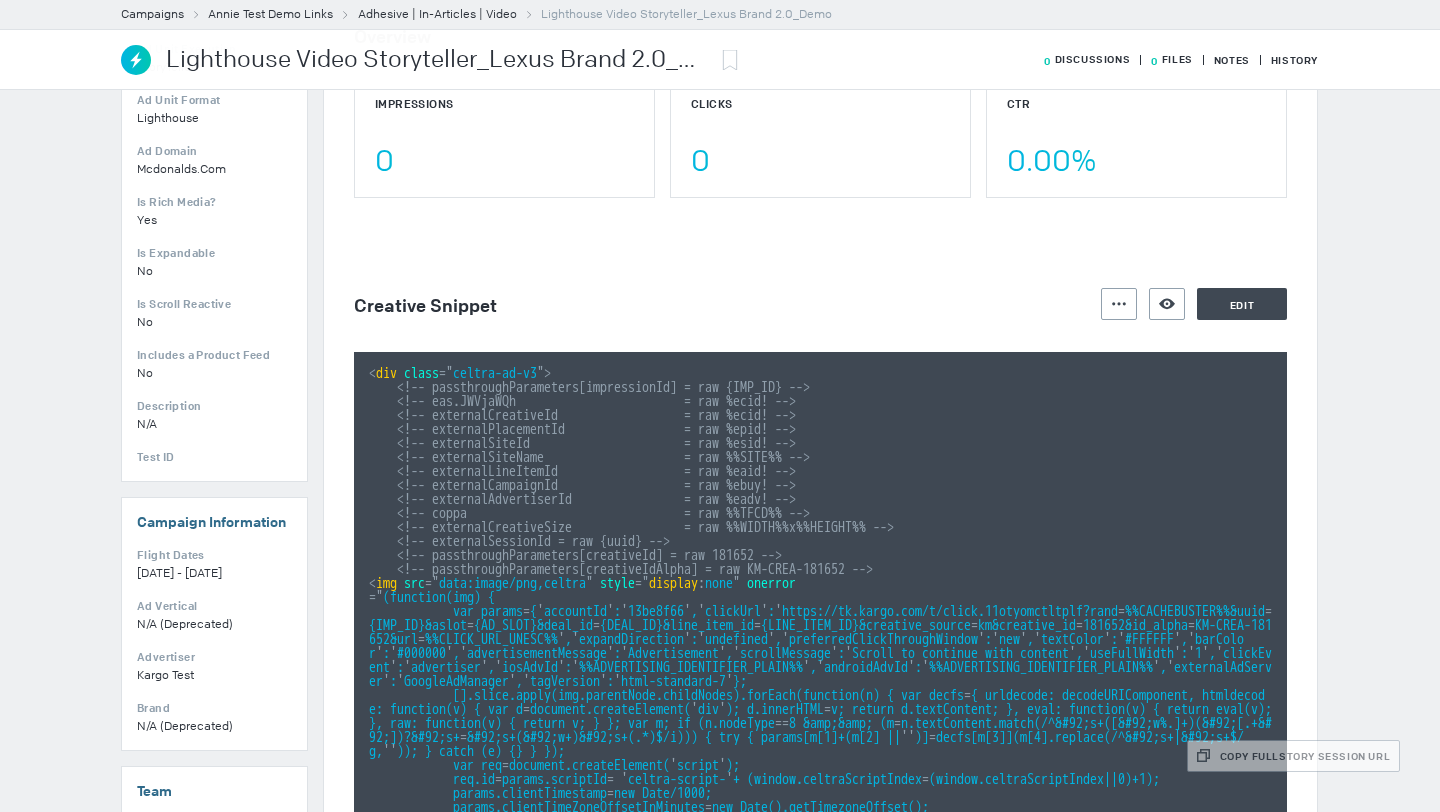 click on "Lighthouse Video Storyteller_Lexus Brand 2.0_Demo" at bounding box center [438, 60] 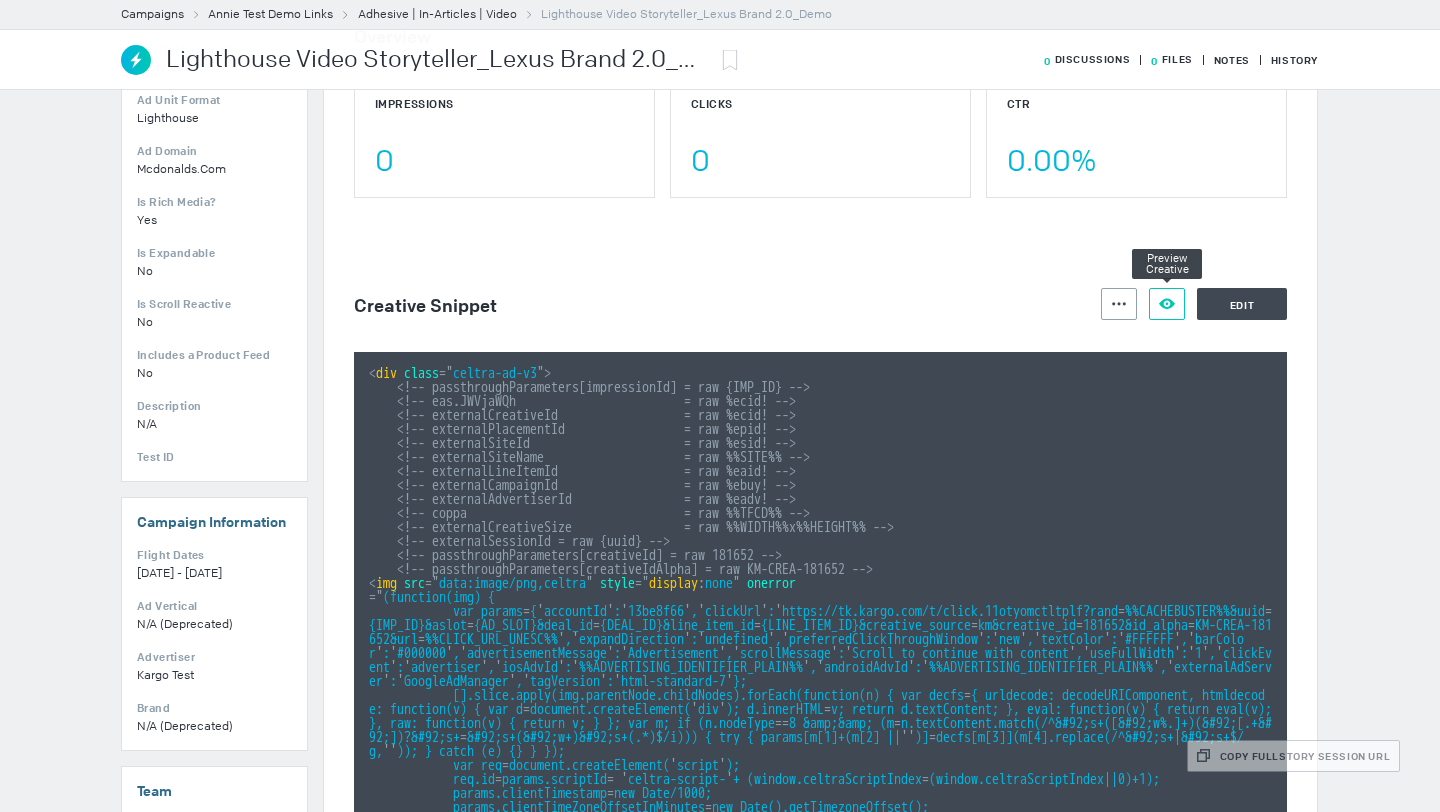click at bounding box center (1119, 303) 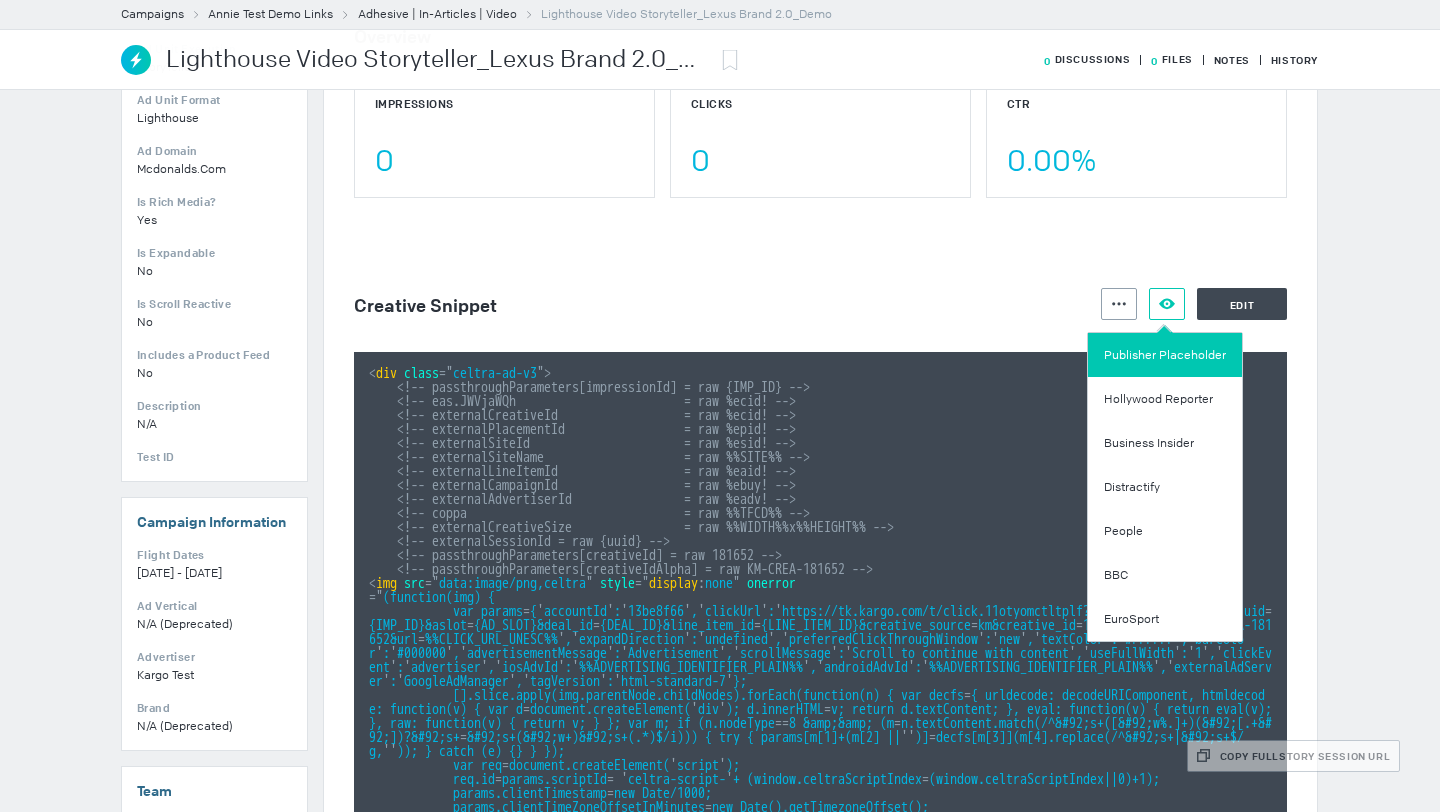 click on "Publisher Placeholder" at bounding box center [1165, 355] 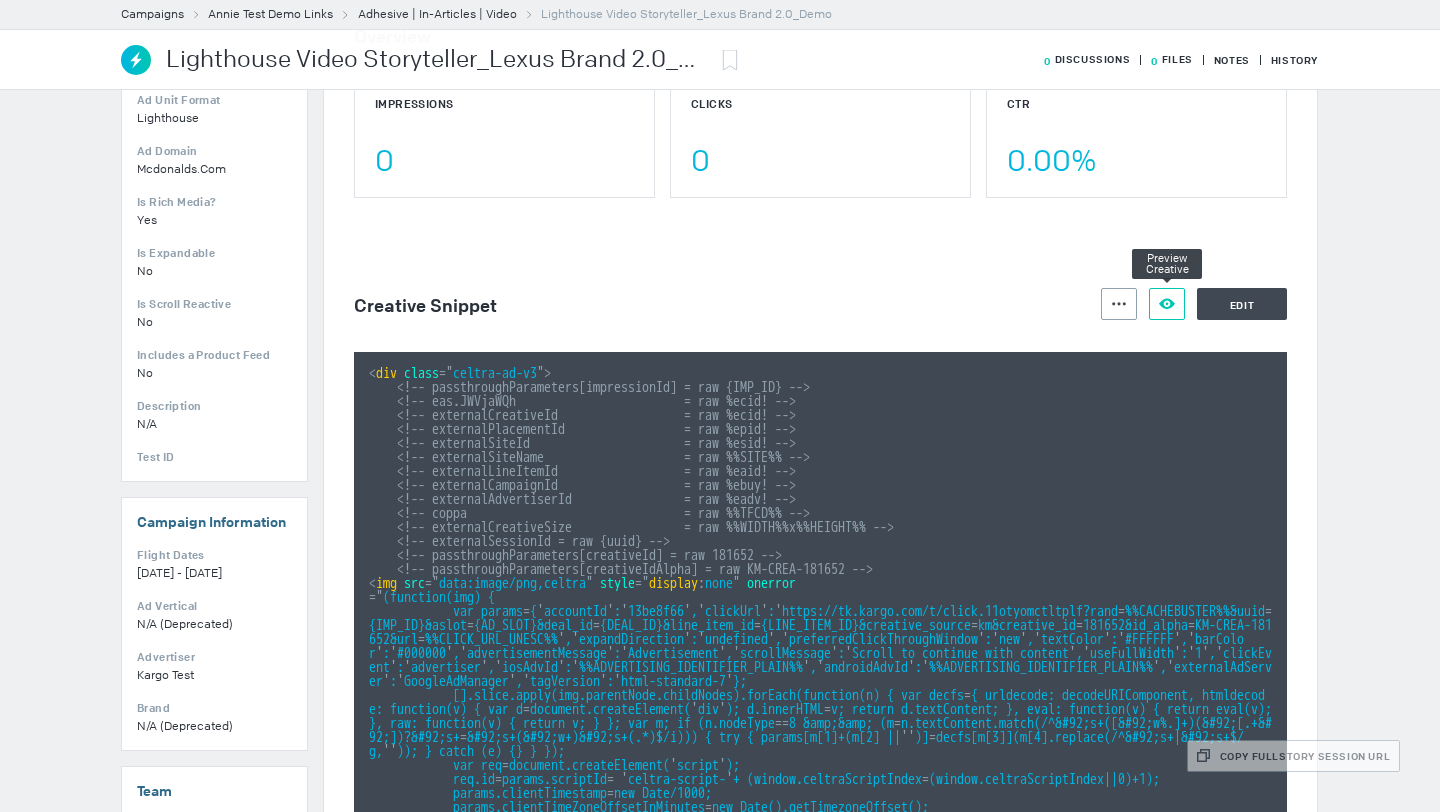 click on "Preview Creative" at bounding box center (1167, 304) 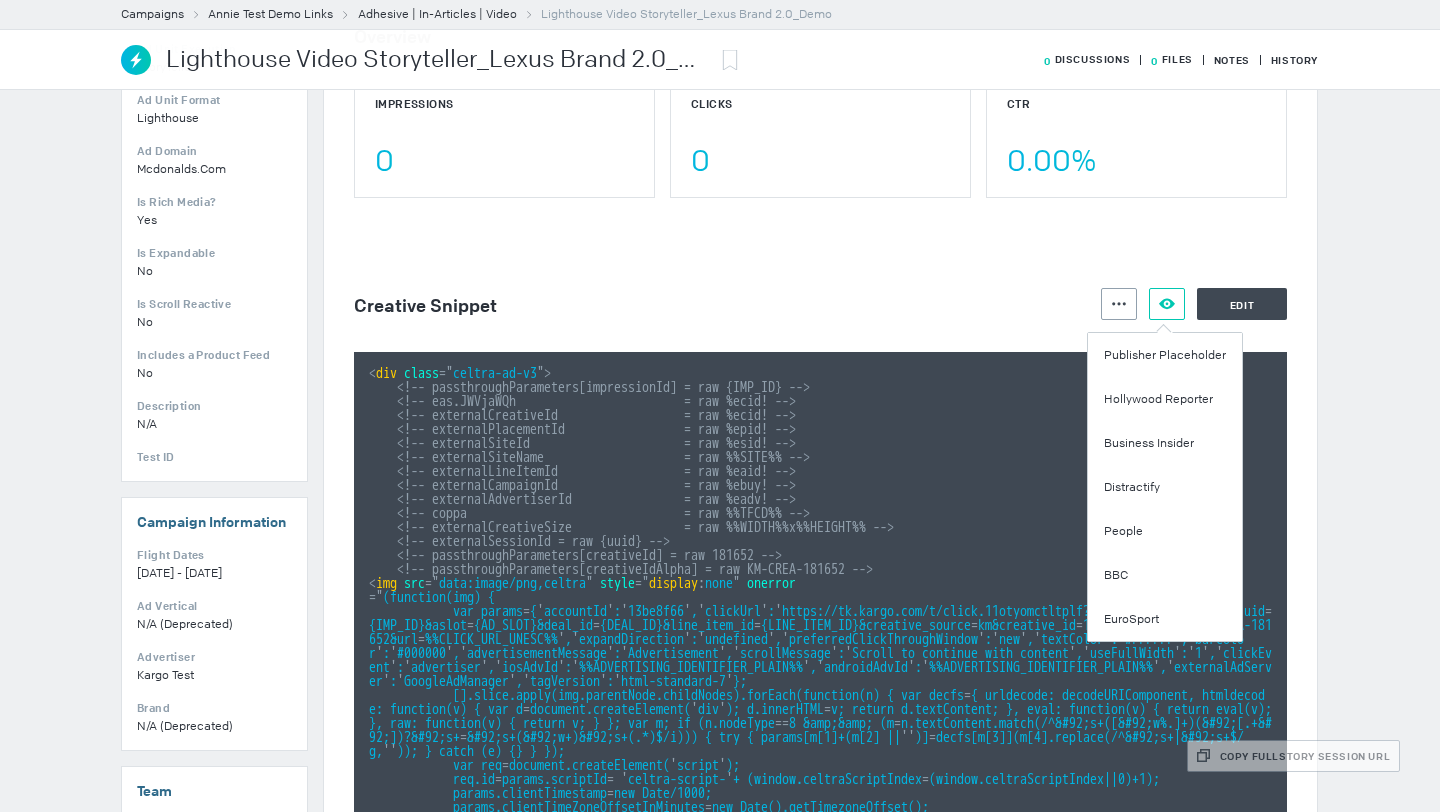 click on "Overview Impressions 0 Clicks 0 CTR 0.00% Creative Snippet   Actions     Preview Creative   Edit   < div   class = " celtra-ad-v3 " >
<!-- passthroughParameters[impressionId] = raw {IMP_ID} -->
<!-- eas.JWVjaWQh                        = raw %ecid! -->
<!-- externalCreativeId                  = raw %ecid! -->
<!-- externalPlacementId                 = raw %epid! -->
<!-- externalSiteId                      = raw %esid! -->
<!-- externalSiteName                    = raw %%SITE%% -->
<!-- externalLineItemId                  = raw %eaid! -->
<!-- externalCampaignId                  = raw %ebuy! -->
<!-- externalAdvertiserId                = raw %eadv! -->
<!-- coppa                               = raw %%TFCD%% -->
<!-- externalCreativeSize                = raw %%WIDTH%%x%%HEIGHT%% -->
<!-- externalSessionId = raw {uuid} -->
<!-- passthroughParameters[creativeId] = raw 181652 -->
< img   src = " data:image/png,celtra "   style ="" at bounding box center [820, 775] 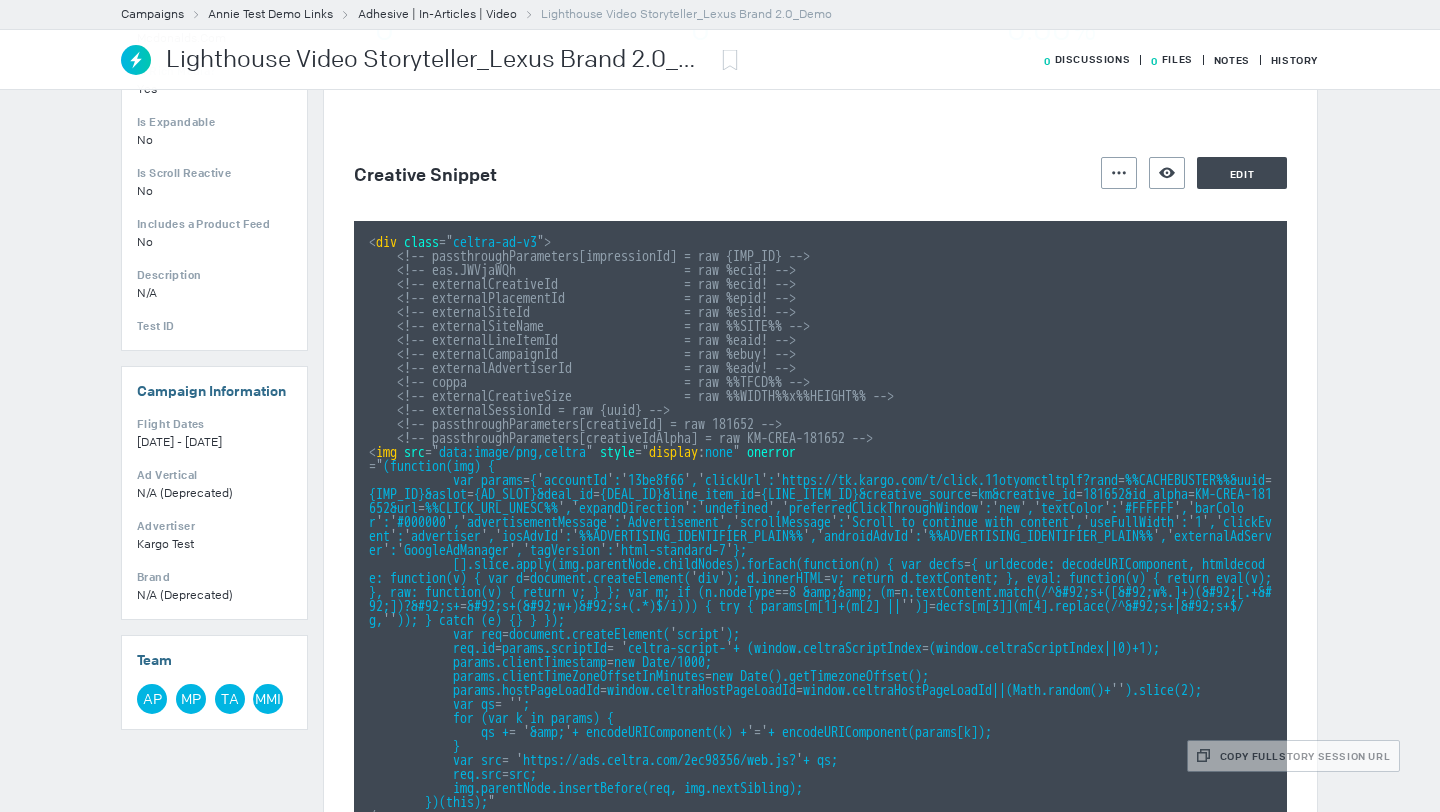 scroll, scrollTop: 364, scrollLeft: 0, axis: vertical 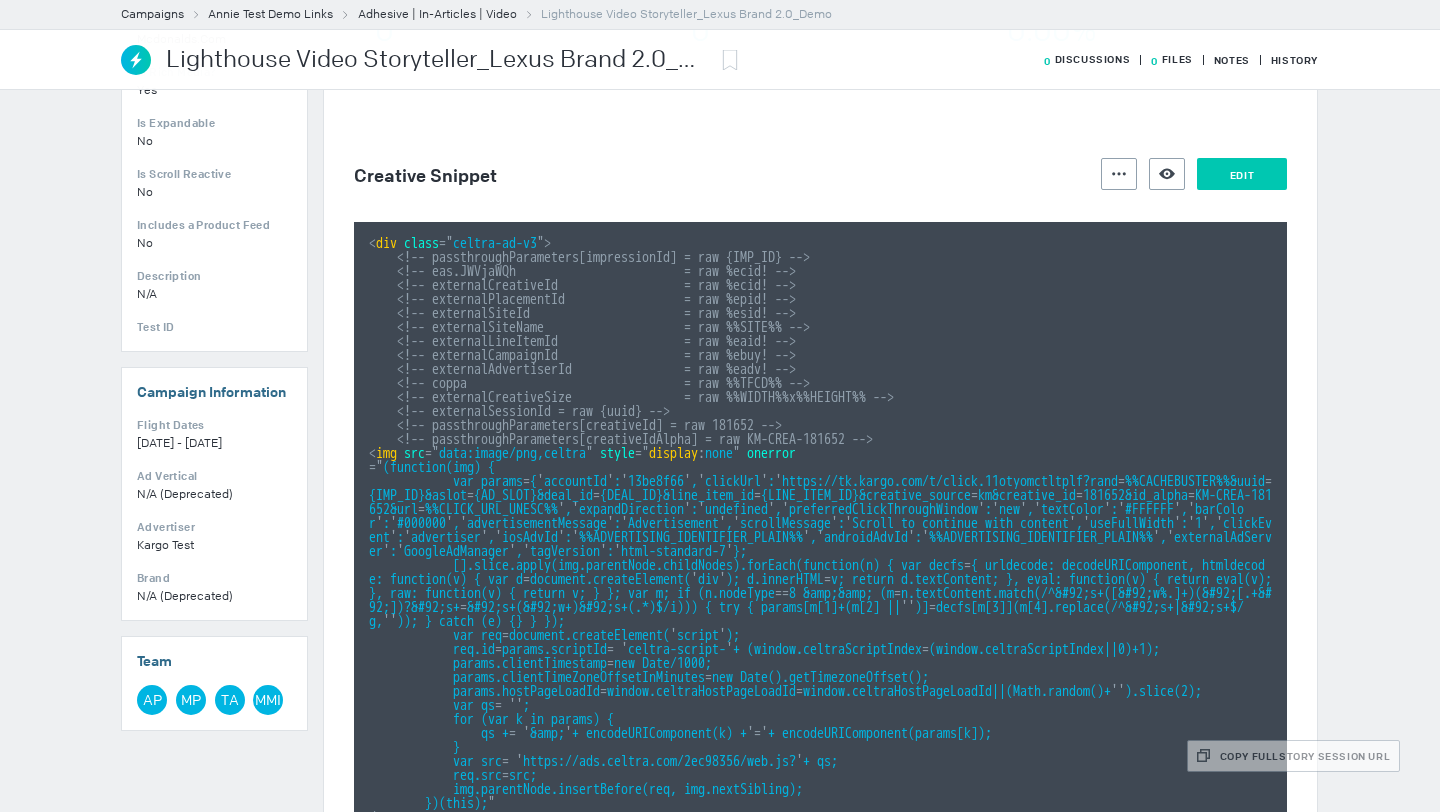 click on "Edit" at bounding box center (1242, 174) 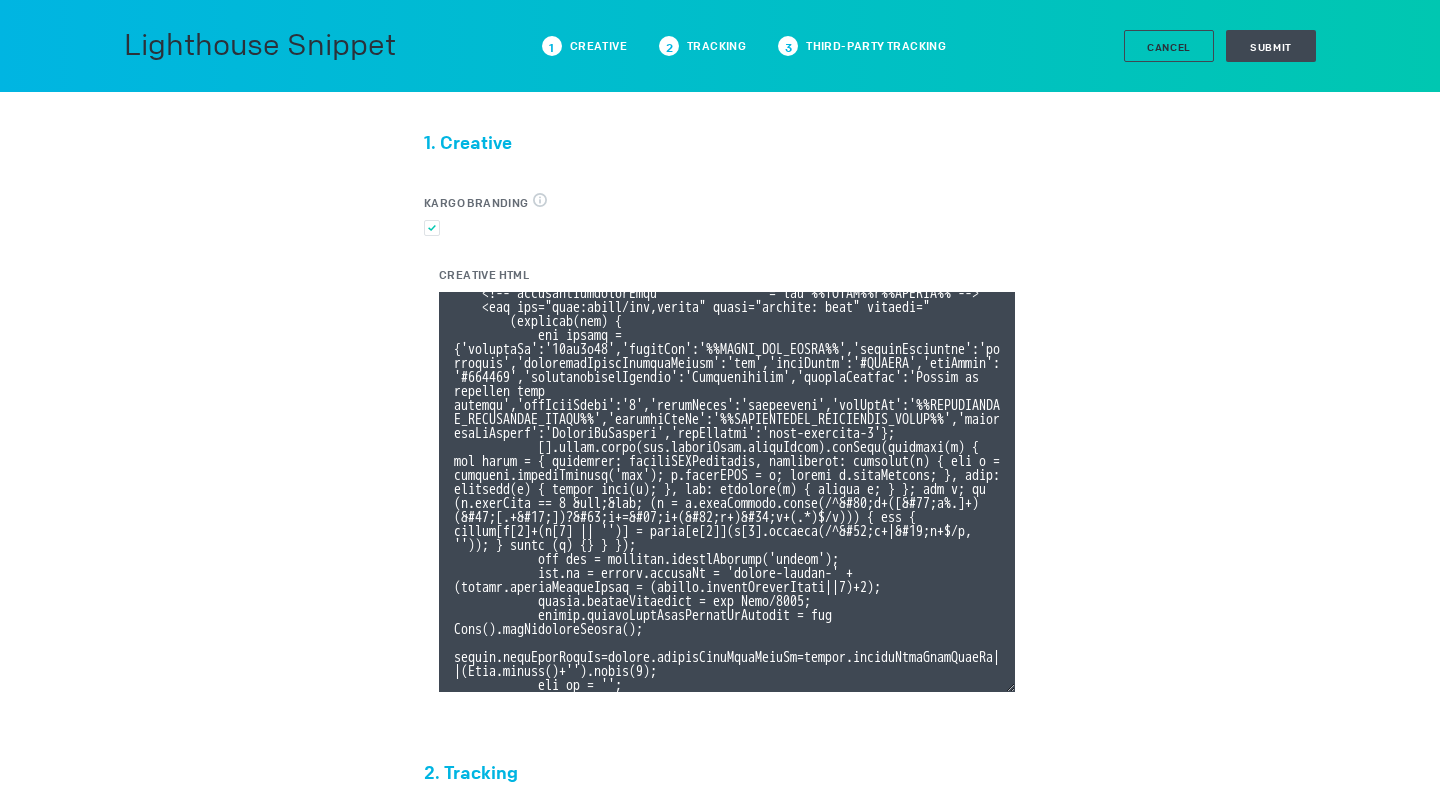 scroll, scrollTop: 414, scrollLeft: 0, axis: vertical 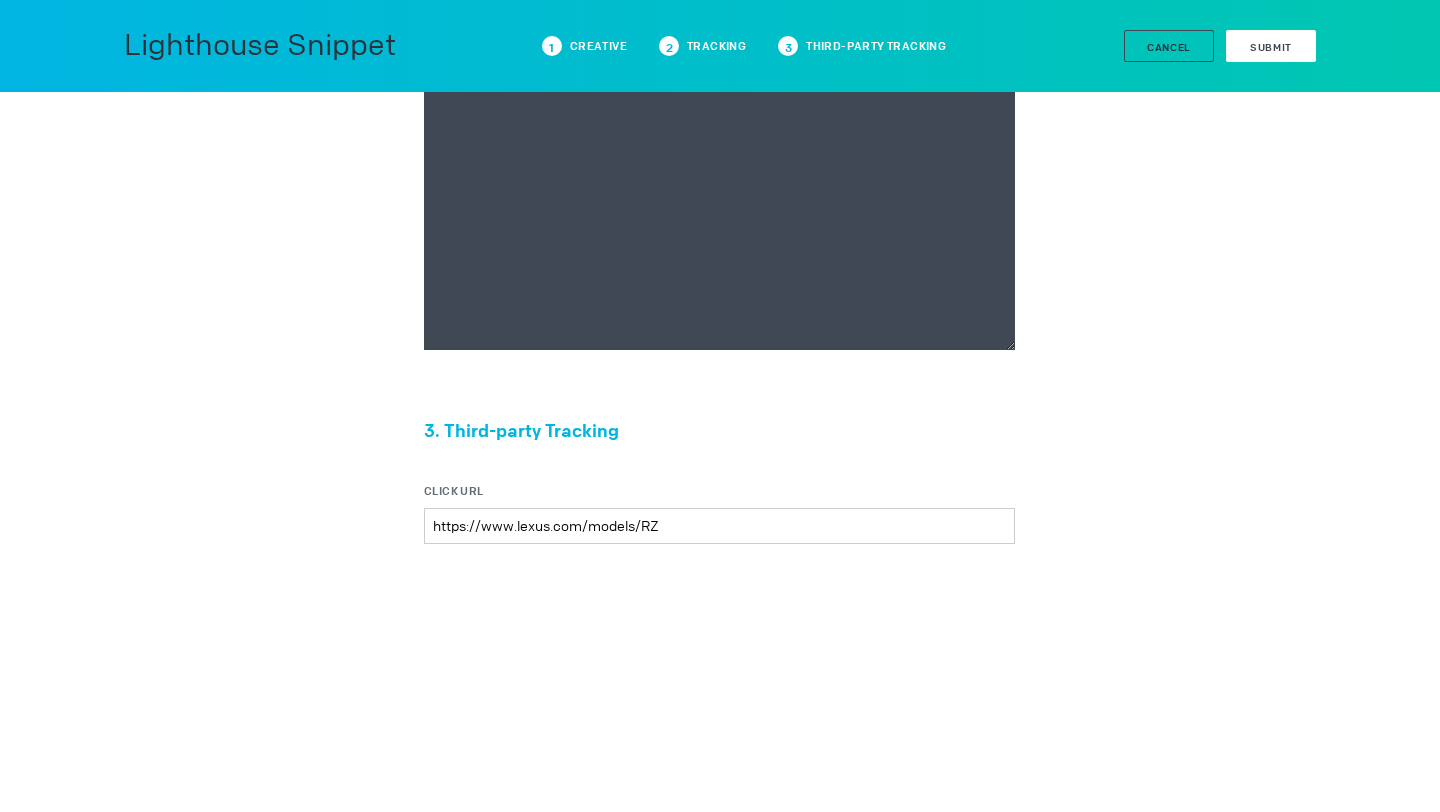 click on "Submit" at bounding box center (1271, 46) 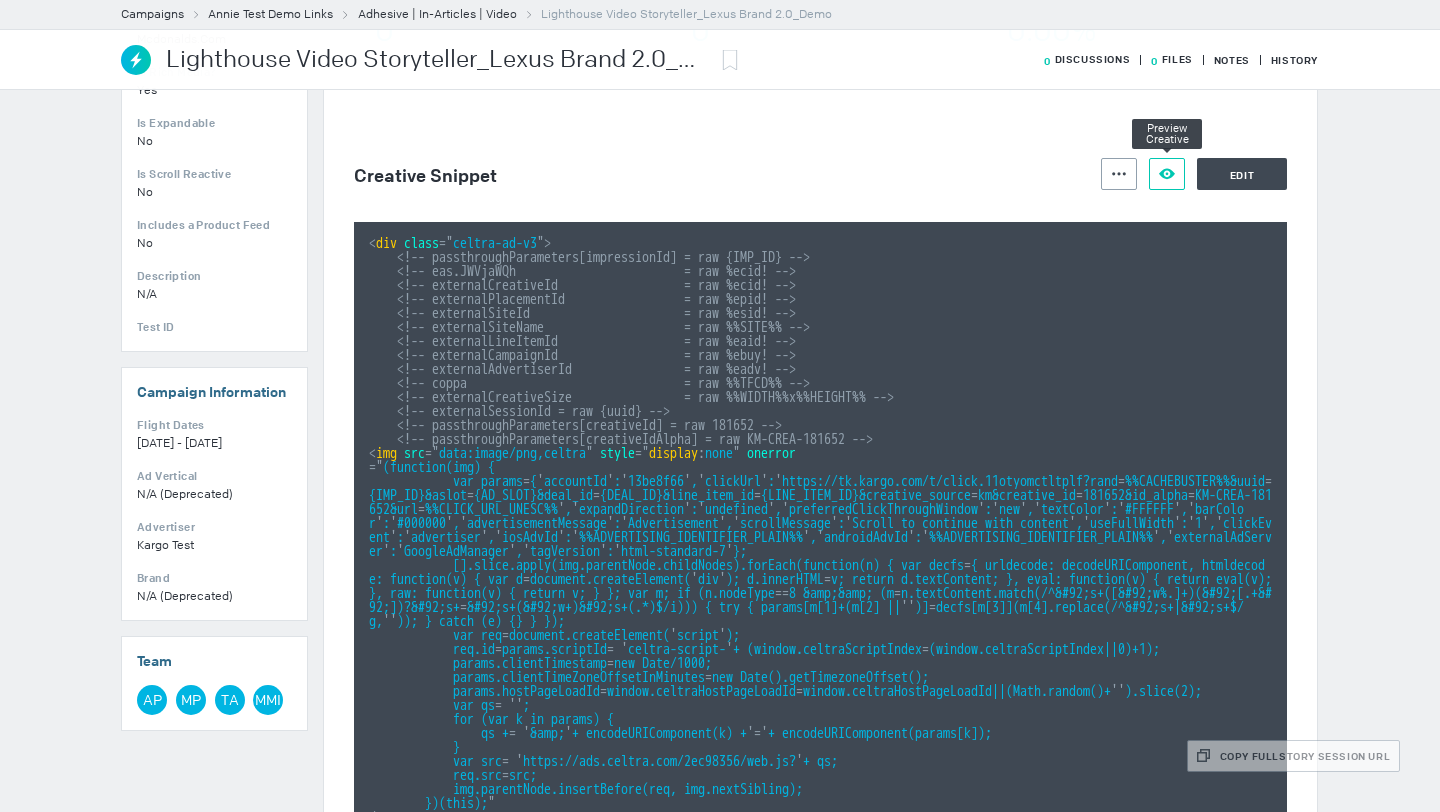 click on "Preview Creative" at bounding box center (1167, 174) 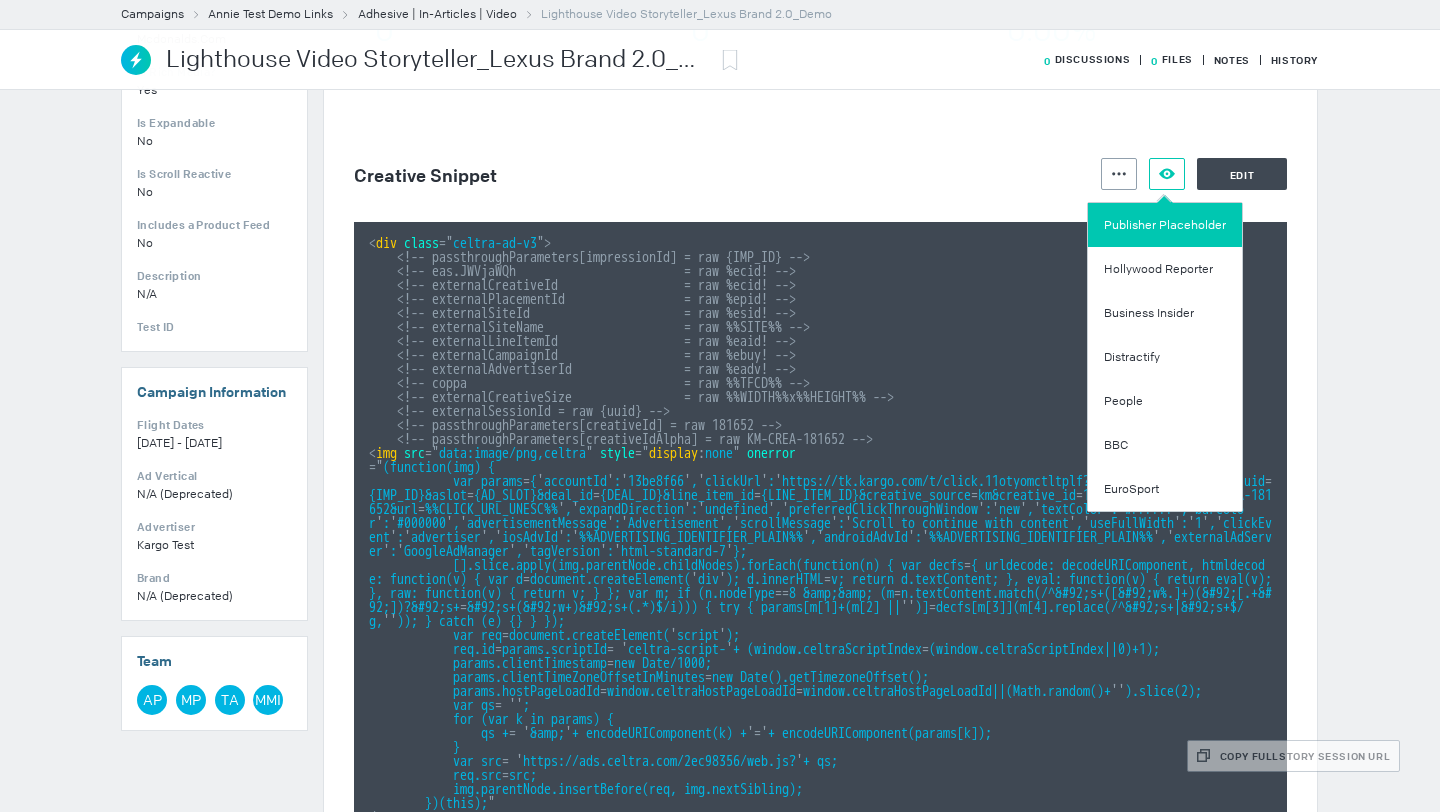 click on "Publisher Placeholder" at bounding box center (1165, 225) 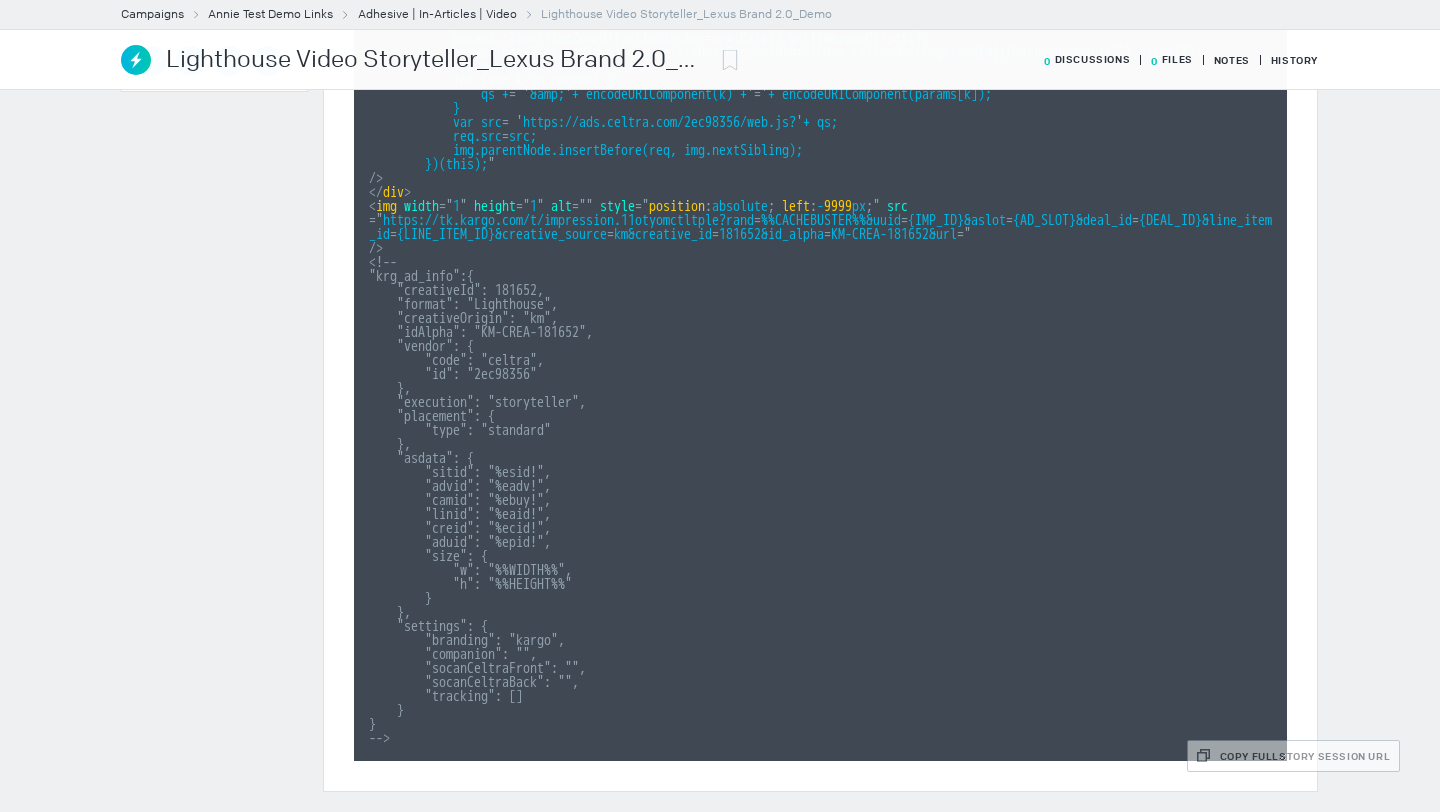 scroll, scrollTop: 0, scrollLeft: 0, axis: both 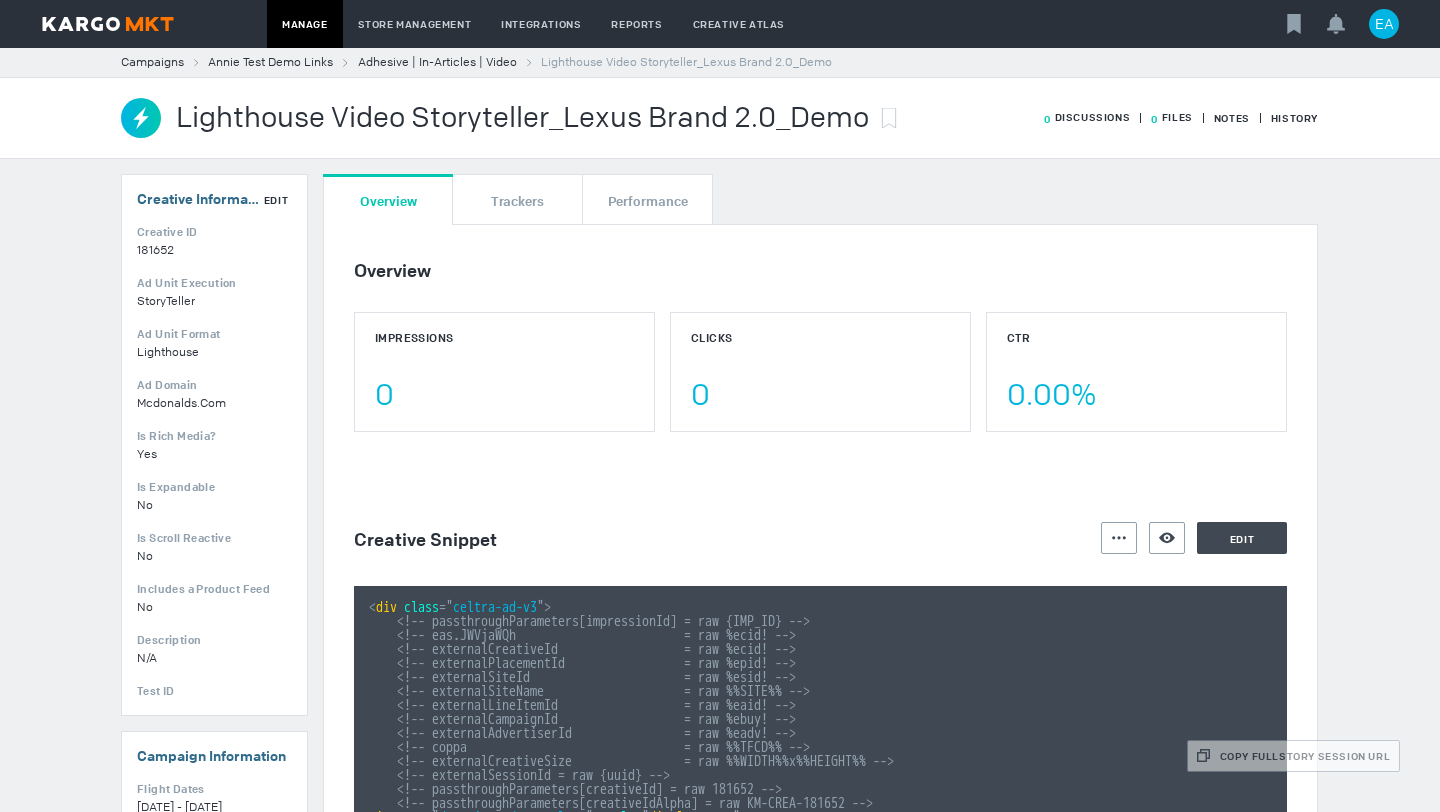 click on "mcdonalds.com" at bounding box center [155, 250] 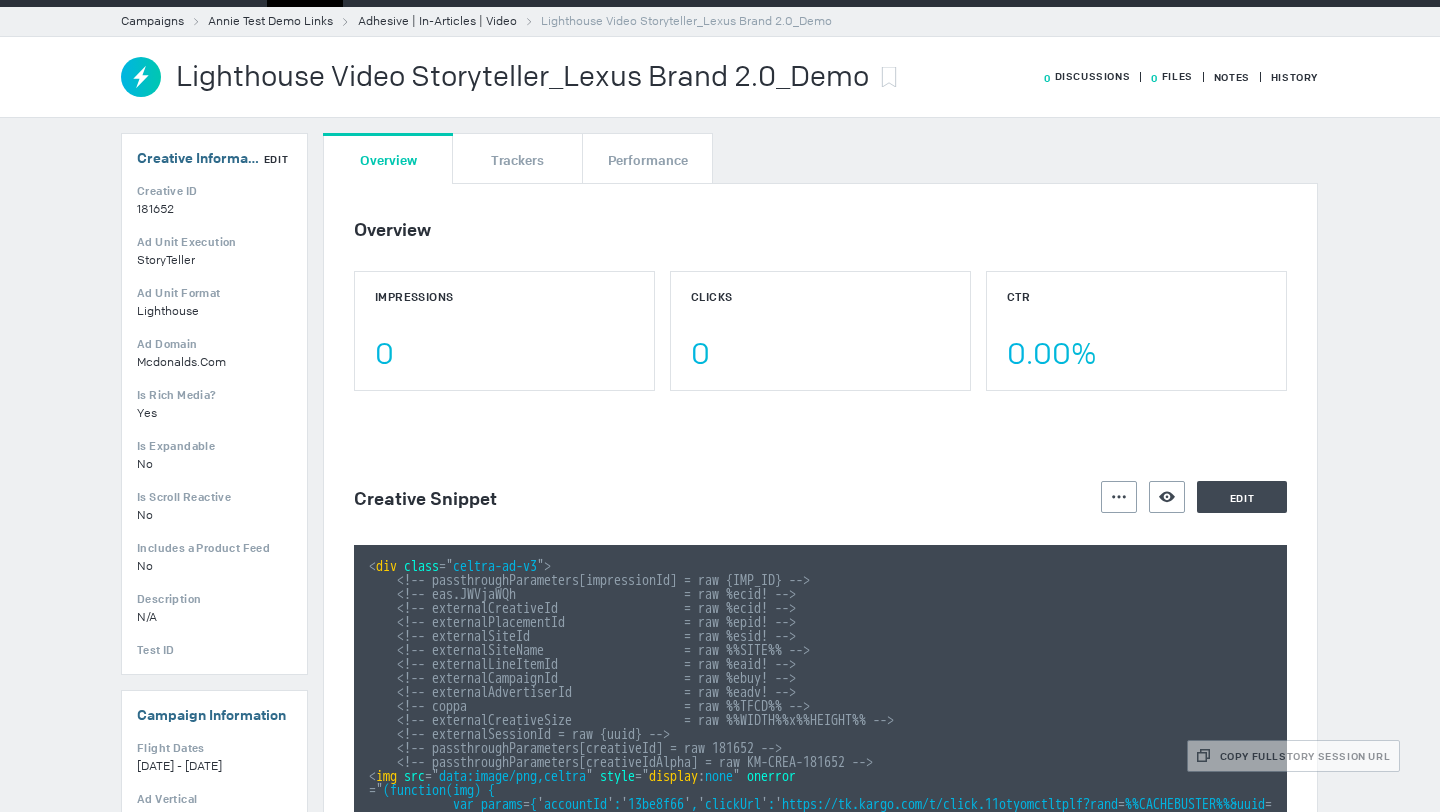 scroll, scrollTop: 51, scrollLeft: 0, axis: vertical 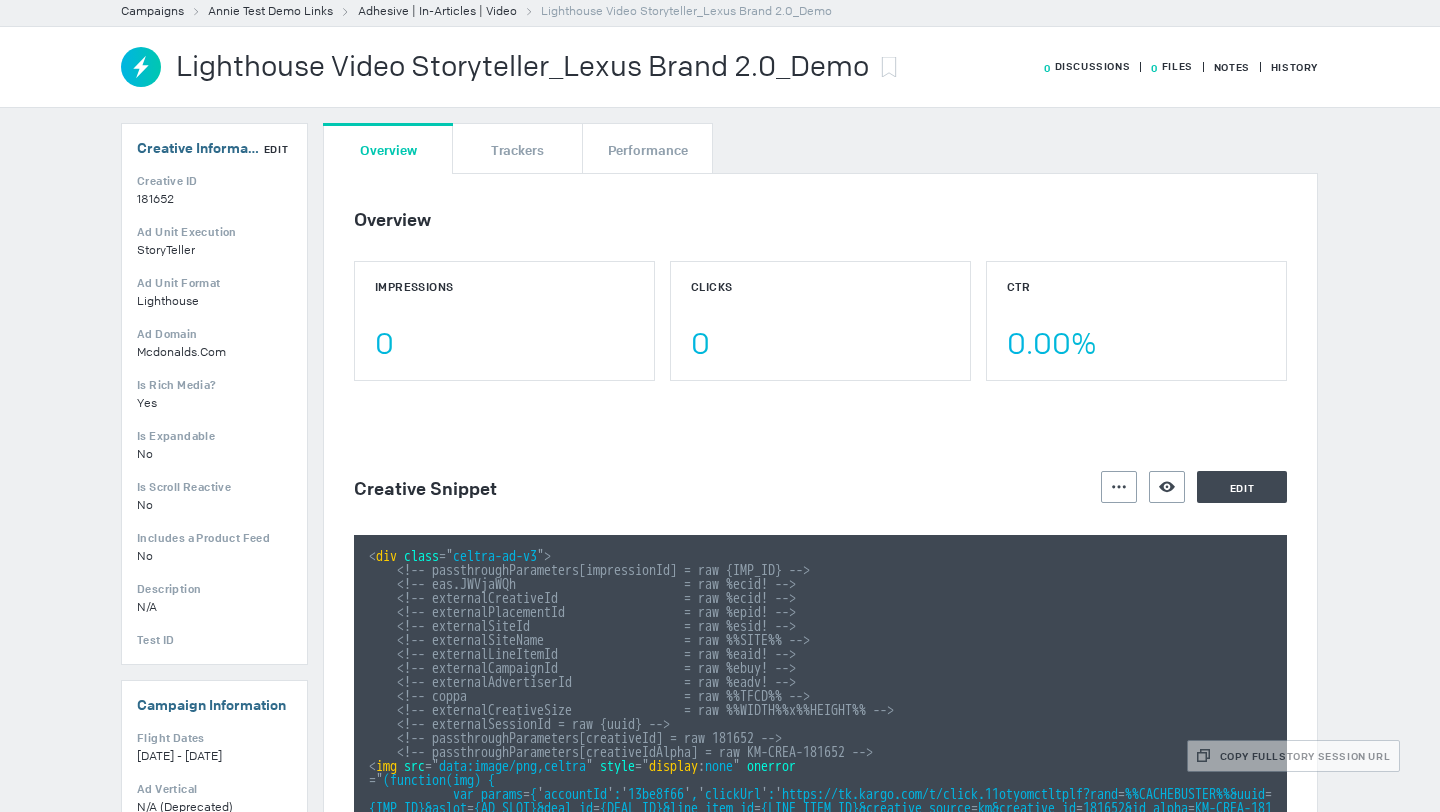 click on "Edit" at bounding box center [276, 149] 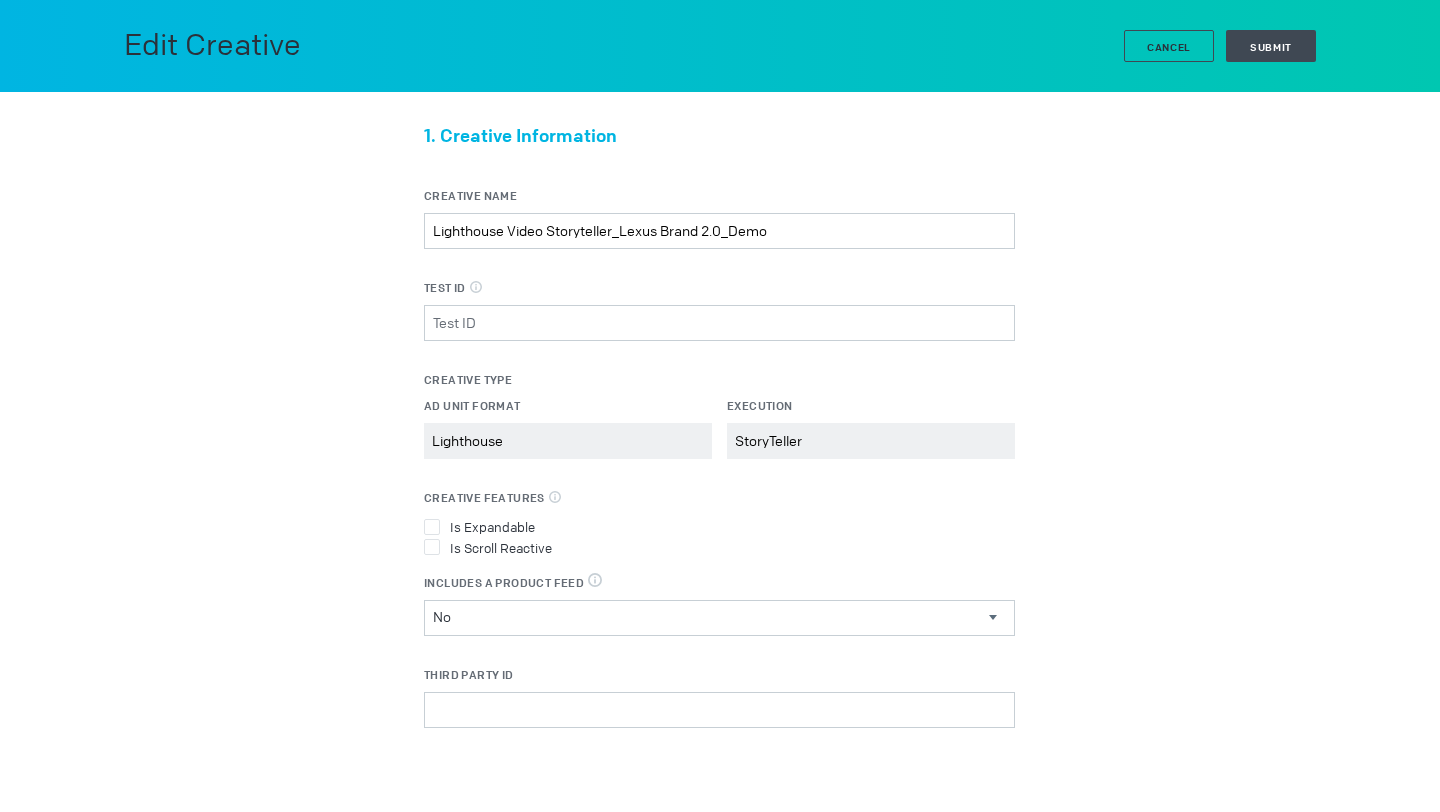 scroll, scrollTop: 0, scrollLeft: 0, axis: both 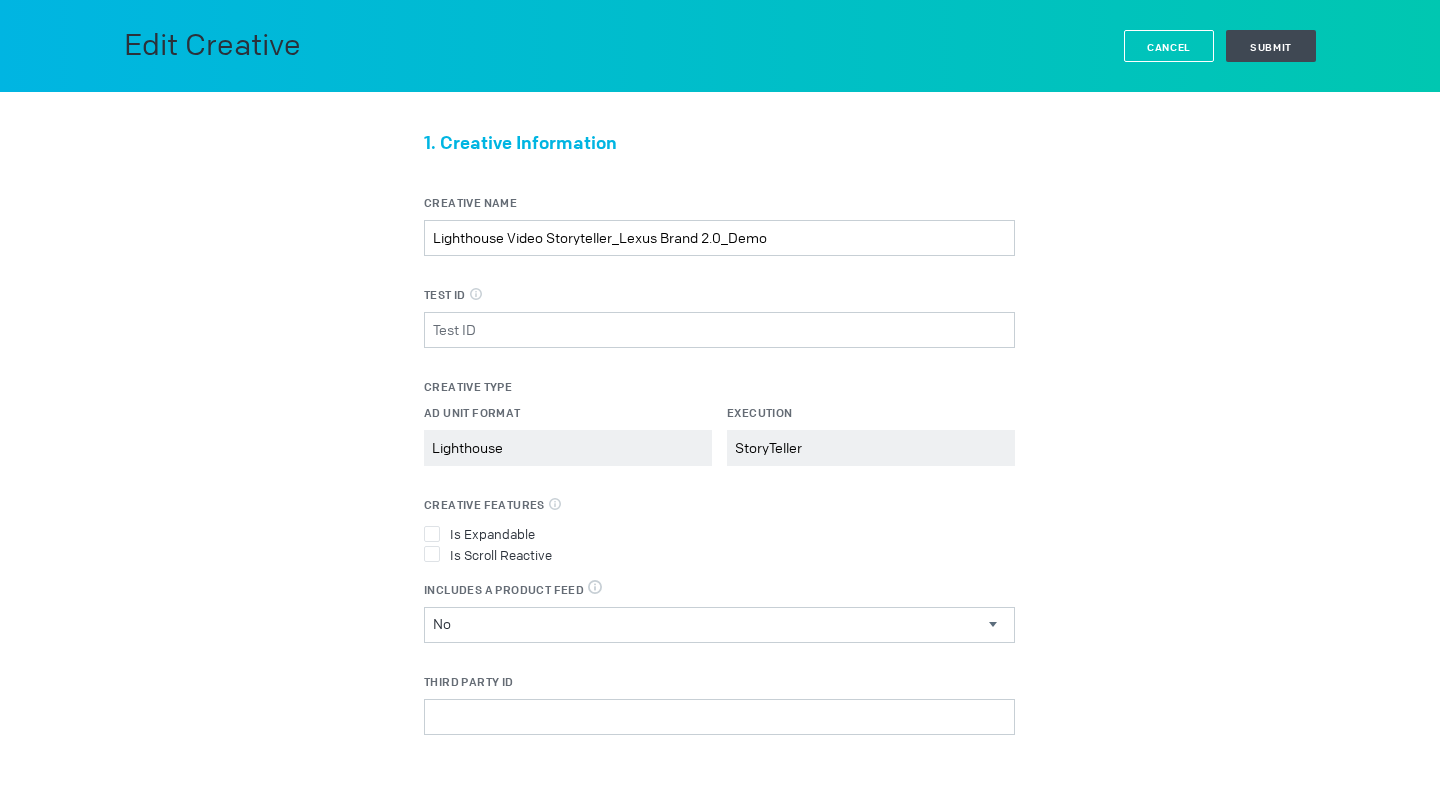 click on "Cancel" at bounding box center (1169, 47) 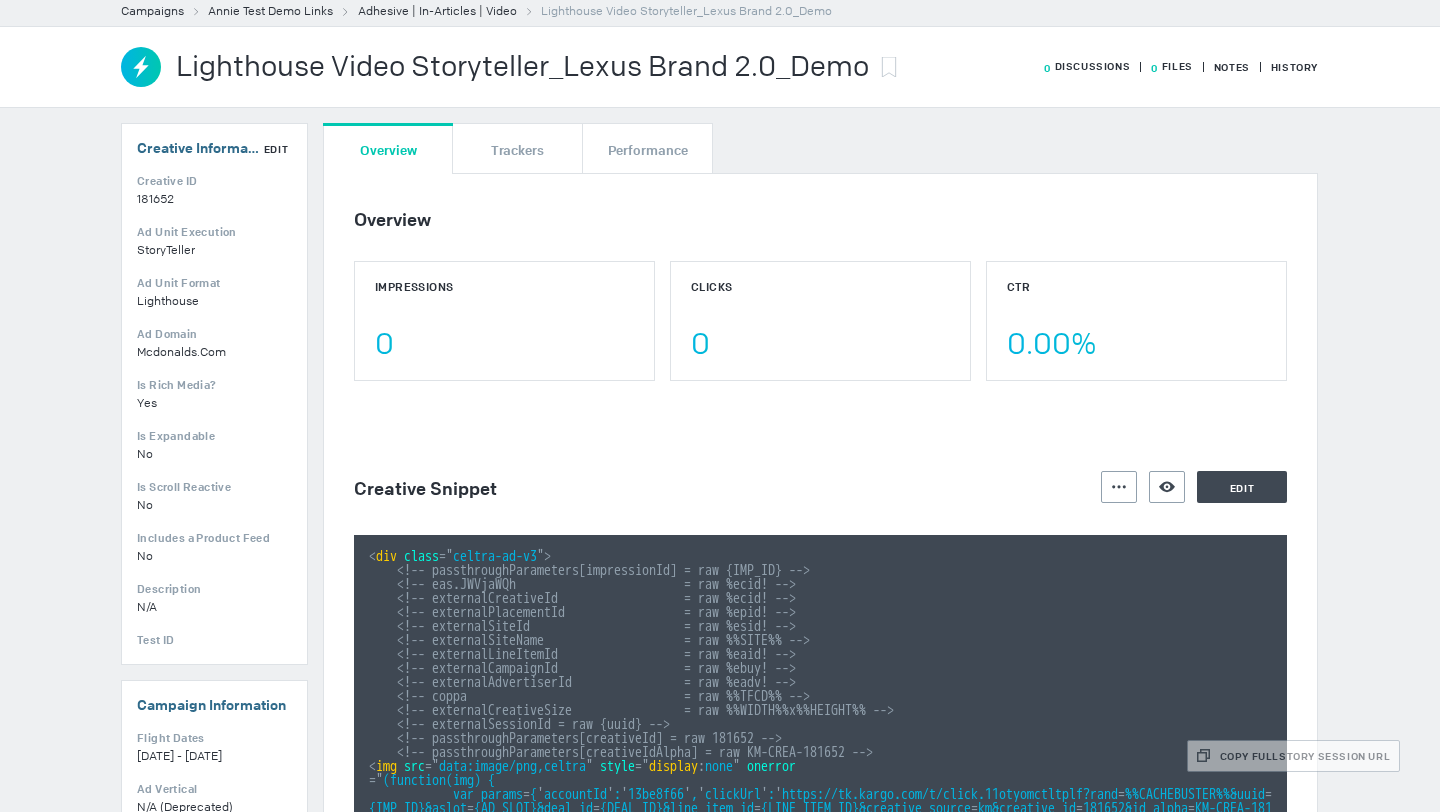 click on "Creative ID 181652 Ad Unit Execution StoryTeller Ad Unit Format Lighthouse Ad Domain mcdonalds.com Is Rich Media? Yes Is Expandable No Is Scroll Reactive No Includes a Product Feed No Description N/A Test ID" at bounding box center (214, 410) 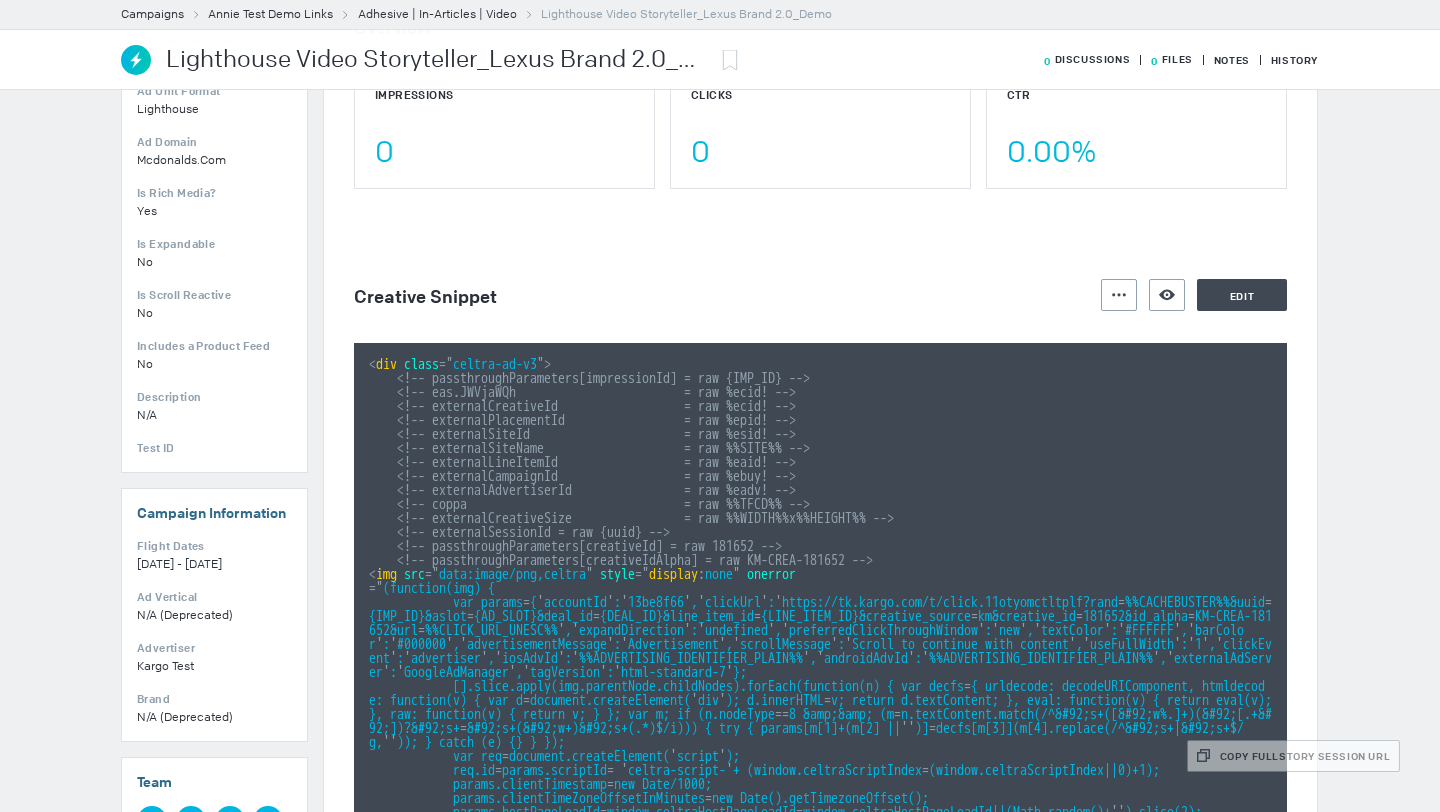 scroll, scrollTop: 242, scrollLeft: 0, axis: vertical 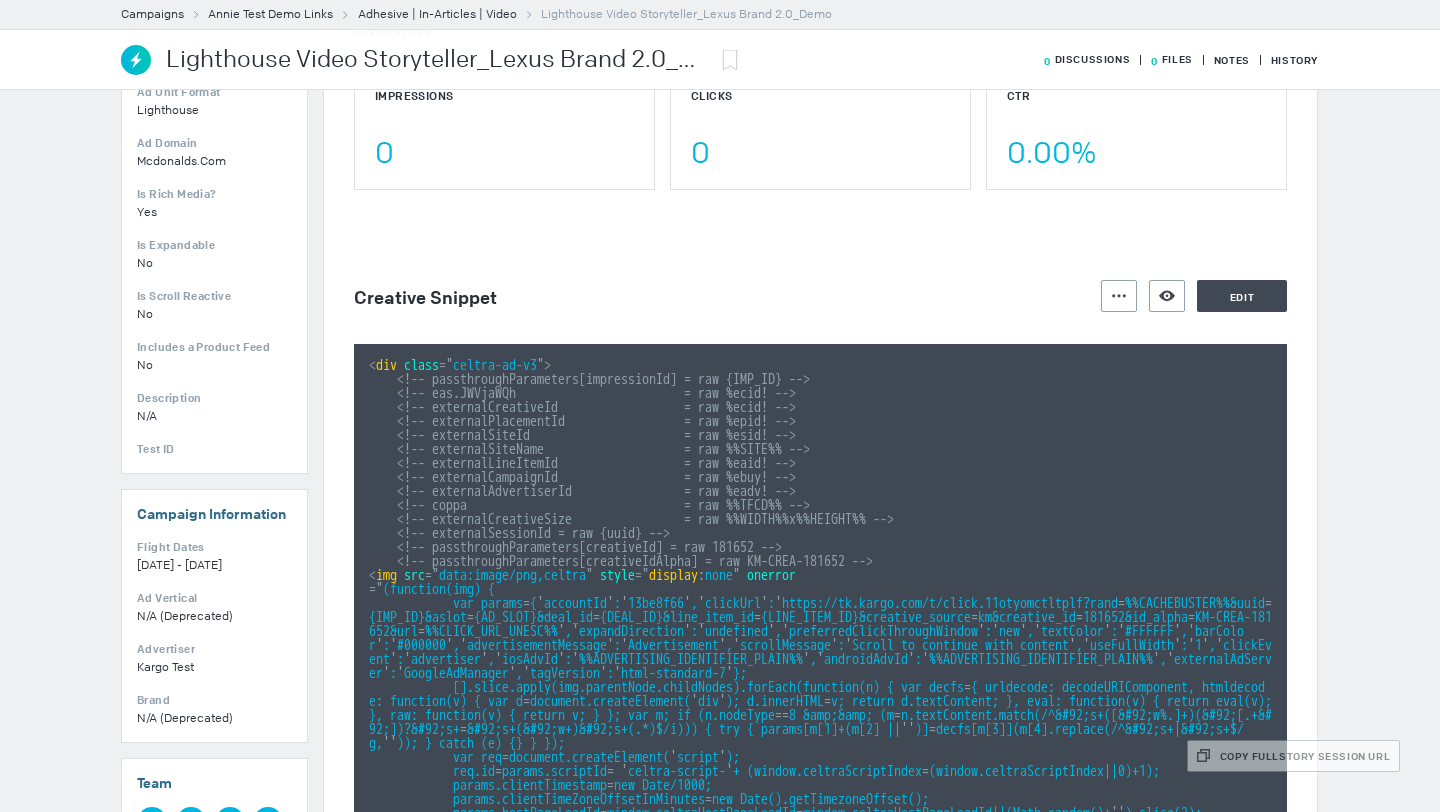 click on "mcdonalds.com" at bounding box center (155, 8) 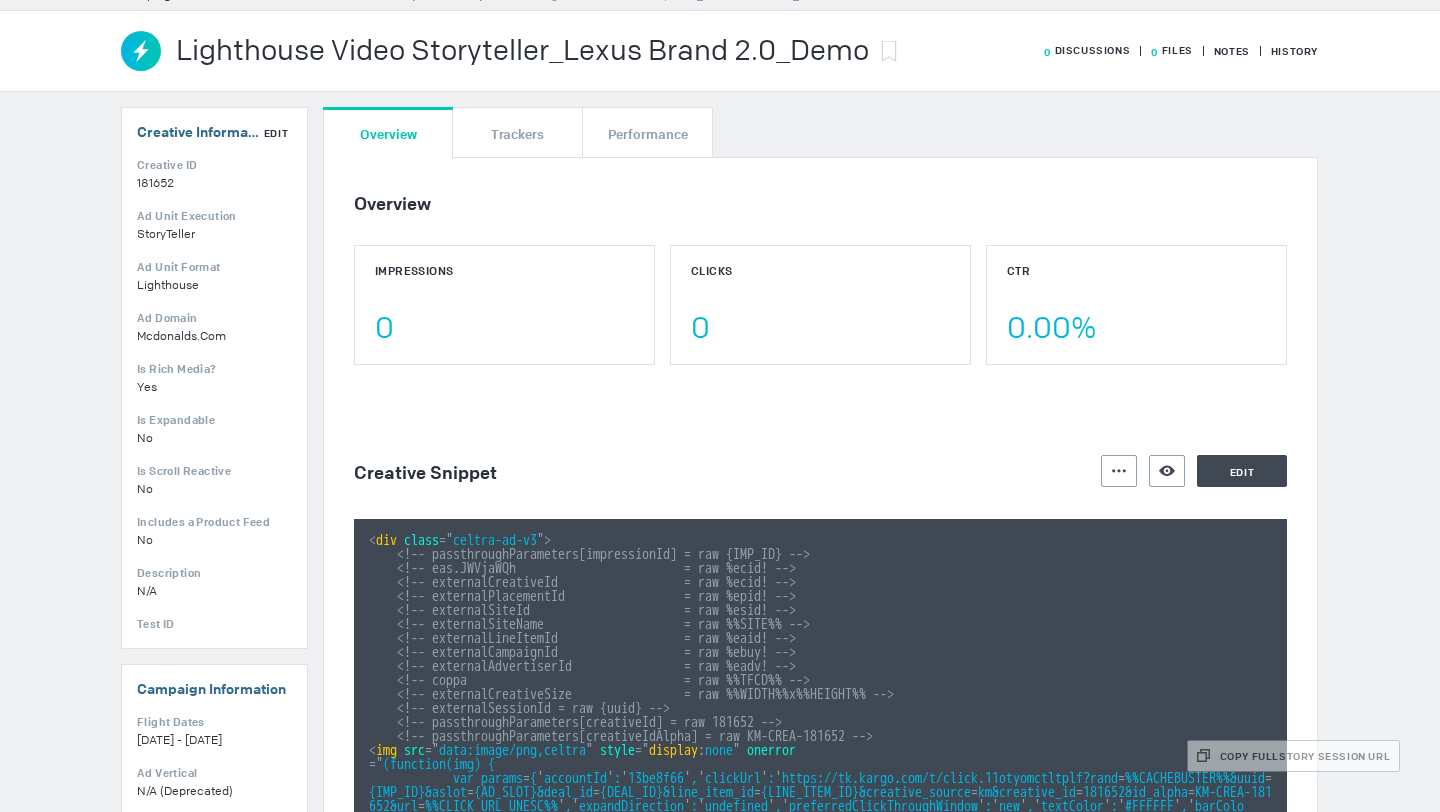 scroll, scrollTop: 45, scrollLeft: 0, axis: vertical 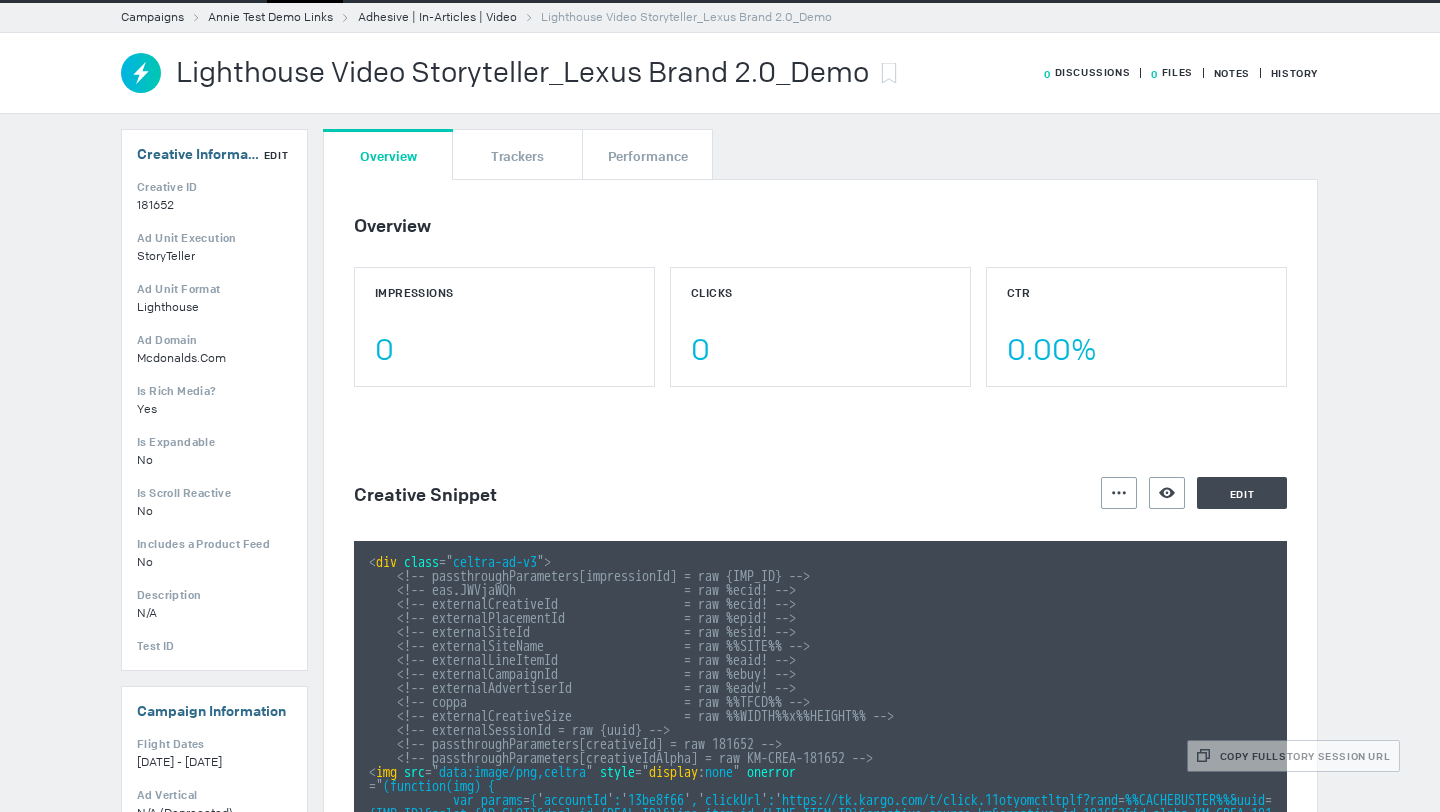 click on "Edit" at bounding box center [276, 155] 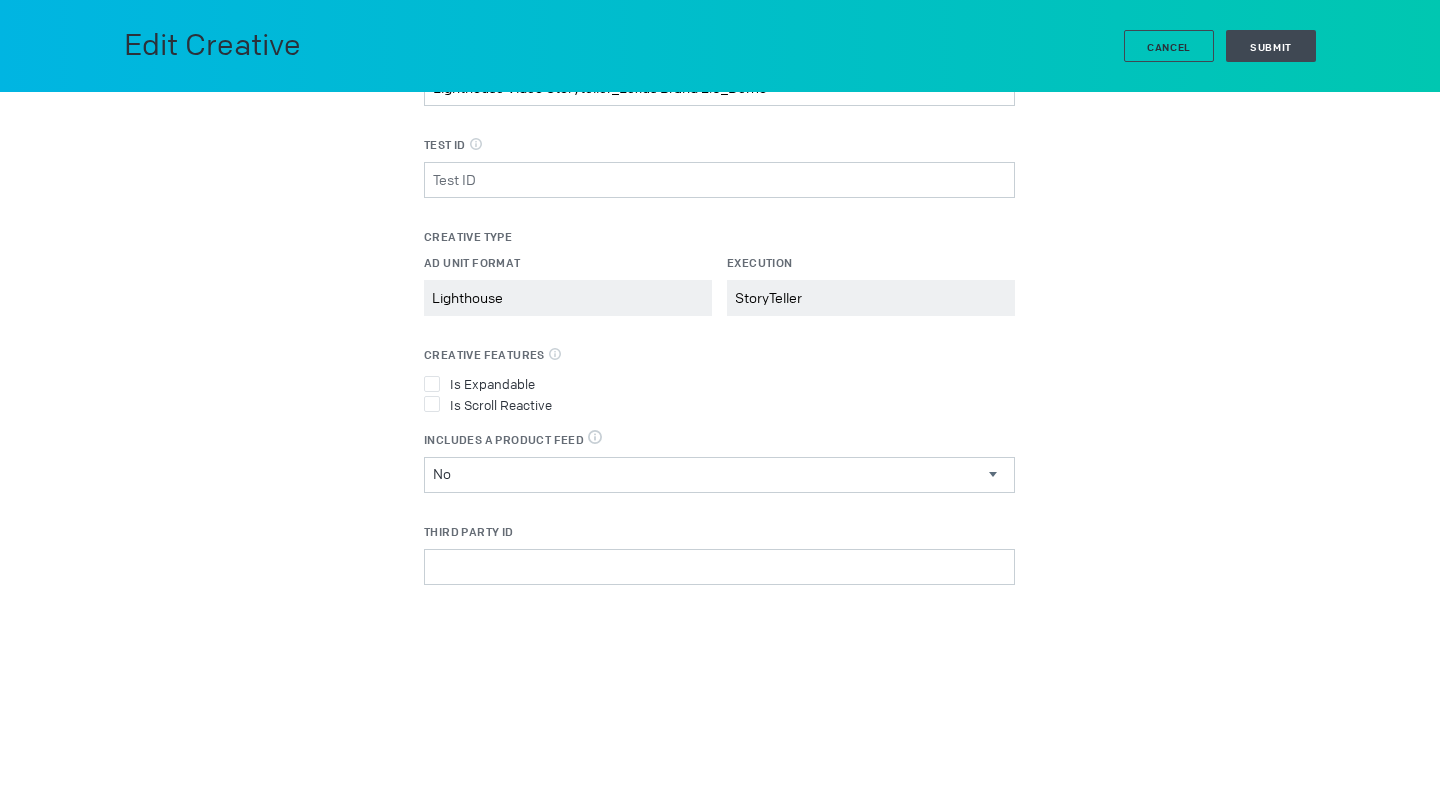 scroll, scrollTop: 130, scrollLeft: 0, axis: vertical 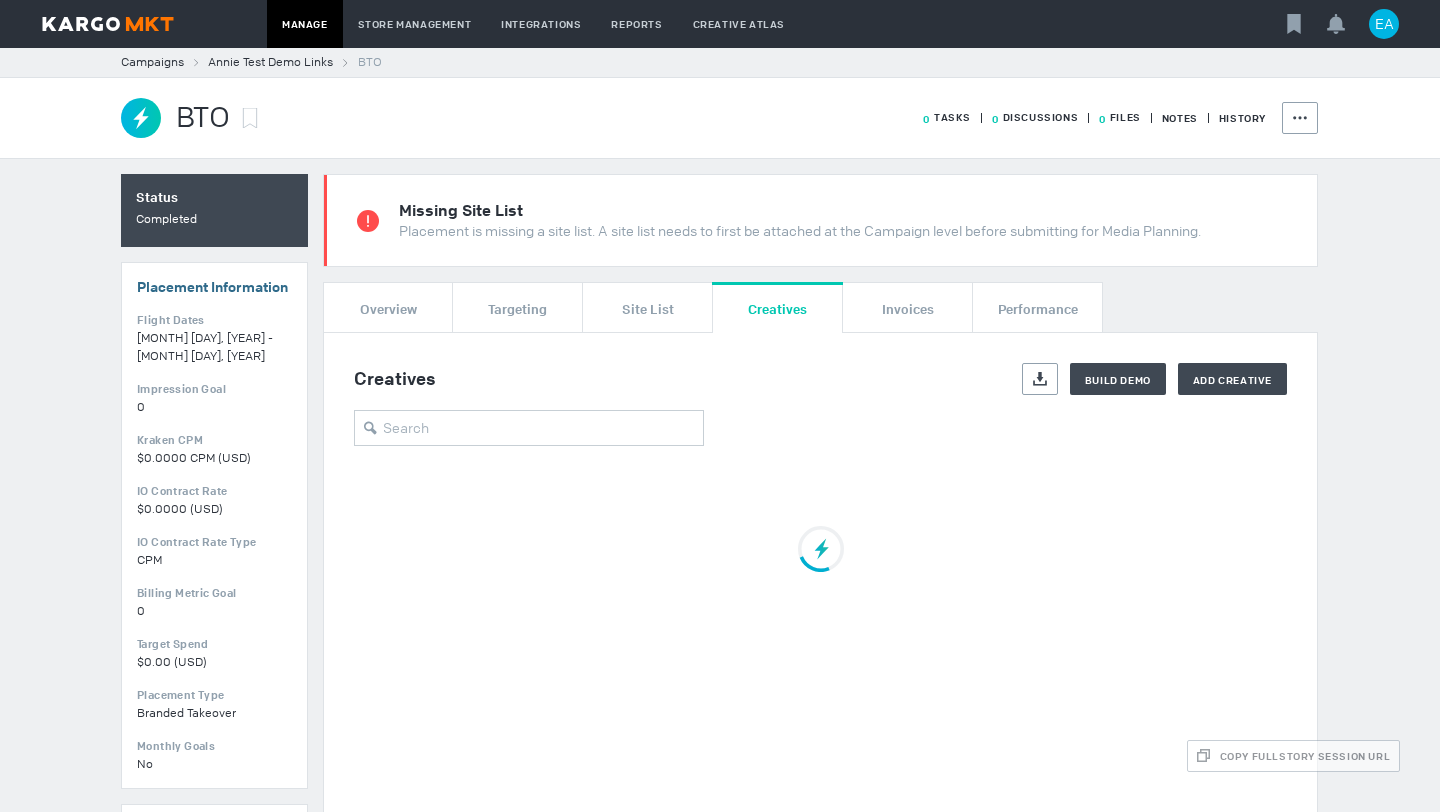 click on "Creatives Export   Build Demo Add Creative     Creative Creative ID Associated Line Items Impressions Clicks CTR Actions Showing 0 to 0 of 0 entries No Creatives found" at bounding box center [820, 873] 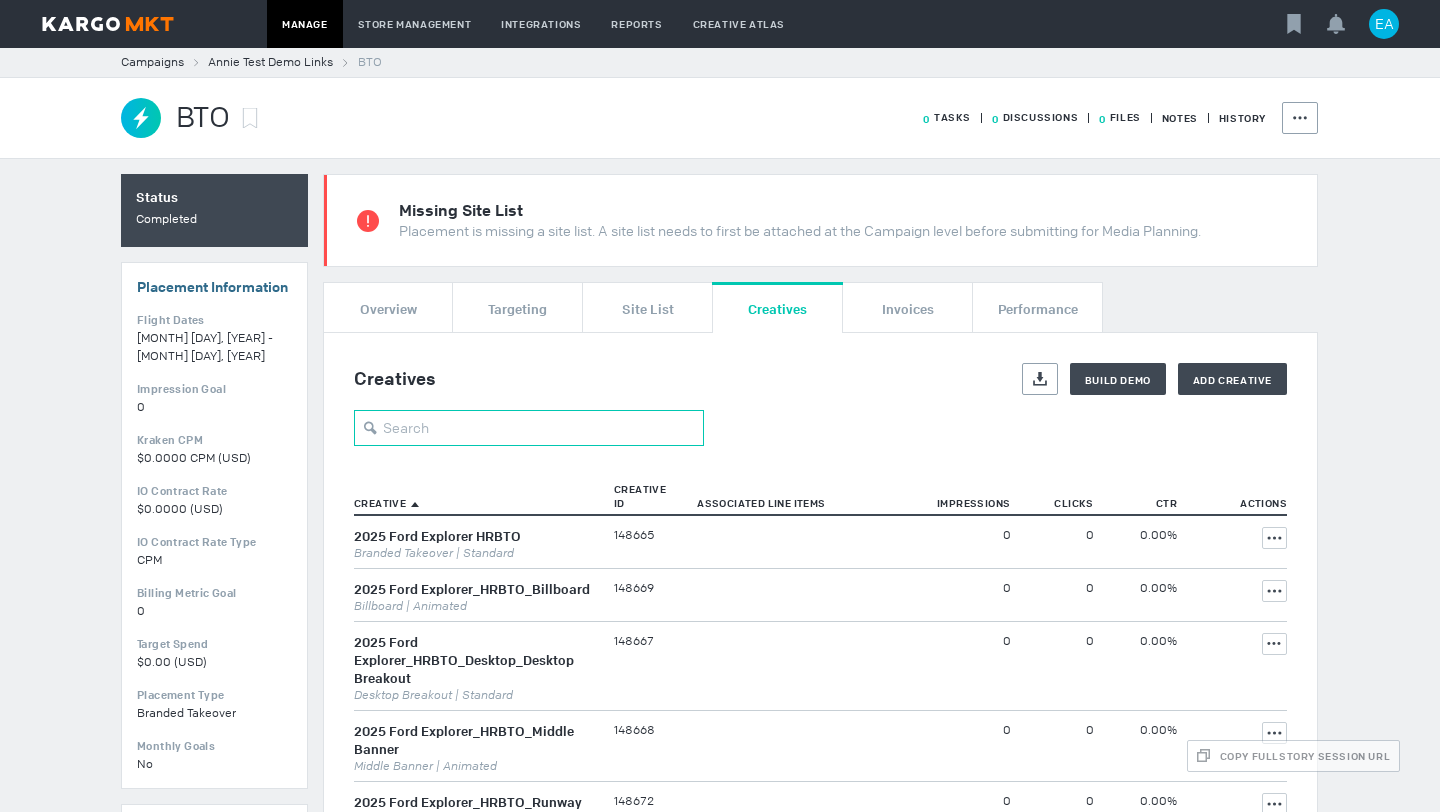 click at bounding box center [529, 428] 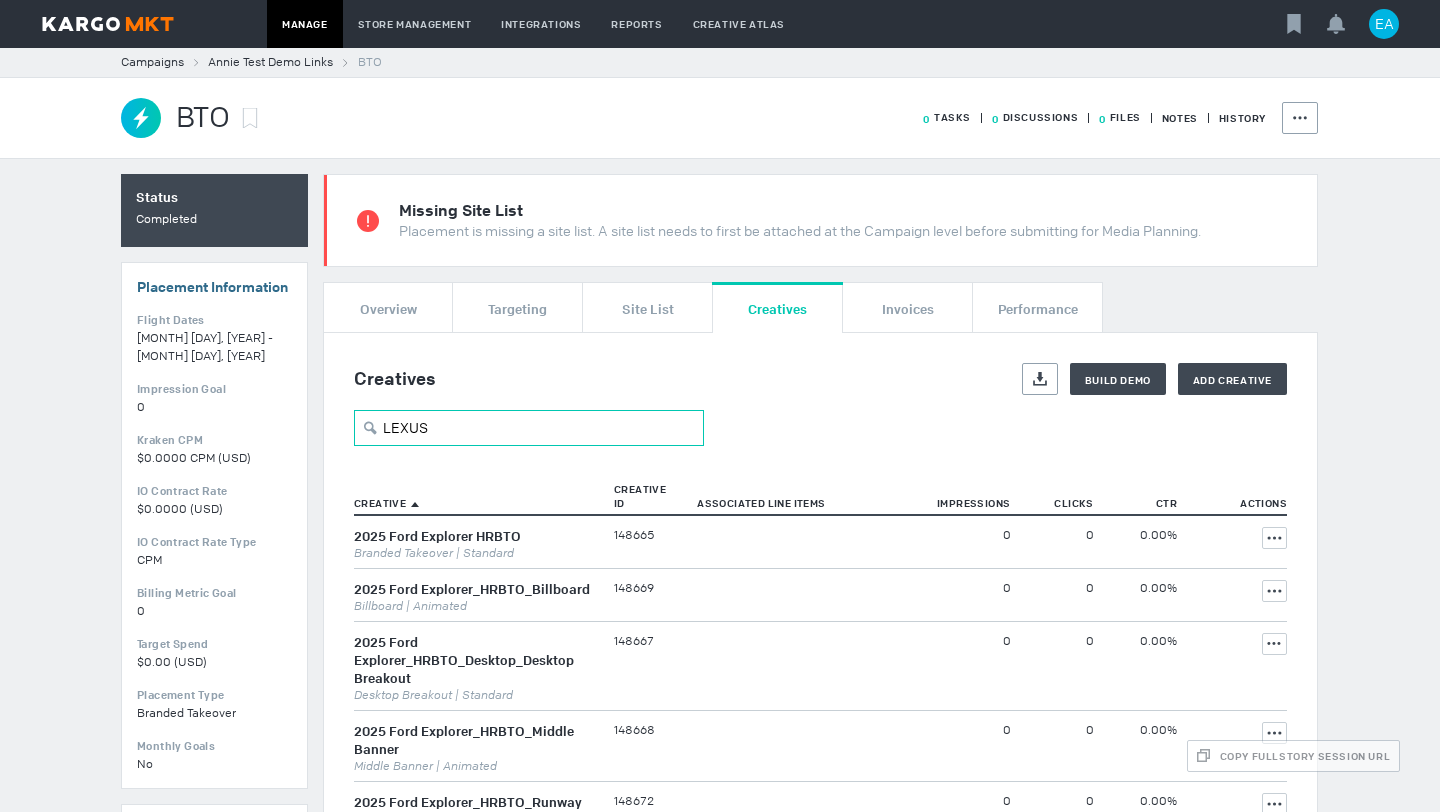 type on "LEXUS" 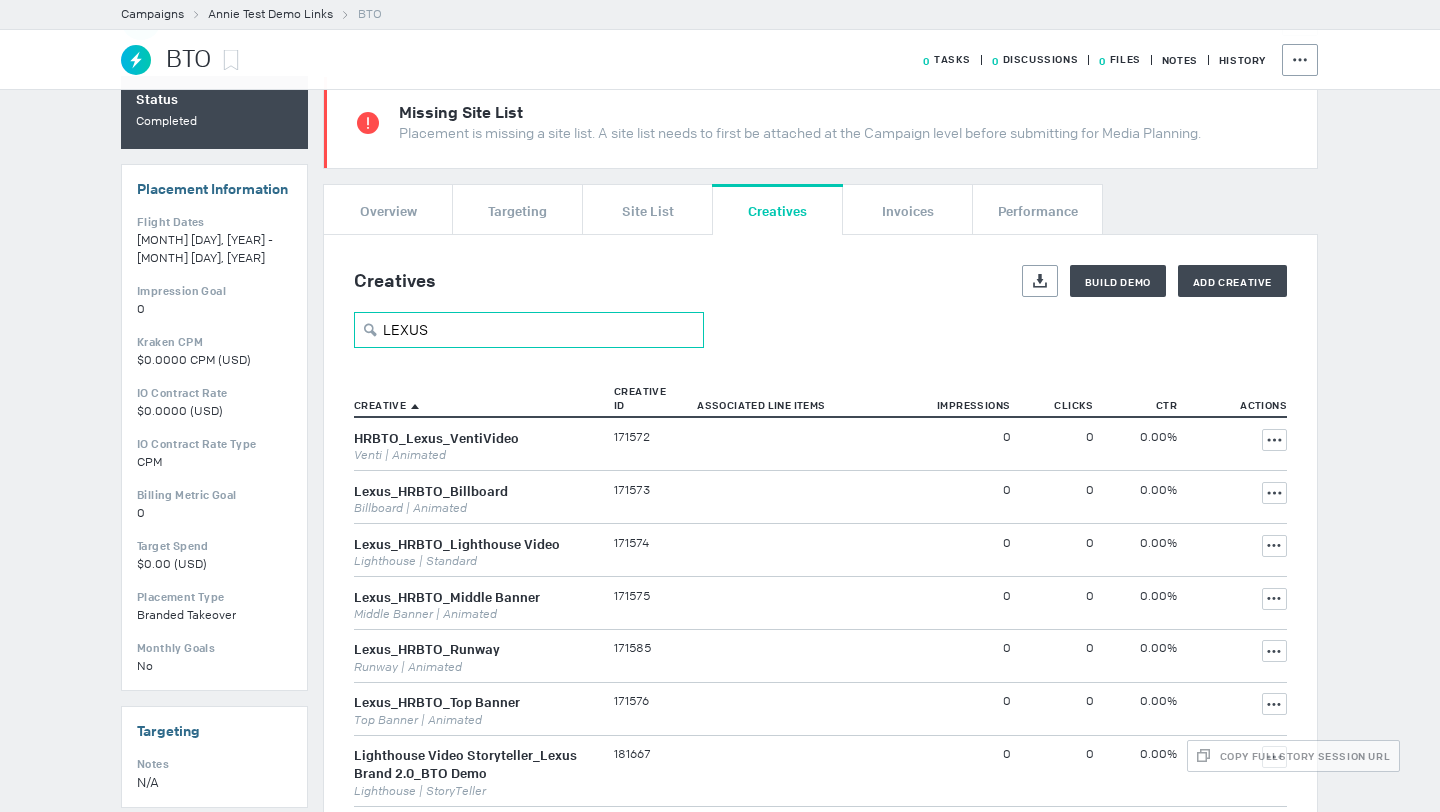 scroll, scrollTop: 357, scrollLeft: 0, axis: vertical 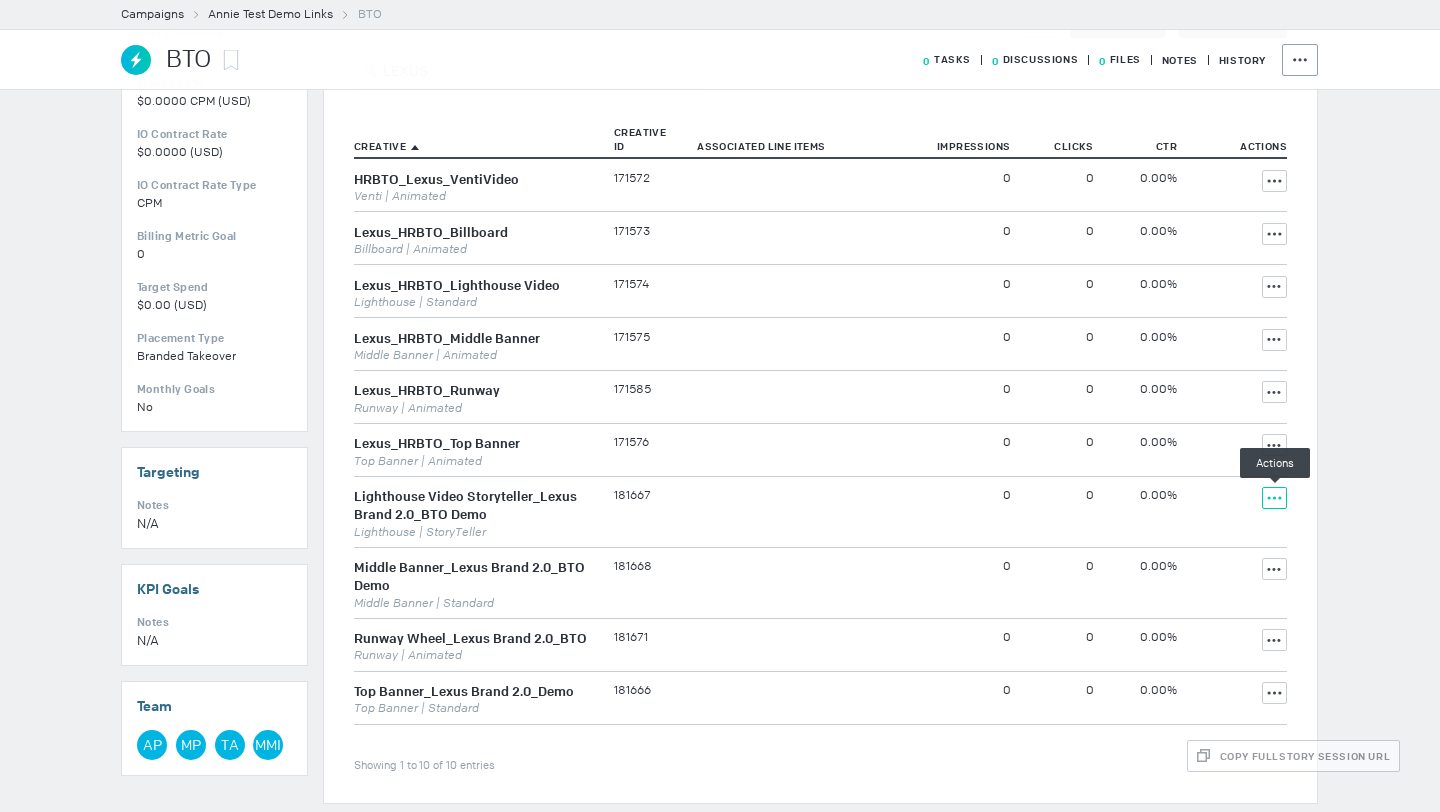 click at bounding box center (1275, 180) 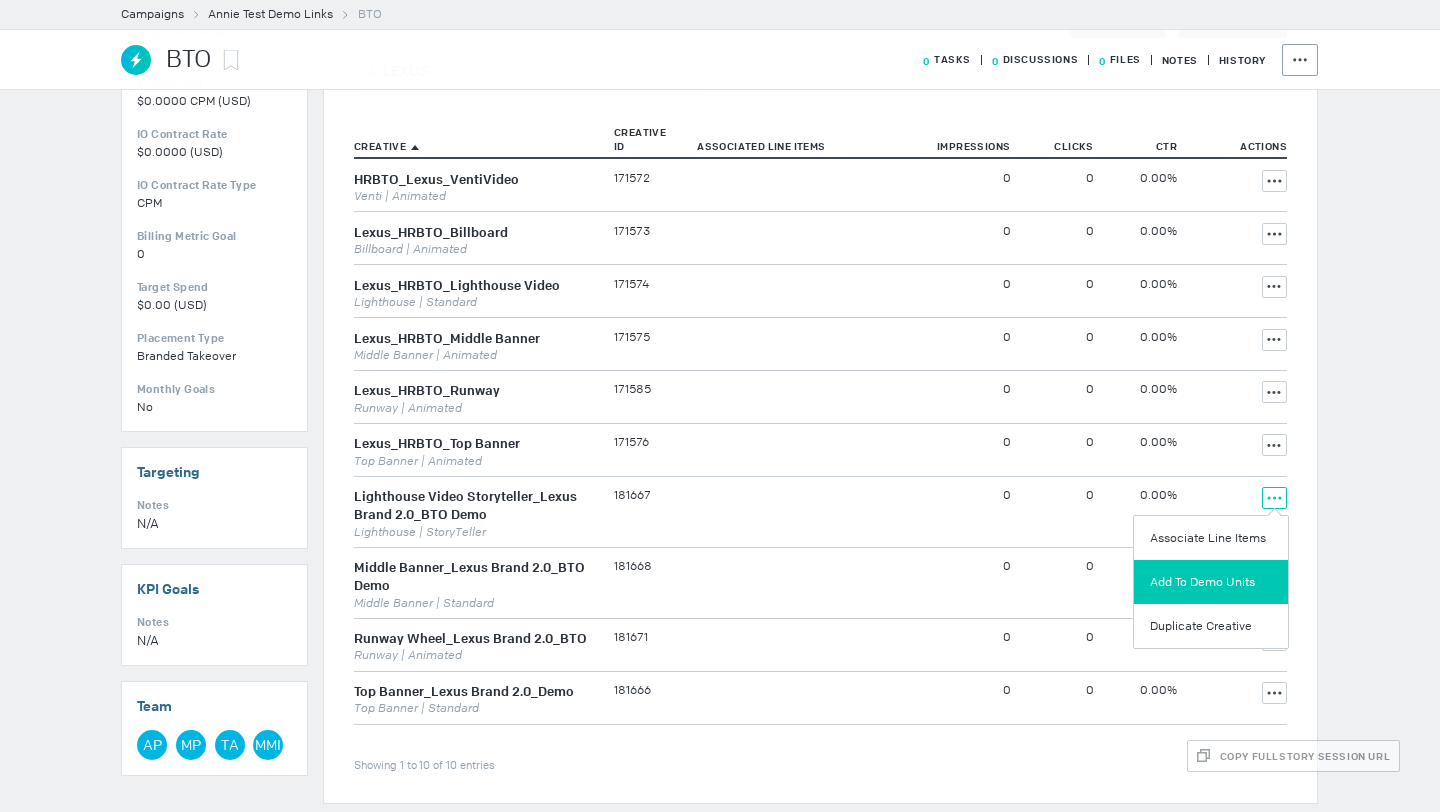 click on "Add To Demo Units" at bounding box center (1211, 582) 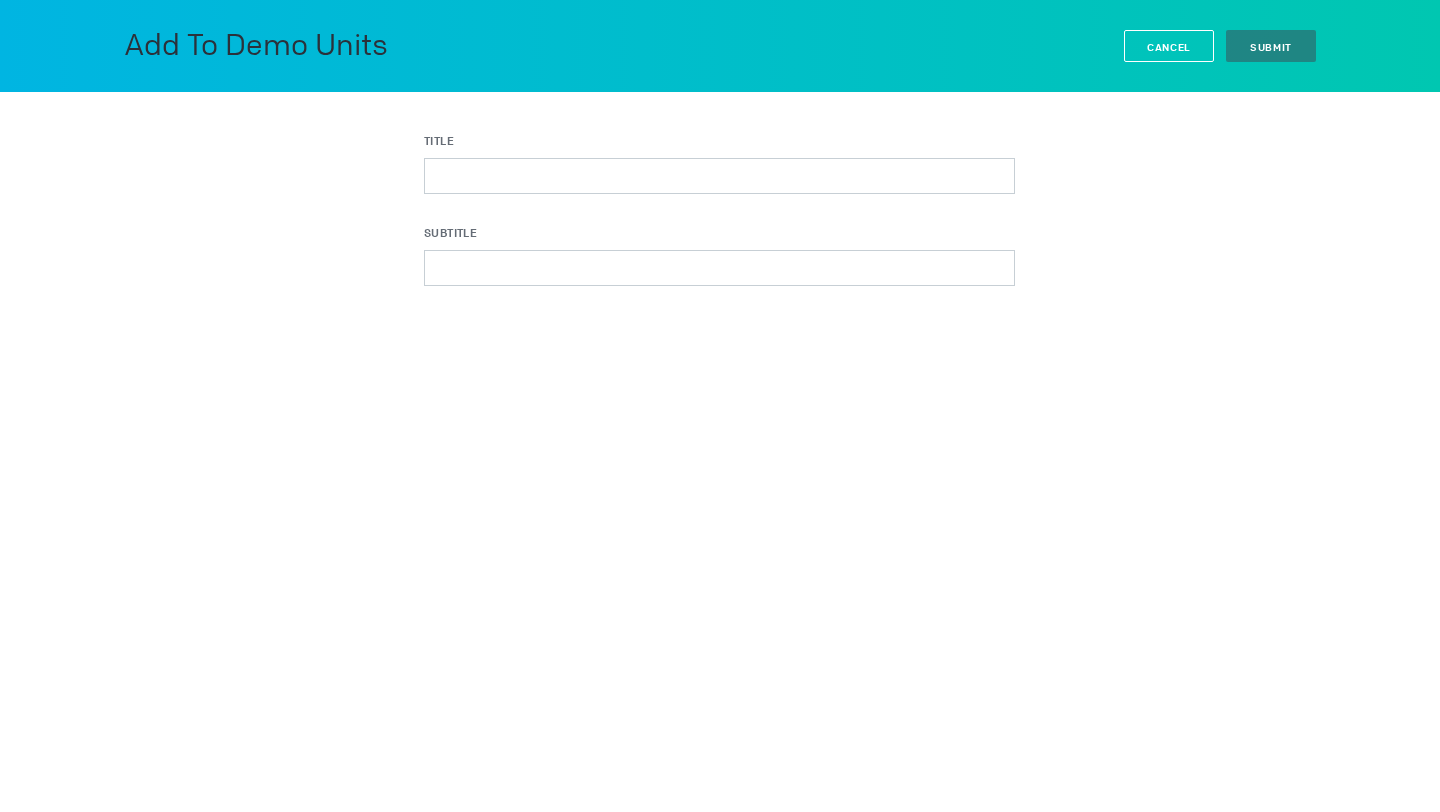 click on "Cancel" at bounding box center [1169, 47] 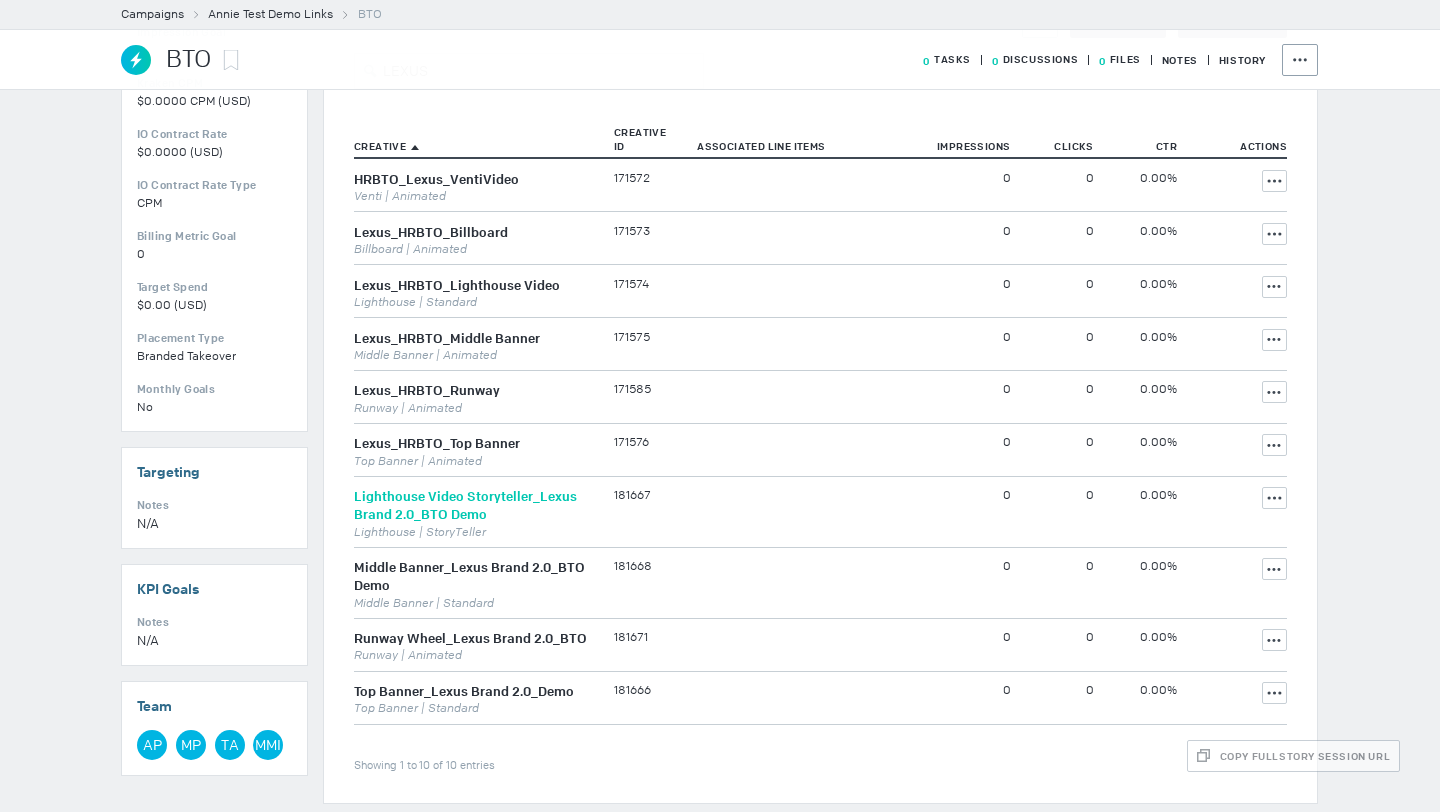 click on "Lighthouse Video Storyteller_Lexus Brand 2.0_BTO Demo" at bounding box center [465, 505] 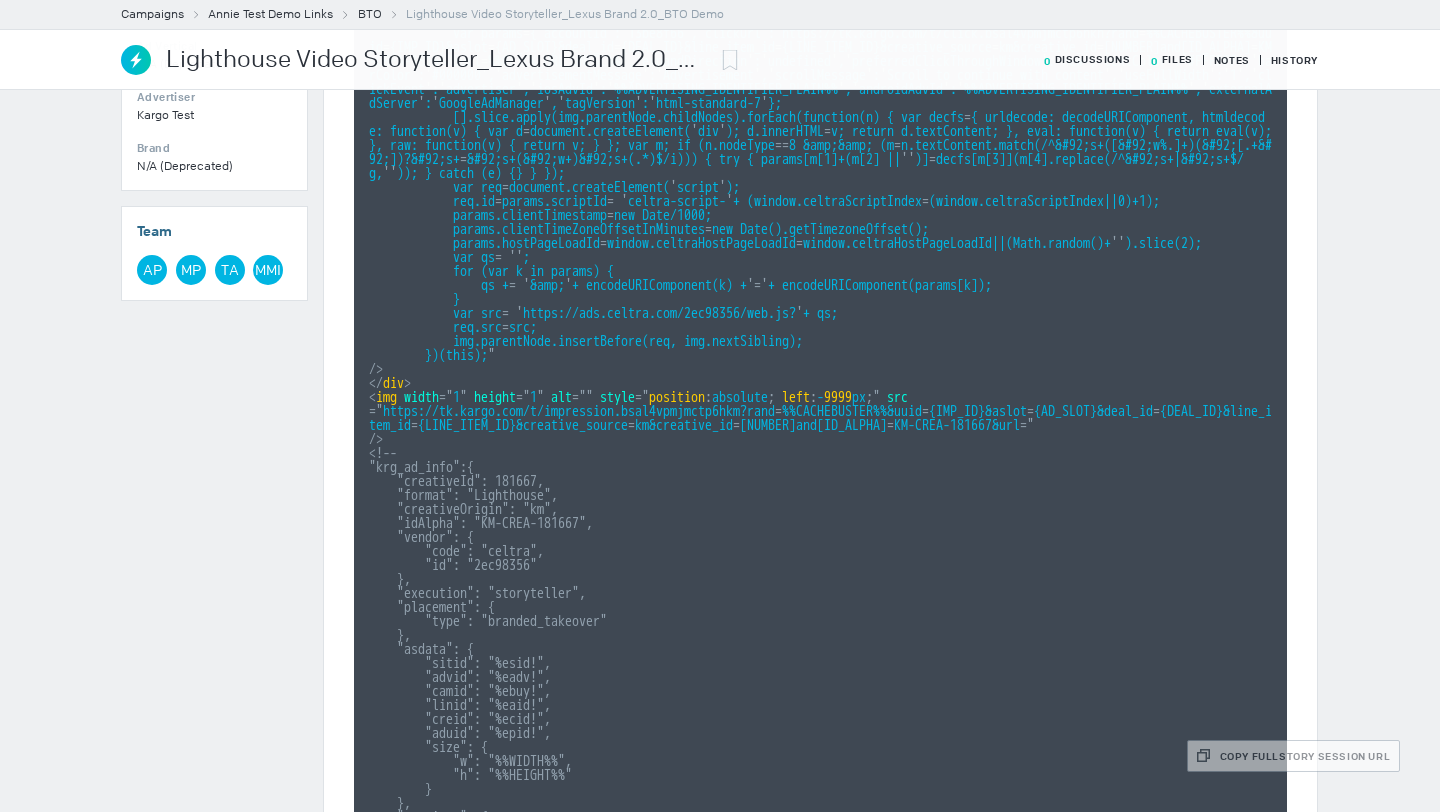 scroll, scrollTop: 402, scrollLeft: 0, axis: vertical 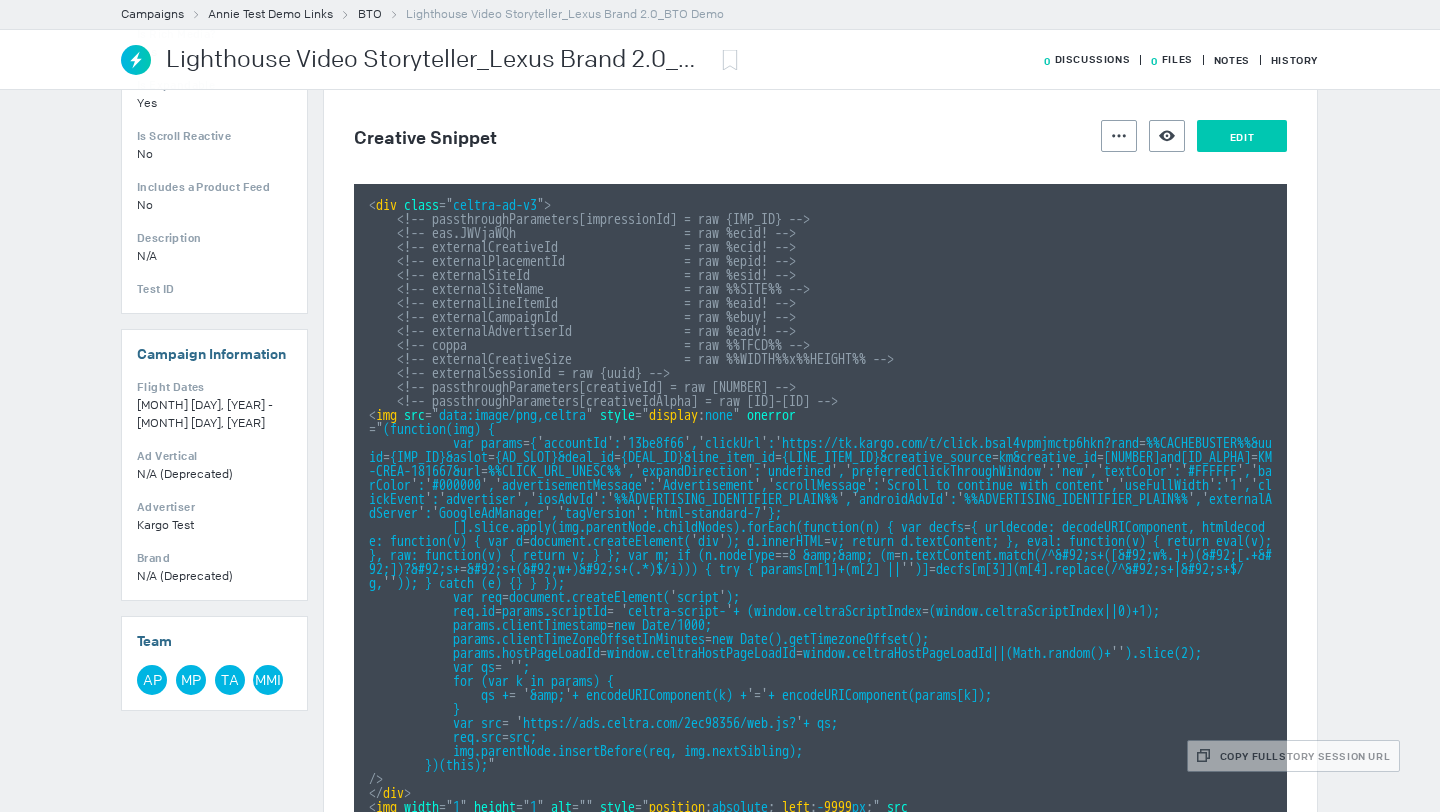 click on "Edit" at bounding box center (1242, 136) 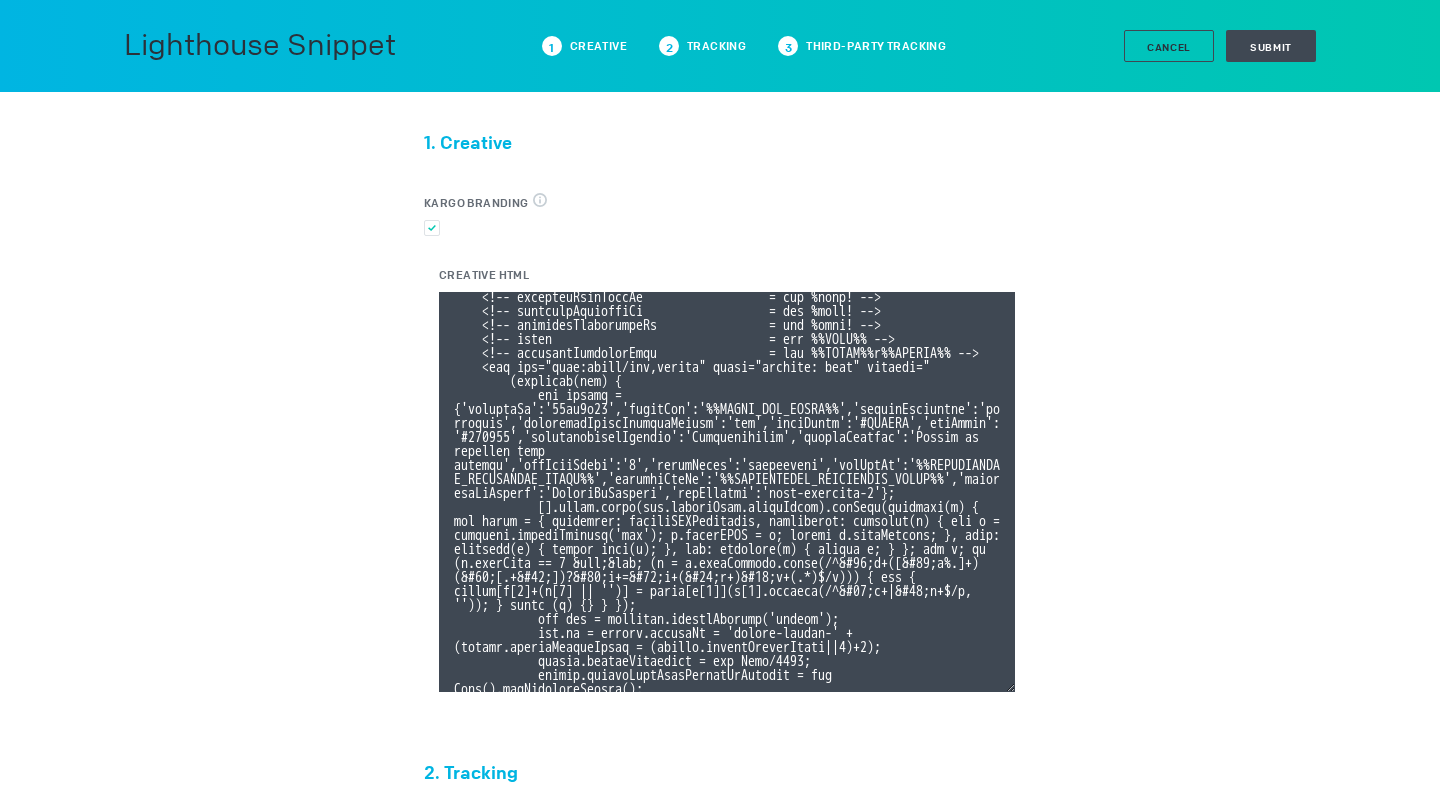 scroll, scrollTop: 414, scrollLeft: 0, axis: vertical 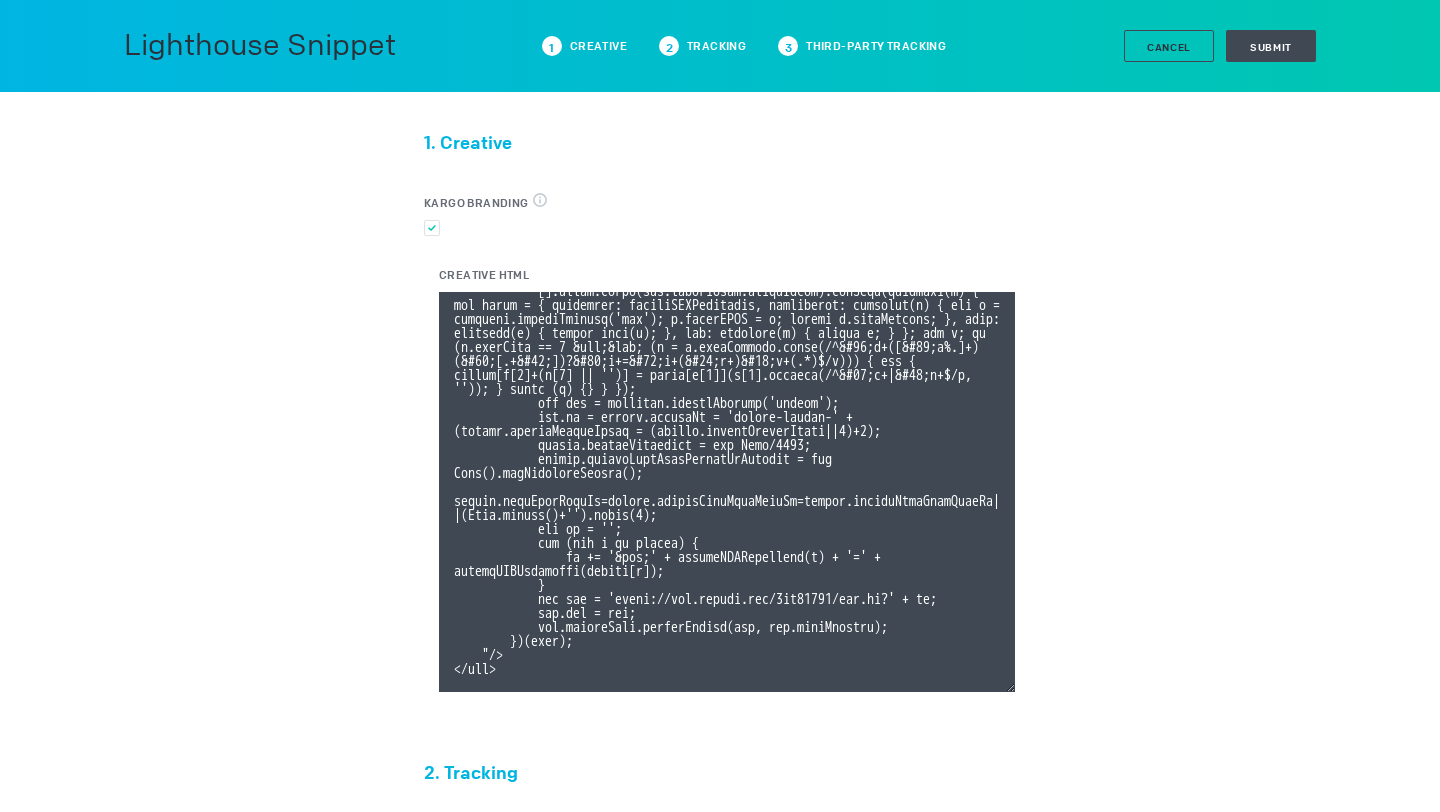 drag, startPoint x: 461, startPoint y: 305, endPoint x: 754, endPoint y: 715, distance: 503.93353 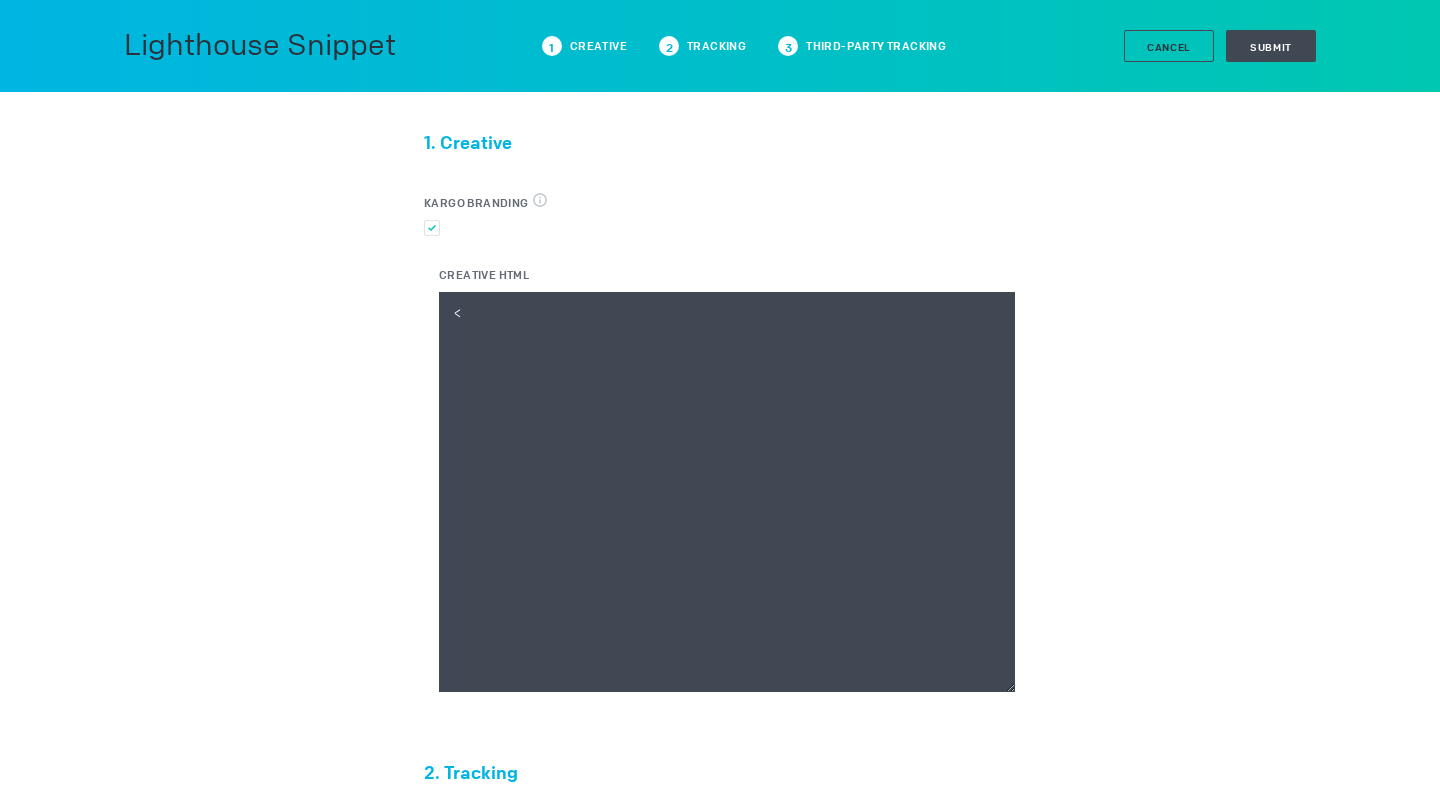 scroll, scrollTop: 0, scrollLeft: 0, axis: both 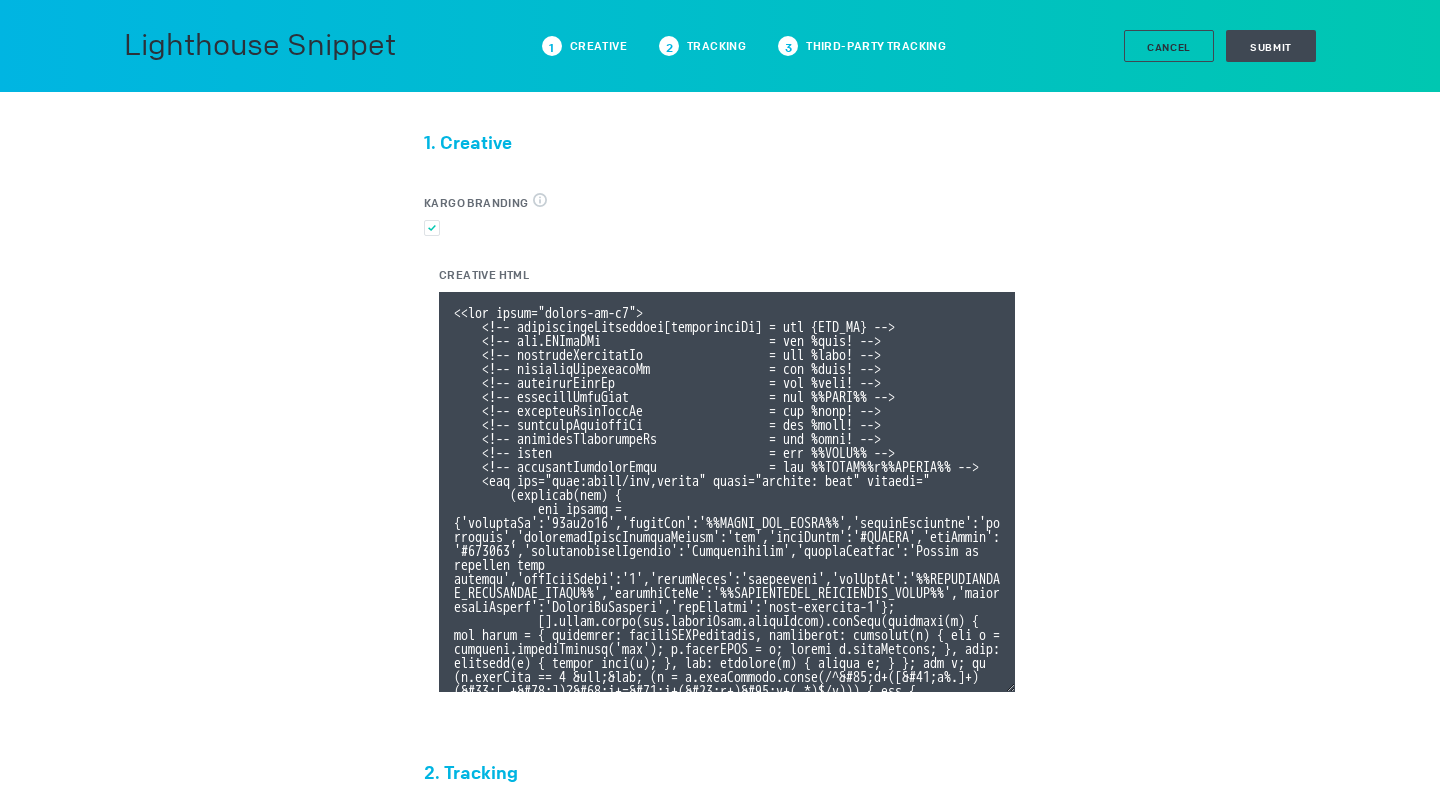 drag, startPoint x: 774, startPoint y: 674, endPoint x: 282, endPoint y: 196, distance: 685.965 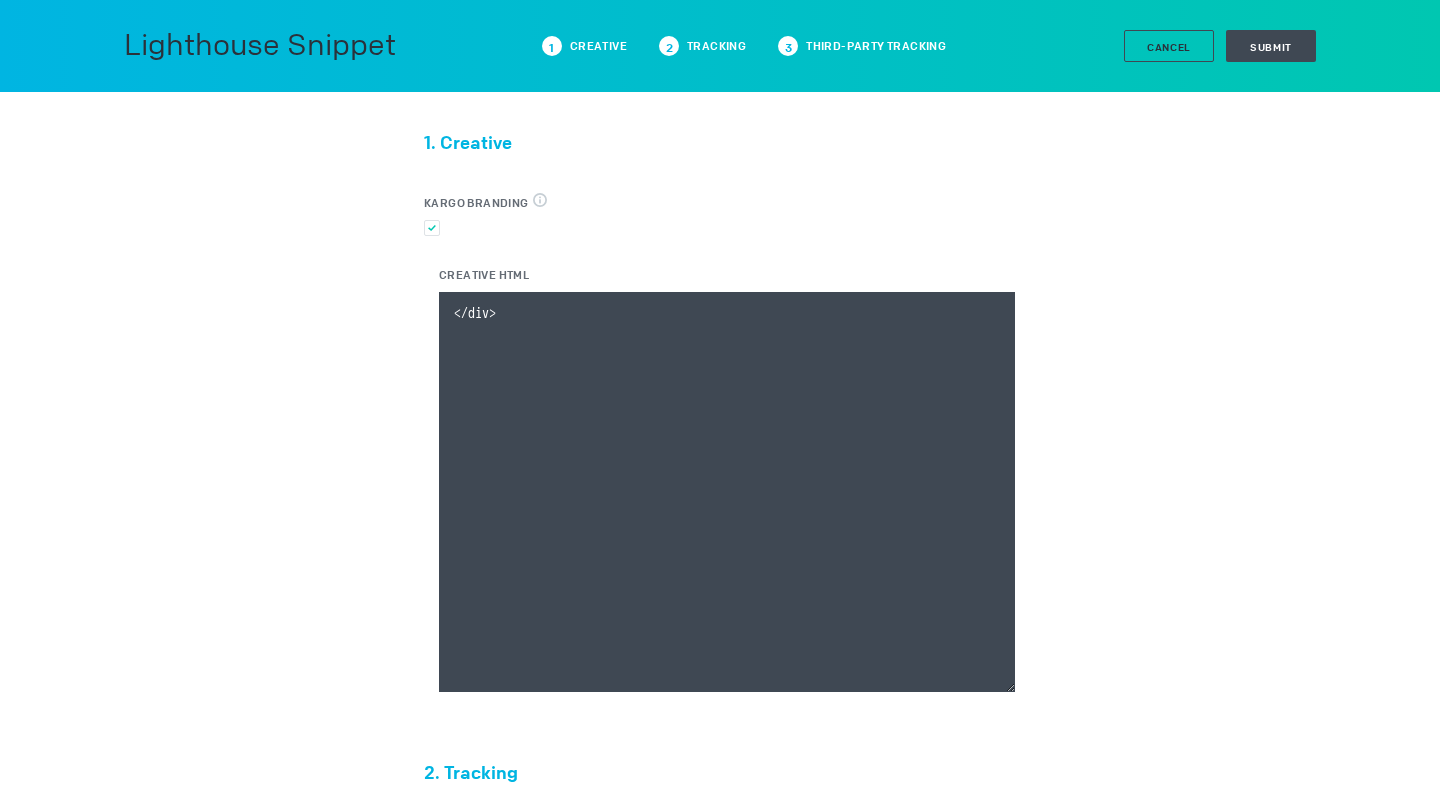 paste on "<div class="celtra-ad-v3">
<!-- passthroughParameters[impressionId] = raw [ID] -->
<!-- eas.JWVjaWQh                        = raw [ID] -->
<!-- externalCreativeId                  = raw [ID] -->
<!-- externalPlacementId                 = raw [ID] -->
<!-- externalSiteId                      = raw [ID] -->
<!-- externalSiteName                    = raw [SITE] -->
<!-- externalLineItemId                  = raw [ID] -->
<!-- externalCampaignId                  = raw [ID] -->
<!-- externalAdvertiserId                = raw [ID] -->
<!-- coppa                               = raw [TFCD] -->
<!-- externalCreativeSize                = raw [WIDTH]x[HEIGHT] -->
<img src="data:image/png,celtra" style="display: none" onerror="
(function(img) {
var params = {'accountId':'[ID]','clickUrl':'%%CLICK_URL_UNESC%%','expandDirection':'undefined','preferredClickThroughWindow':'new','textColor':'#FFFFFF','barColor':'#000000','advert..." 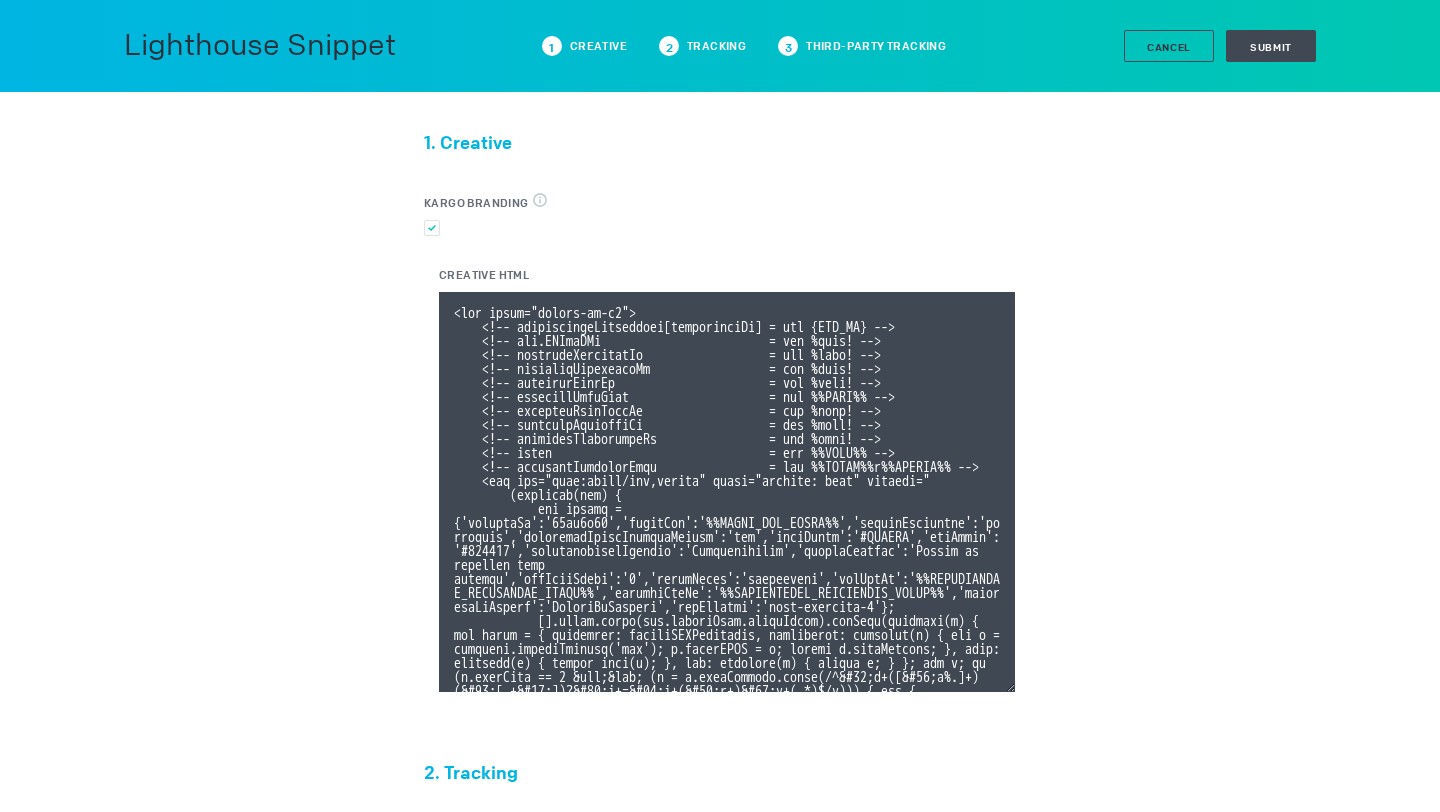 scroll, scrollTop: 400, scrollLeft: 0, axis: vertical 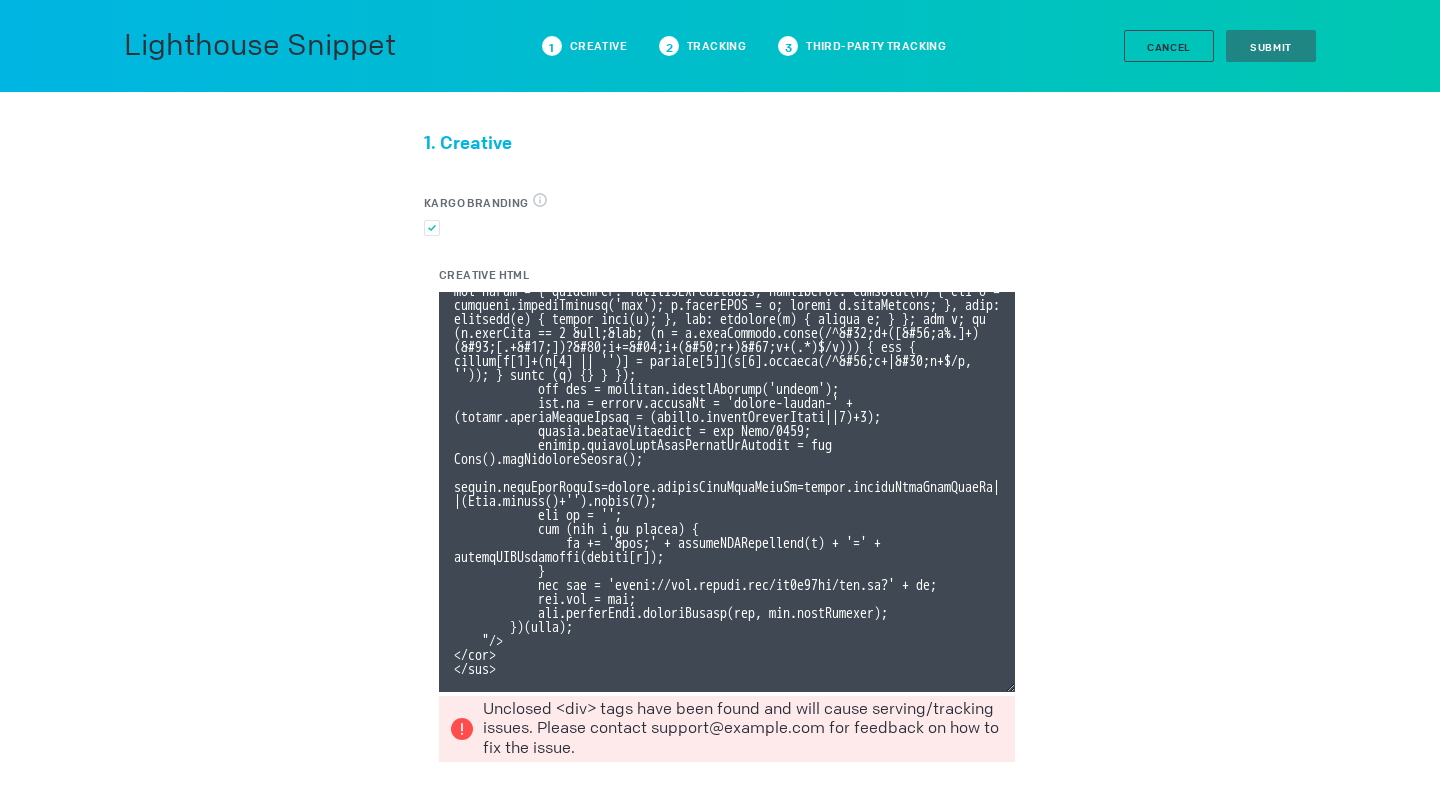 drag, startPoint x: 550, startPoint y: 678, endPoint x: 546, endPoint y: 353, distance: 325.02463 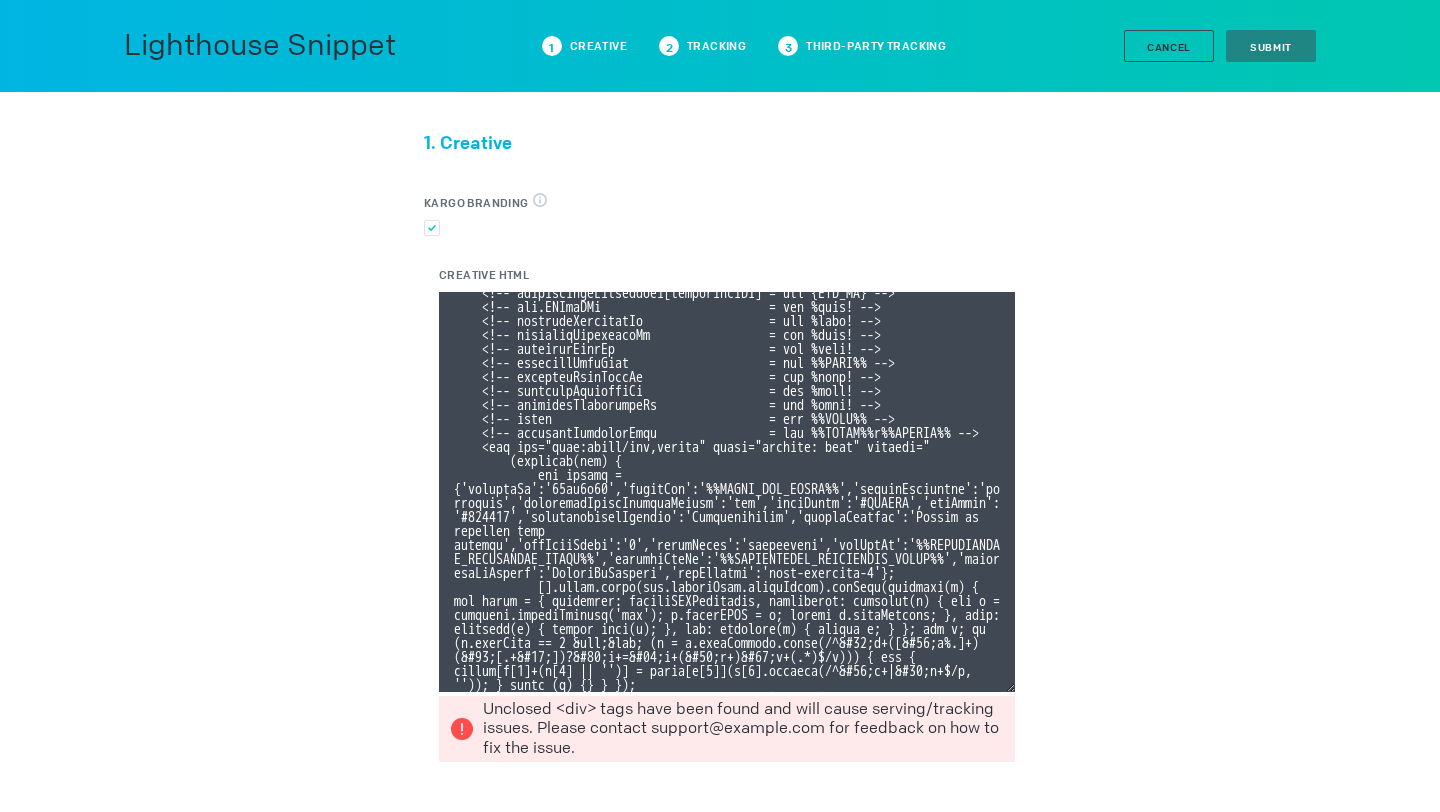 scroll, scrollTop: 0, scrollLeft: 0, axis: both 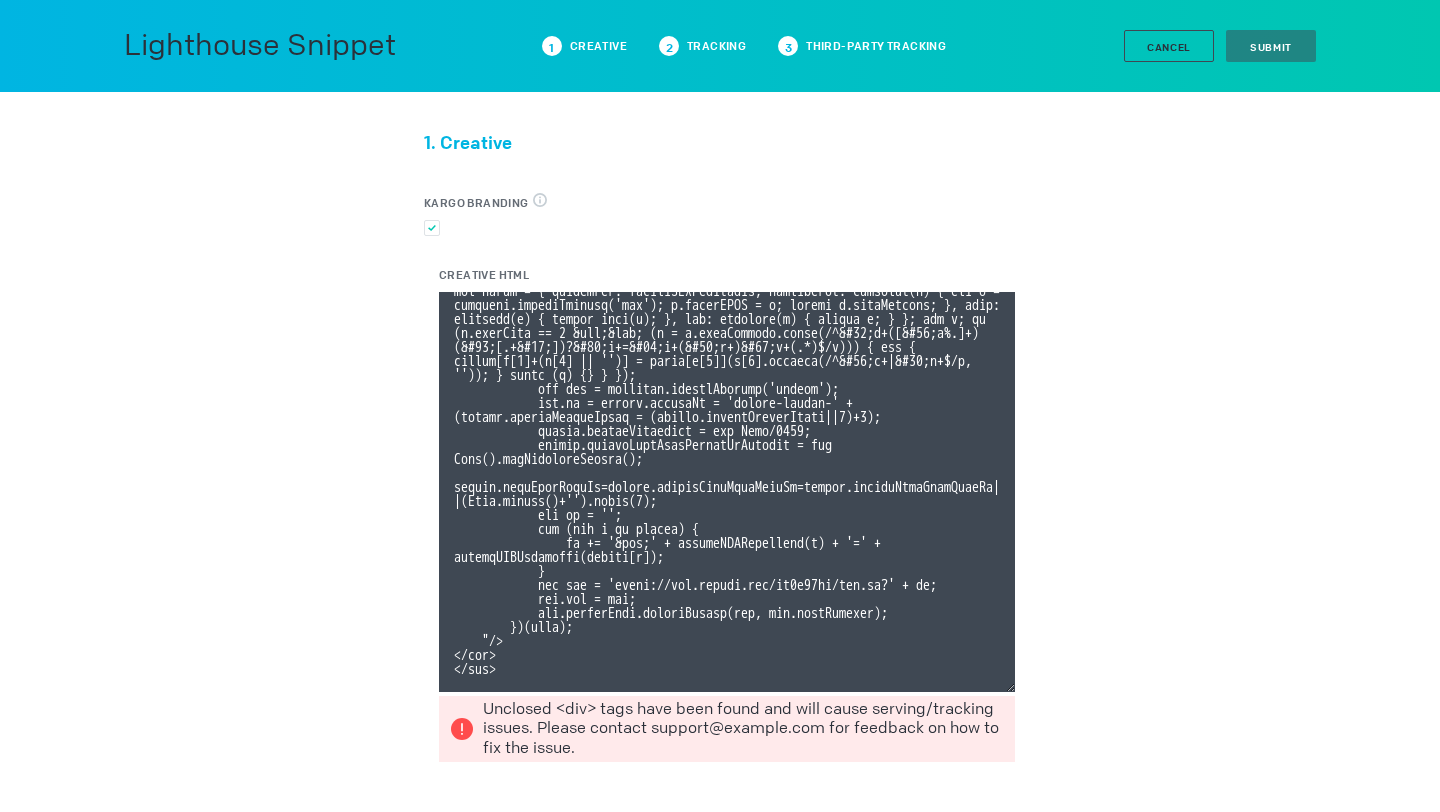 drag, startPoint x: 454, startPoint y: 309, endPoint x: 684, endPoint y: 763, distance: 508.93616 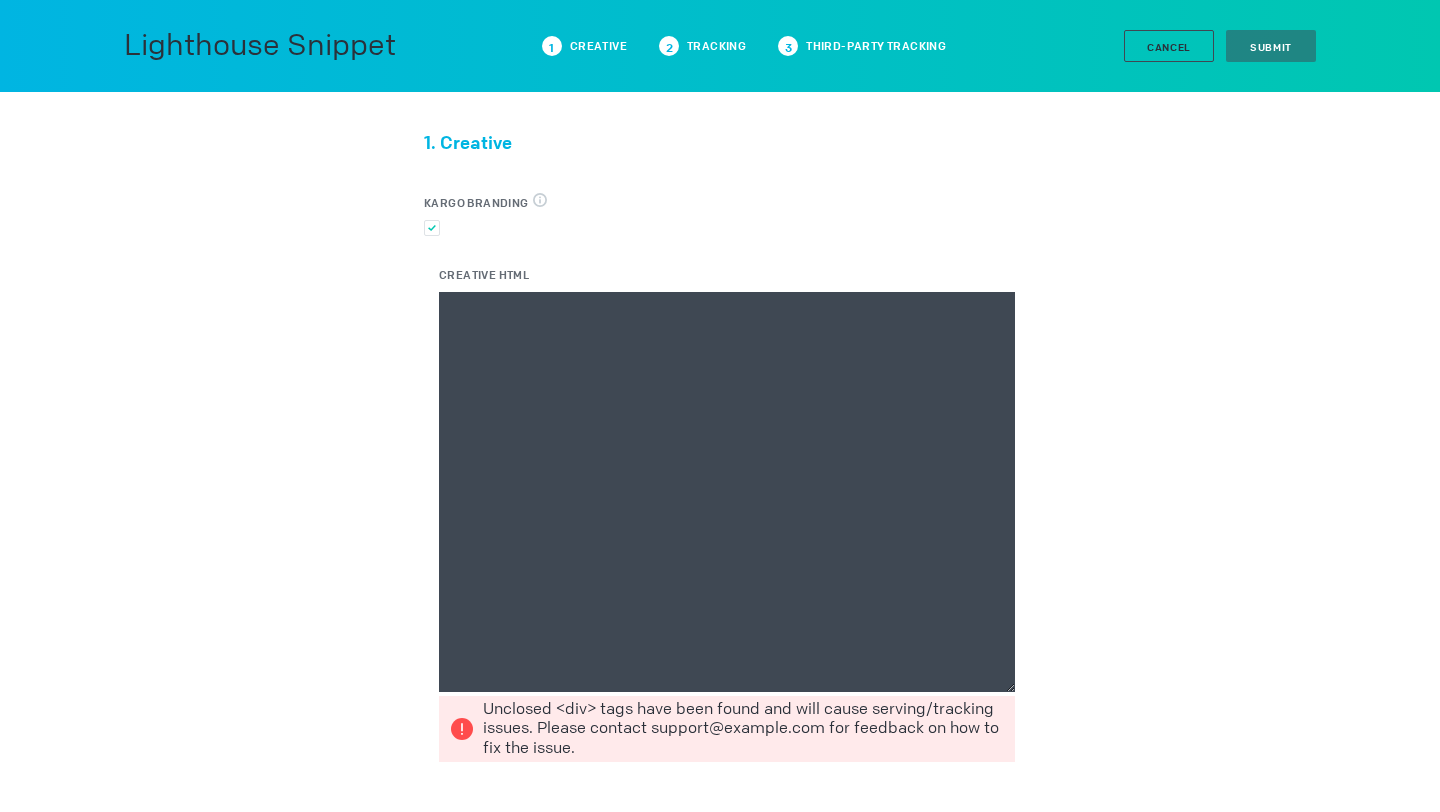 scroll, scrollTop: 0, scrollLeft: 0, axis: both 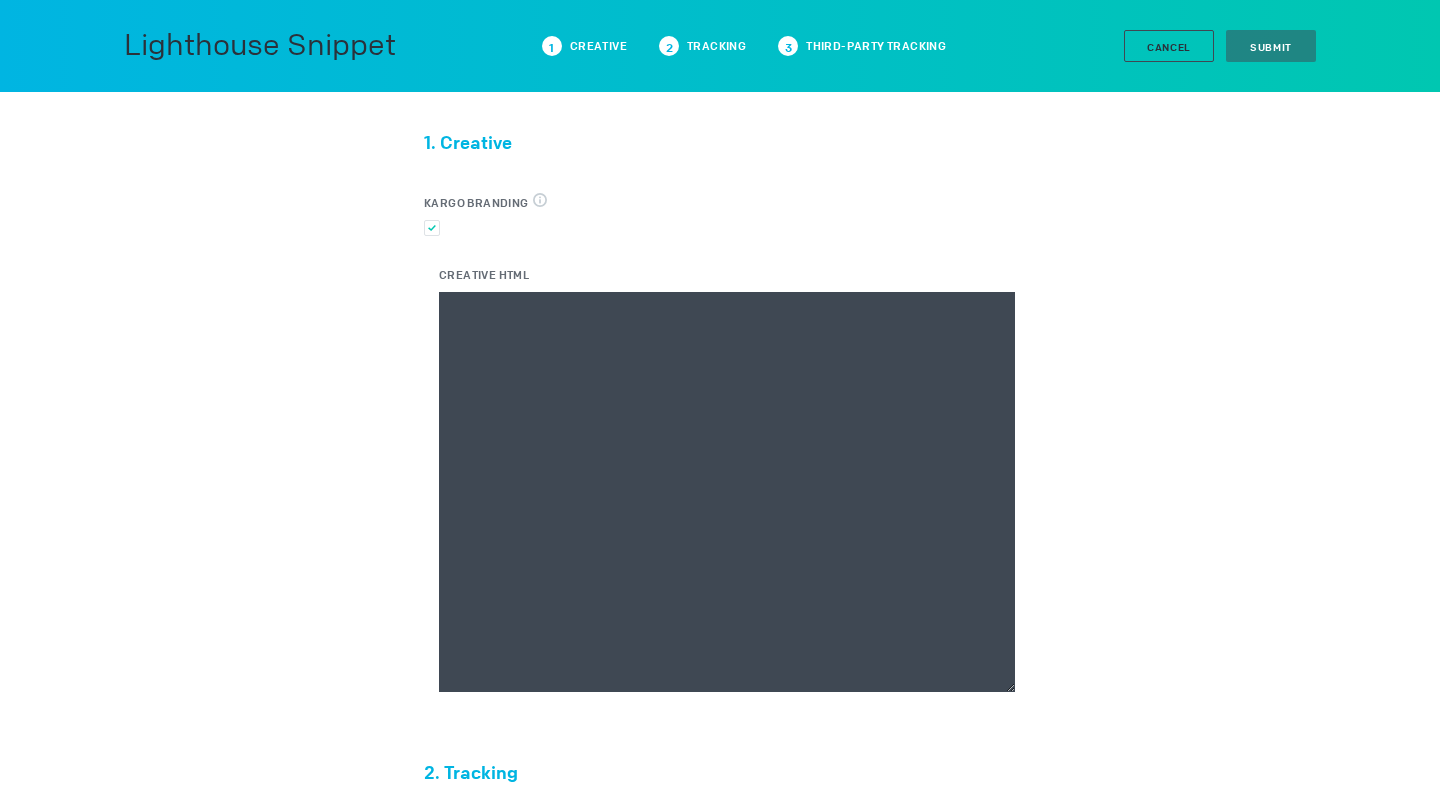 paste on "<div class="celtra-ad-v3">
<!-- passthroughParameters[impressionId] = raw [ID] -->
<!-- eas.JWVjaWQh                        = raw [ID] -->
<!-- externalCreativeId                  = raw [ID] -->
<!-- externalPlacementId                 = raw [ID] -->
<!-- externalSiteId                      = raw [ID] -->
<!-- externalSiteName                    = raw [SITE] -->
<!-- externalLineItemId                  = raw [ID] -->
<!-- externalCampaignId                  = raw [ID] -->
<!-- externalAdvertiserId                = raw [ID] -->
<!-- coppa                               = raw [TFCD] -->
<!-- externalCreativeSize                = raw [WIDTH]x[HEIGHT] -->
<img src="data:image/png,celtra" style="display: none" onerror="
(function(img) {
var params = {'accountId':'[ID]','clickUrl':'%%CLICK_URL_UNESC%%','expandDirection':'undefined','preferredClickThroughWindow':'new','textColor':'#FFFFFF','barColor':'#000000','advert..." 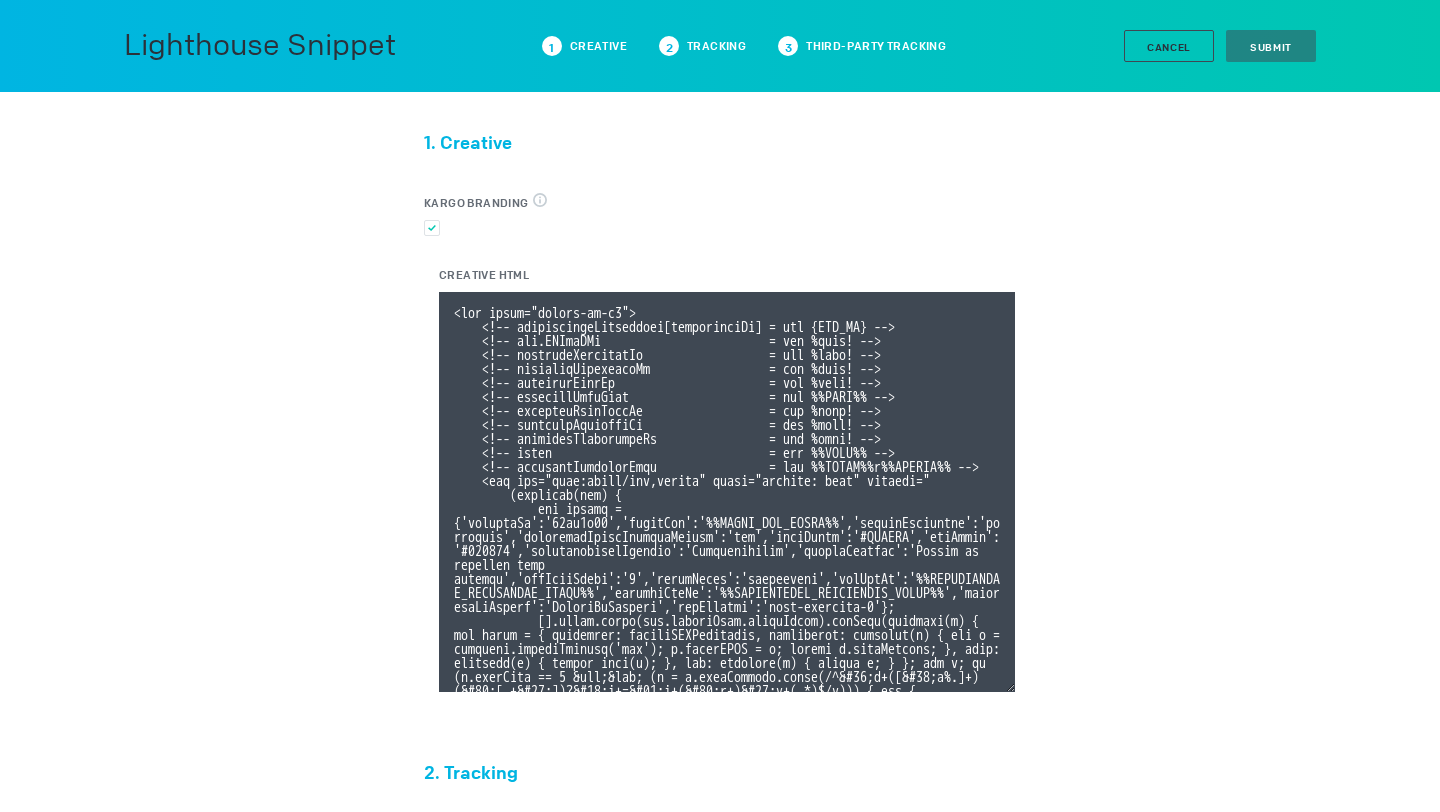 scroll, scrollTop: 400, scrollLeft: 0, axis: vertical 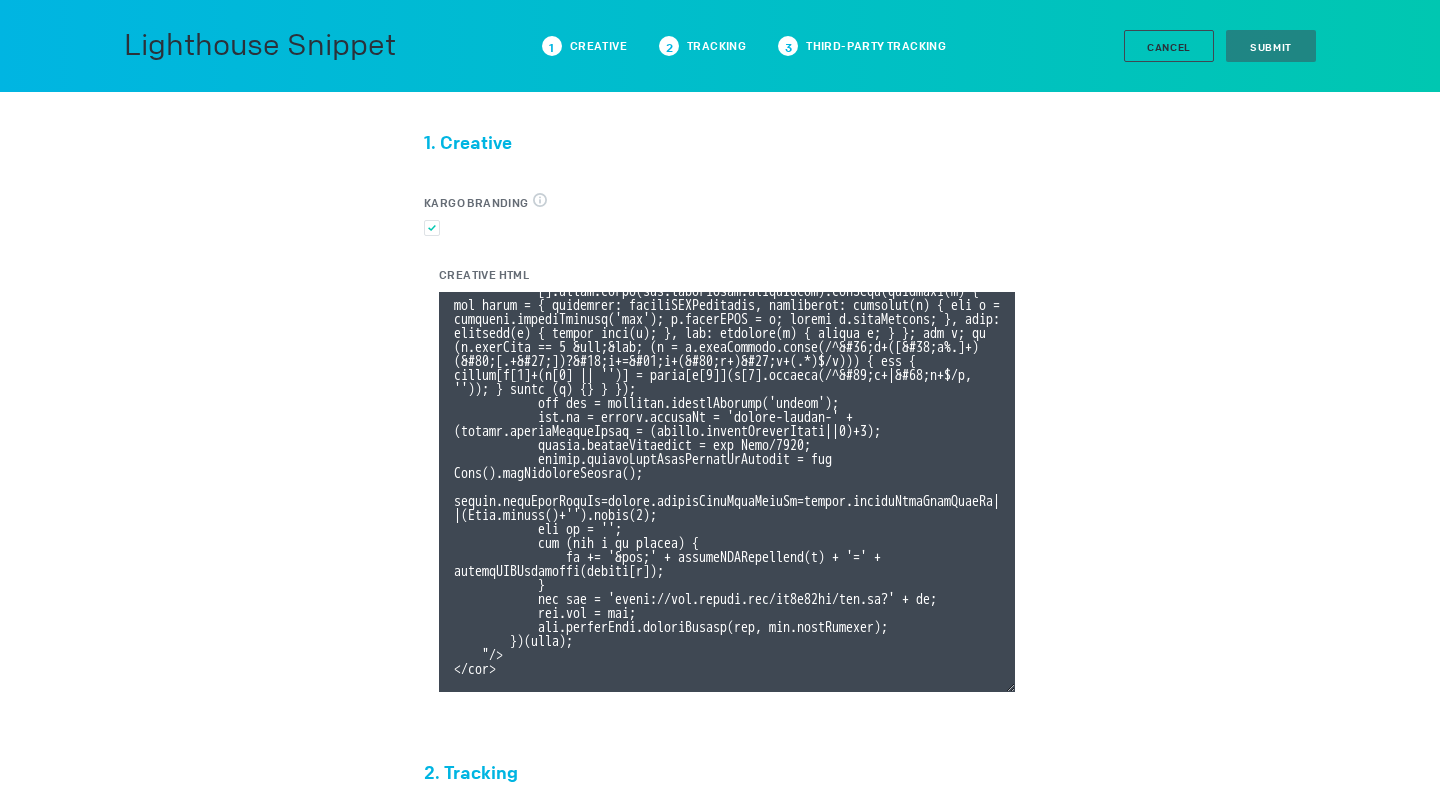 type on "<div class="celtra-ad-v3">
<!-- passthroughParameters[impressionId] = raw [ID] -->
<!-- eas.JWVjaWQh                        = raw [ID] -->
<!-- externalCreativeId                  = raw [ID] -->
<!-- externalPlacementId                 = raw [ID] -->
<!-- externalSiteId                      = raw [ID] -->
<!-- externalSiteName                    = raw [SITE] -->
<!-- externalLineItemId                  = raw [ID] -->
<!-- externalCampaignId                  = raw [ID] -->
<!-- externalAdvertiserId                = raw [ID] -->
<!-- coppa                               = raw [TFCD] -->
<!-- externalCreativeSize                = raw [WIDTH]x[HEIGHT] -->
<img src="data:image/png,celtra" style="display: none" onerror="
(function(img) {
var params = {'accountId':'[ID]','clickUrl':'%%CLICK_URL_UNESC%%','expandDirection':'undefined','preferredClickThroughWindow':'new','textColor':'#FFFFFF','barColor':'#000000','advert..." 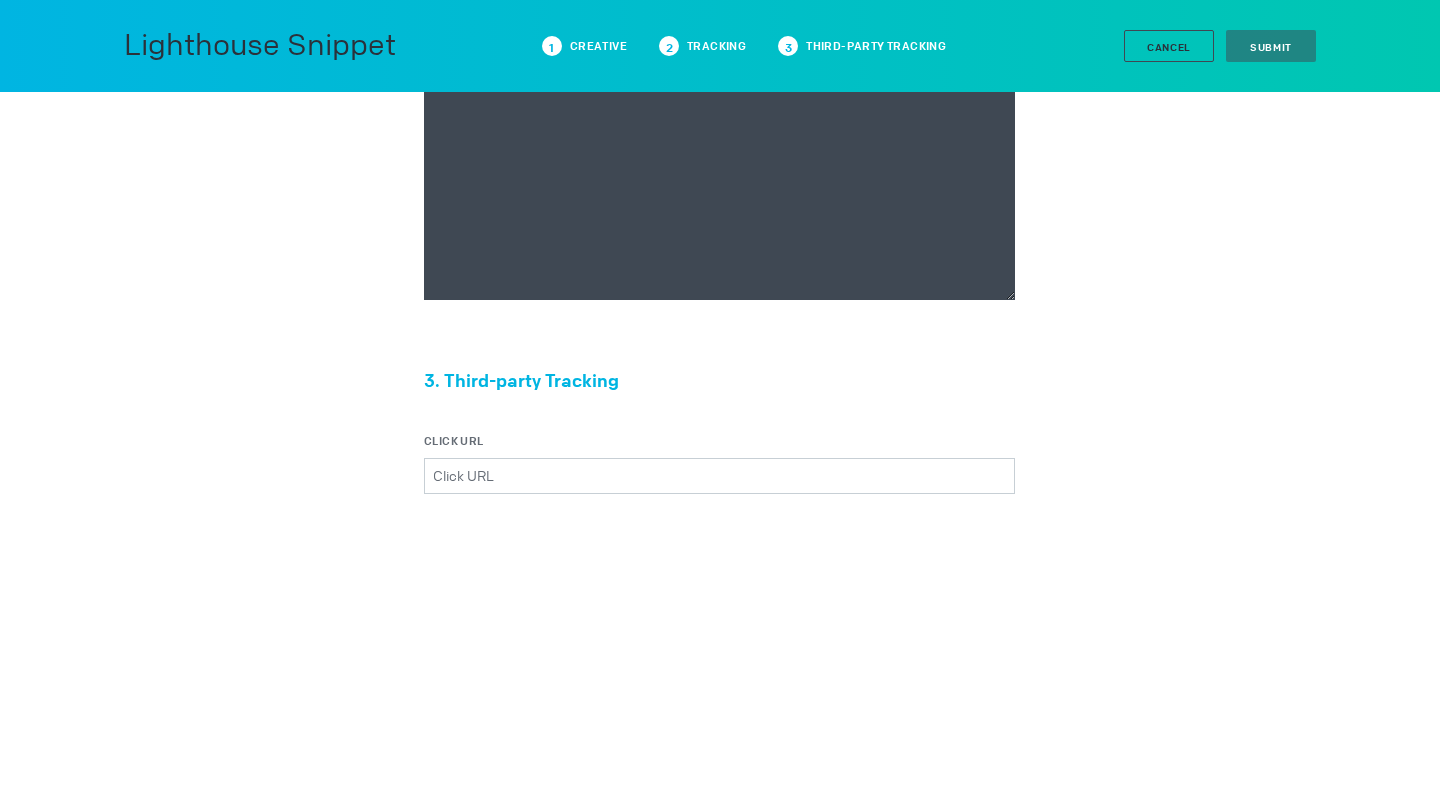scroll, scrollTop: 0, scrollLeft: 0, axis: both 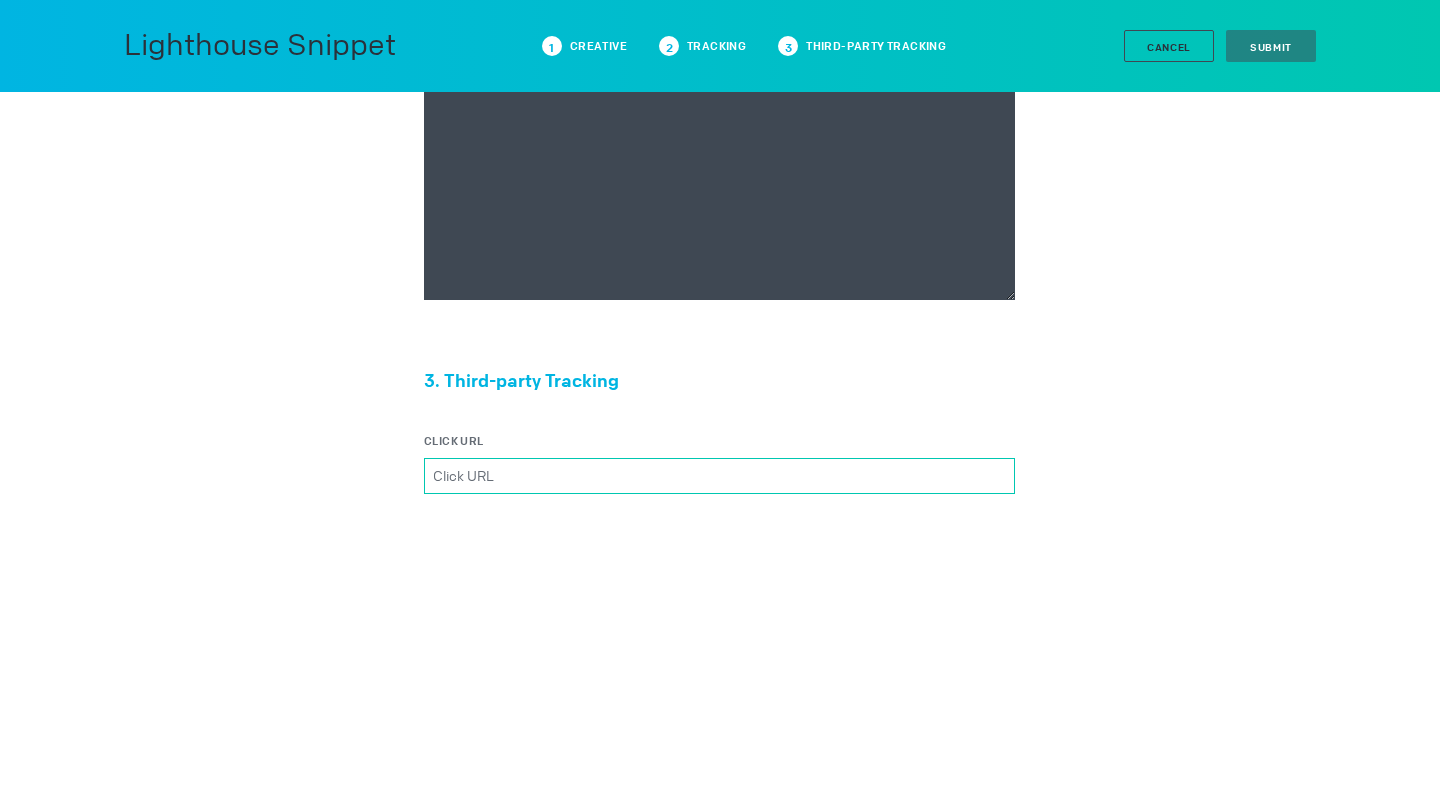 click on "Click URL" at bounding box center [719, 476] 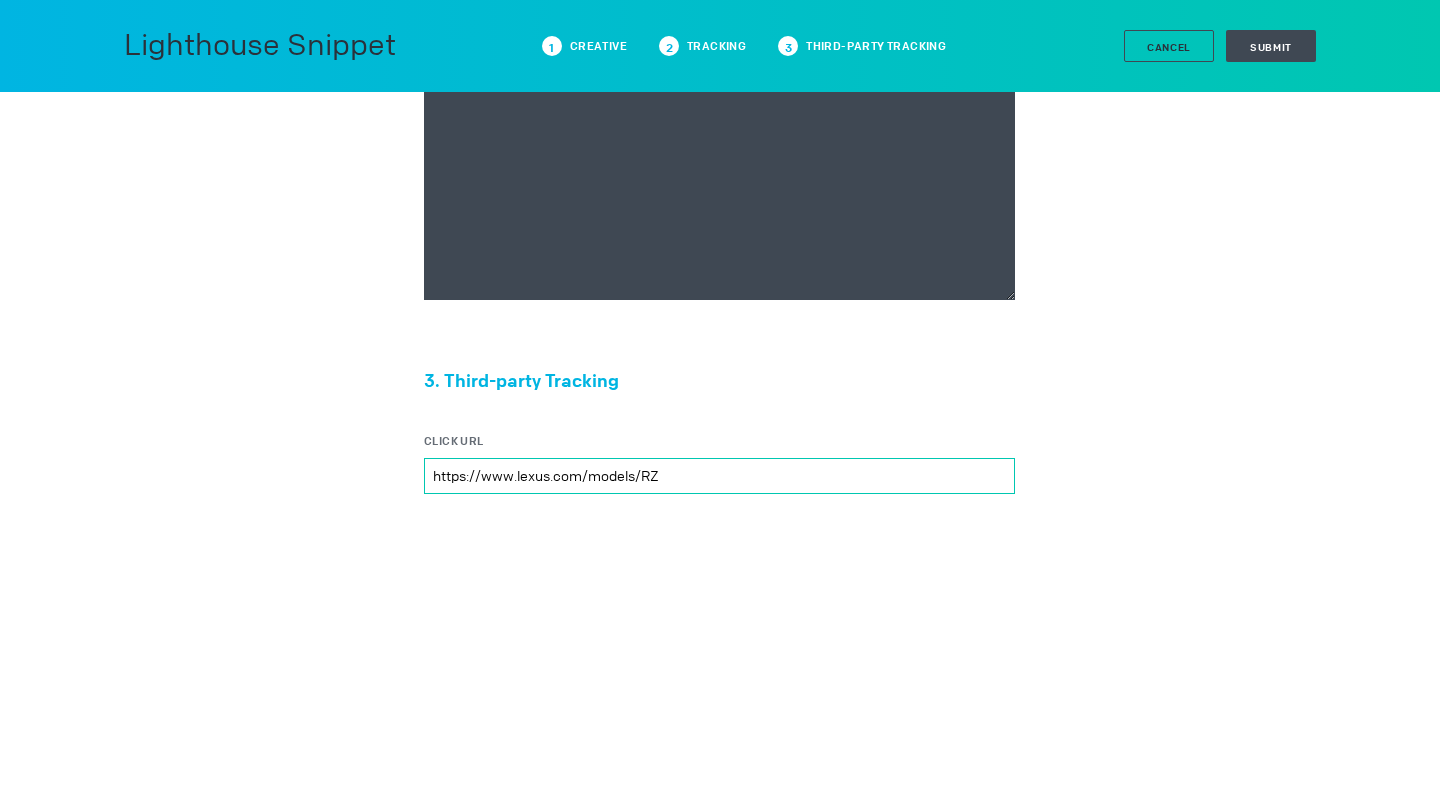 type on "https://www.lexus.com/models/RZ" 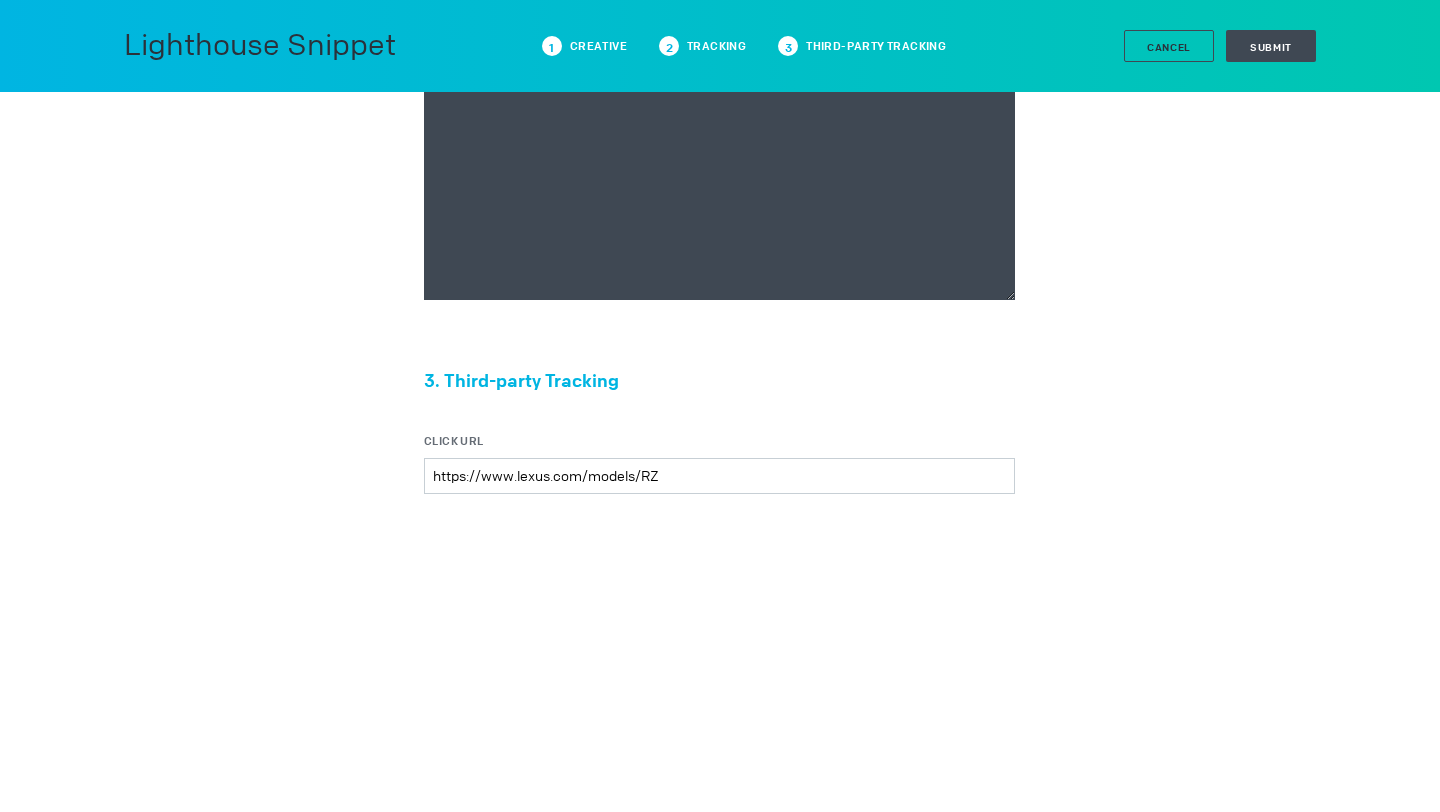click on "1. Creative Kargo Branding If this box is unchecked, it will replace ´KARGO ADD´ branding with ´ADVERTISEMENT´ Creative HTML 2. Tracking Additional Impression Trackers 				 3. Third-party Tracking Click URL https://www.lexus.com/models/RZ" at bounding box center [720, 17] 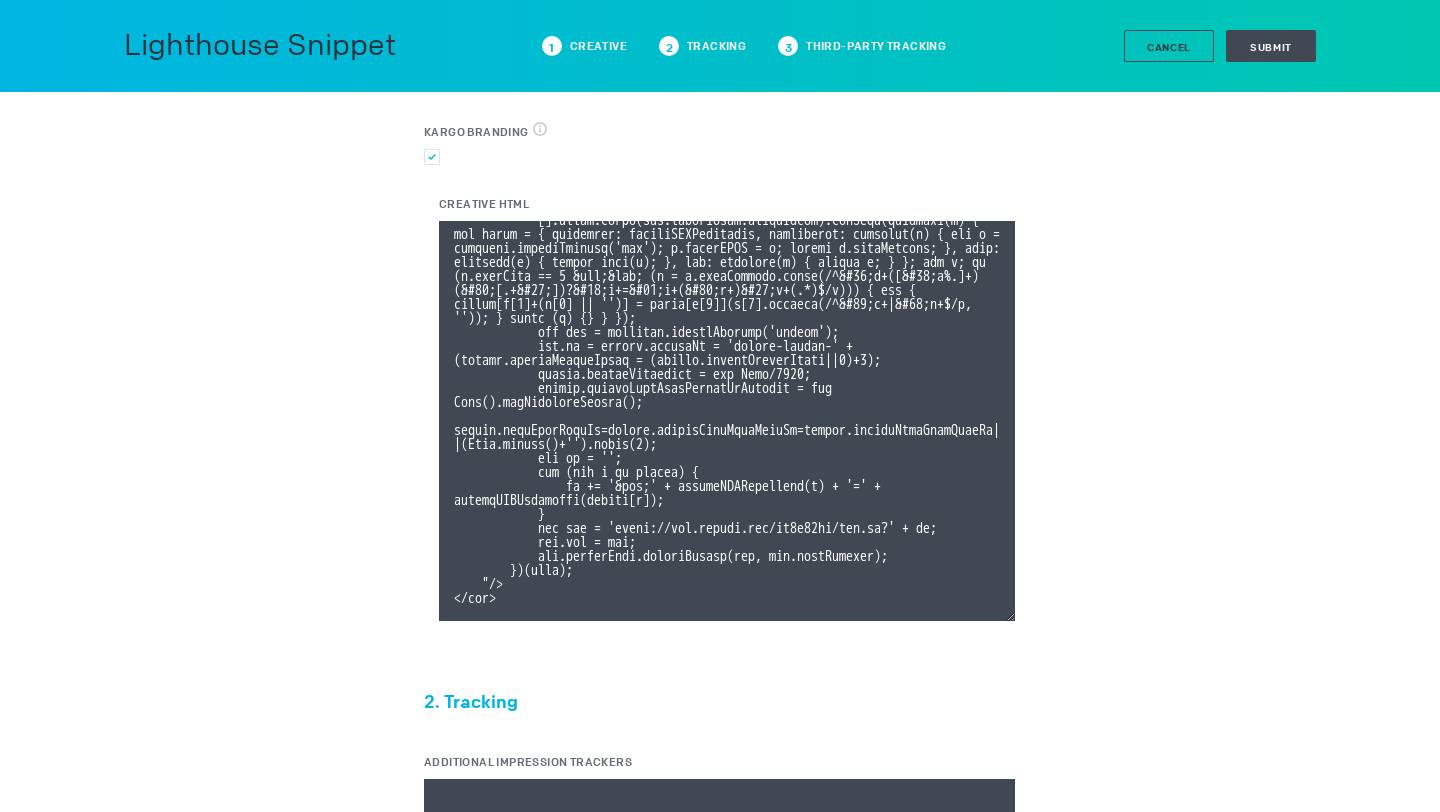 scroll, scrollTop: 0, scrollLeft: 0, axis: both 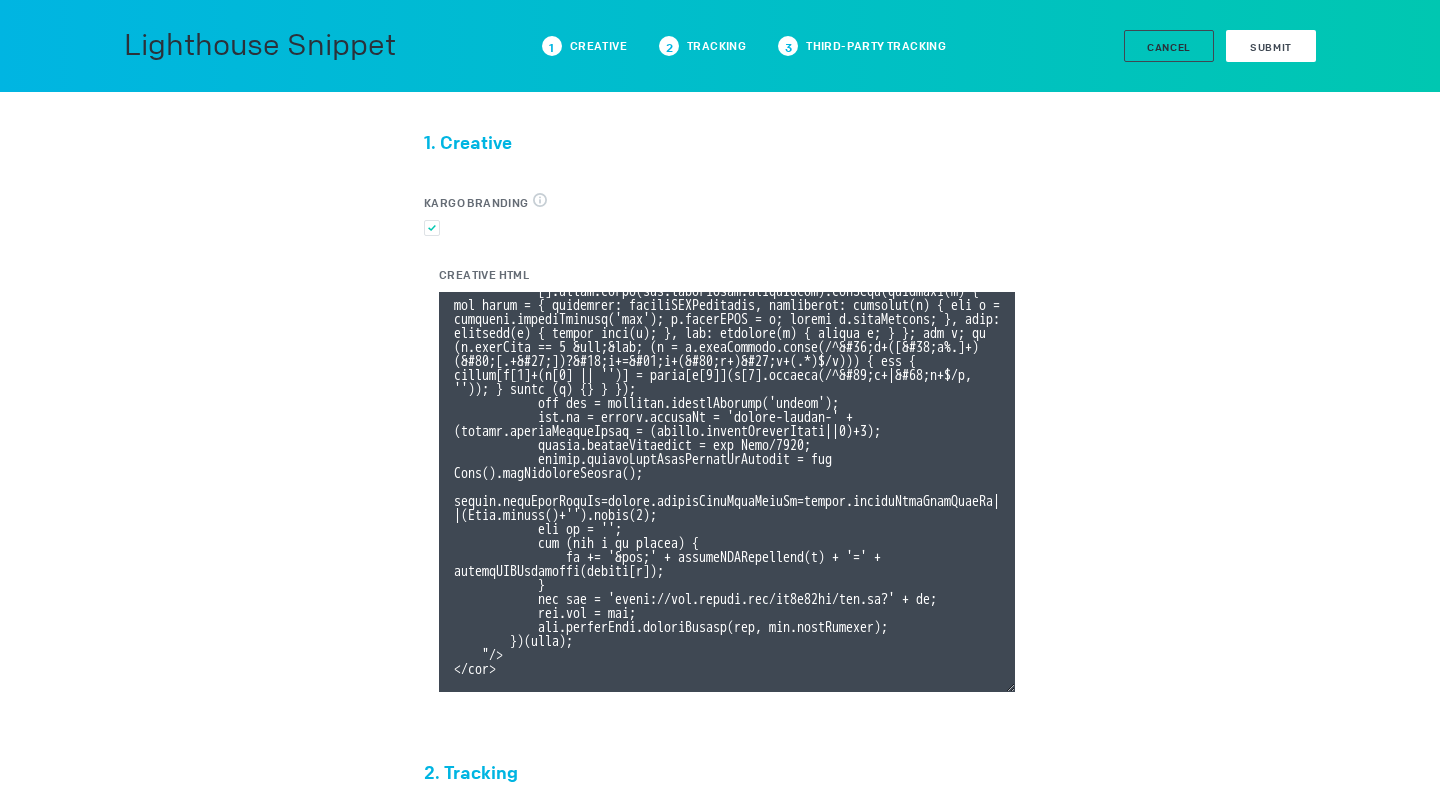 click on "Submit" at bounding box center (1271, 47) 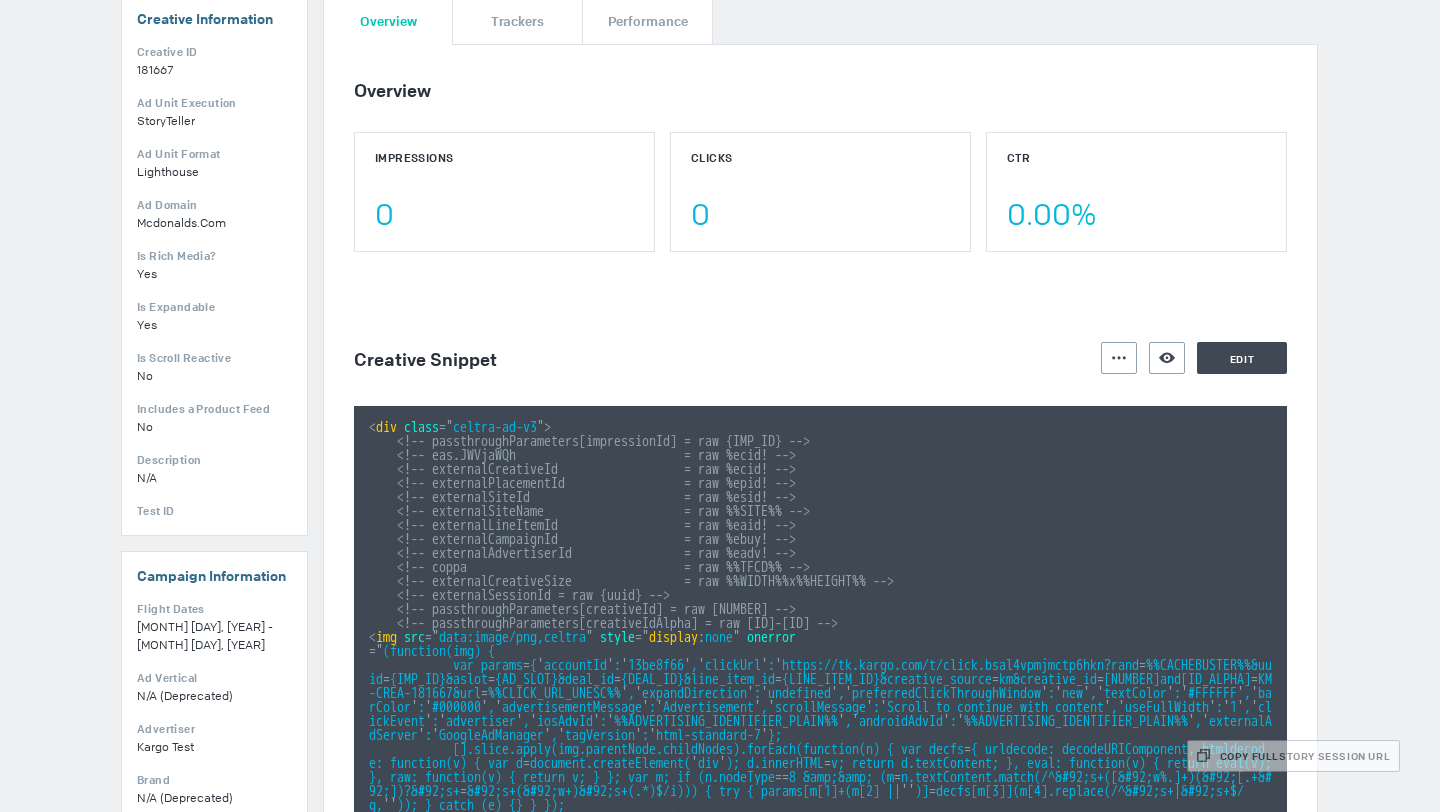 scroll, scrollTop: 0, scrollLeft: 0, axis: both 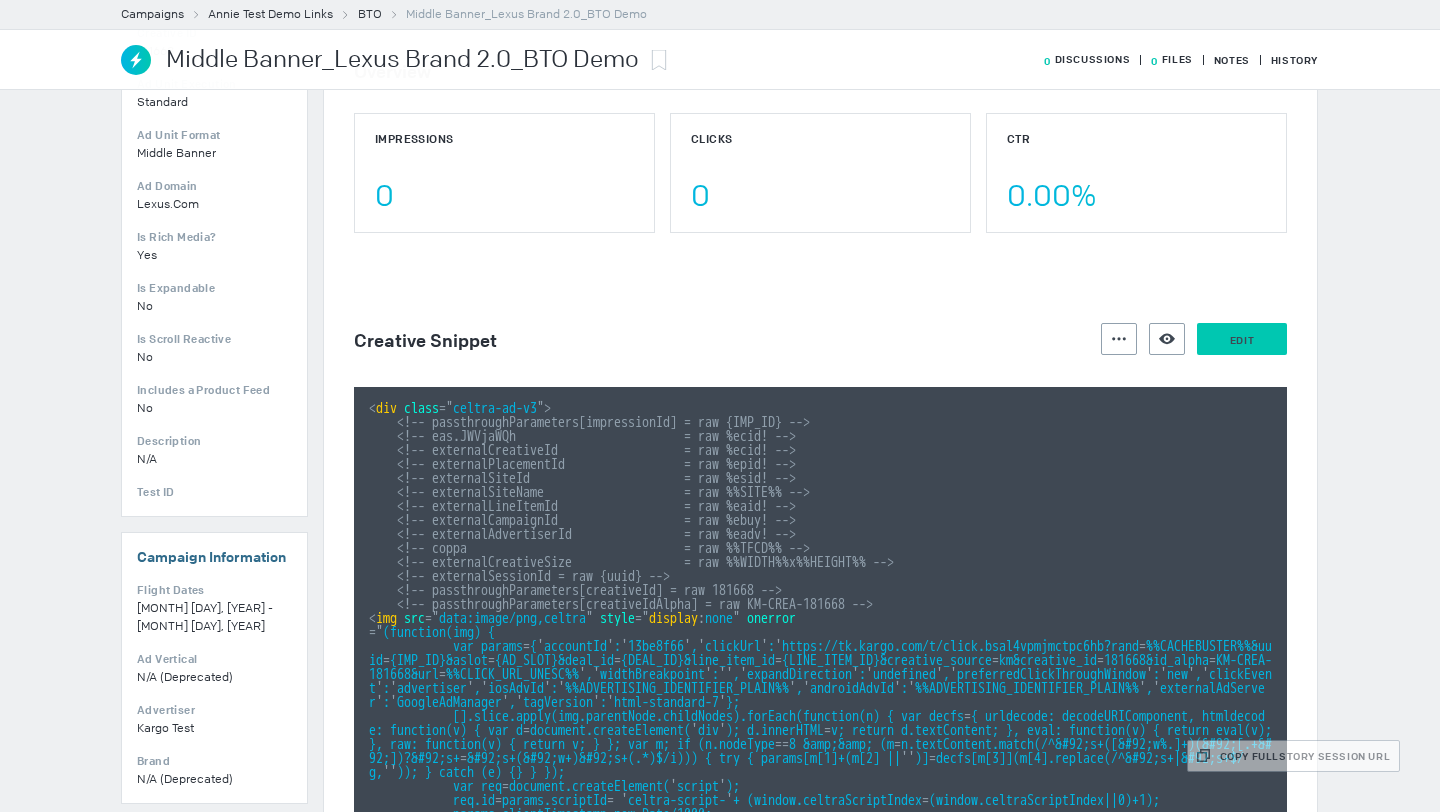click on "Edit" at bounding box center (1242, 340) 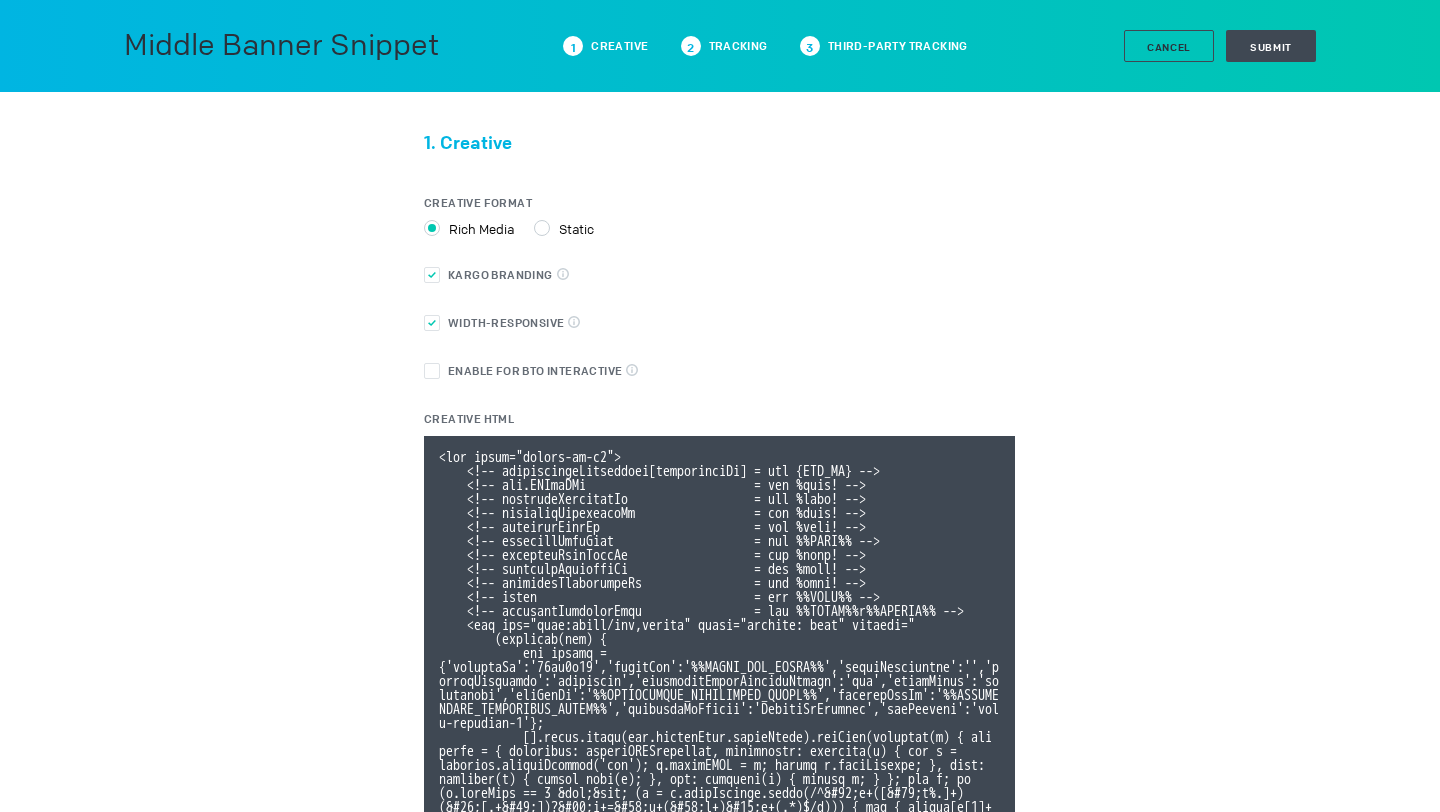 scroll, scrollTop: 72, scrollLeft: 0, axis: vertical 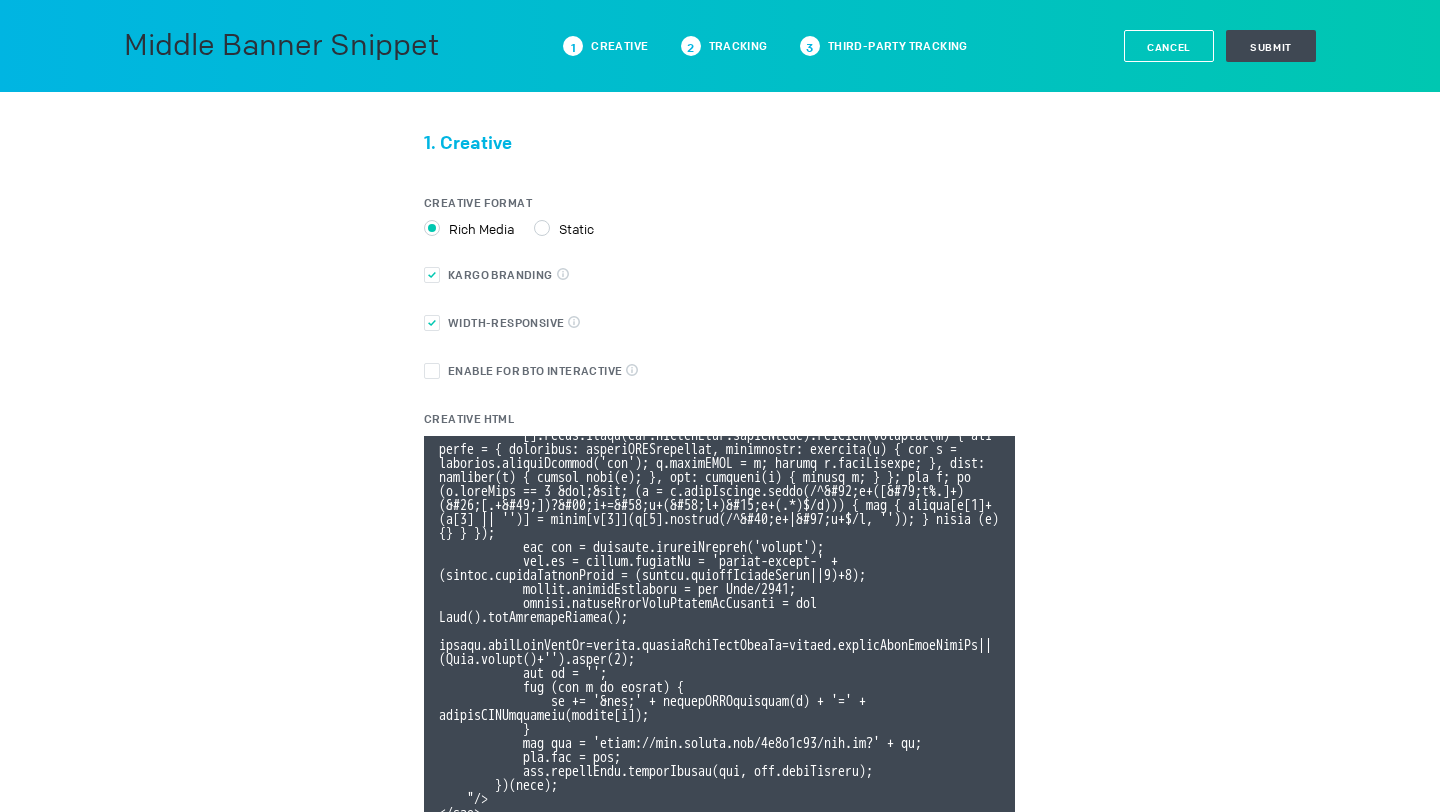 click on "Cancel" at bounding box center [1169, 47] 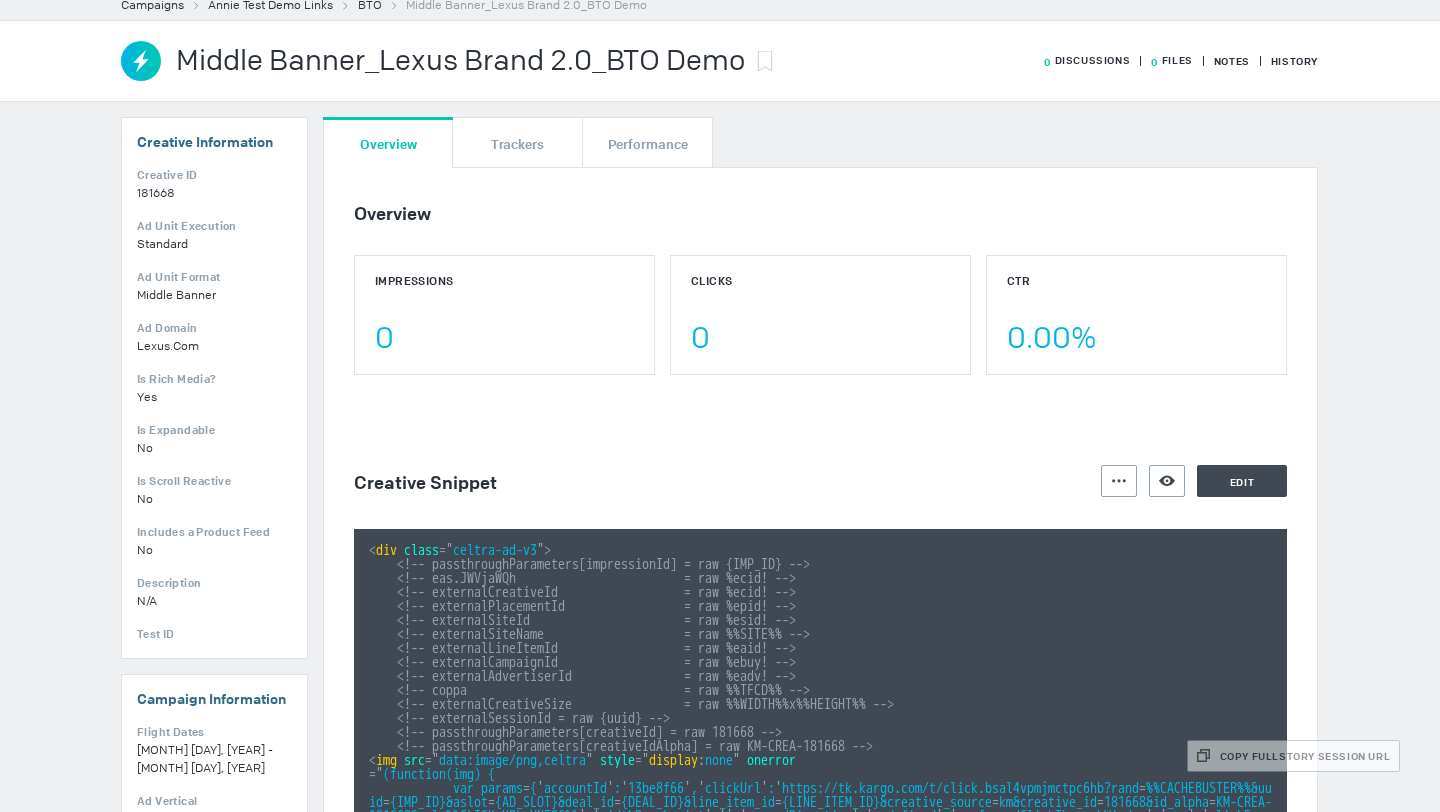 scroll, scrollTop: 0, scrollLeft: 0, axis: both 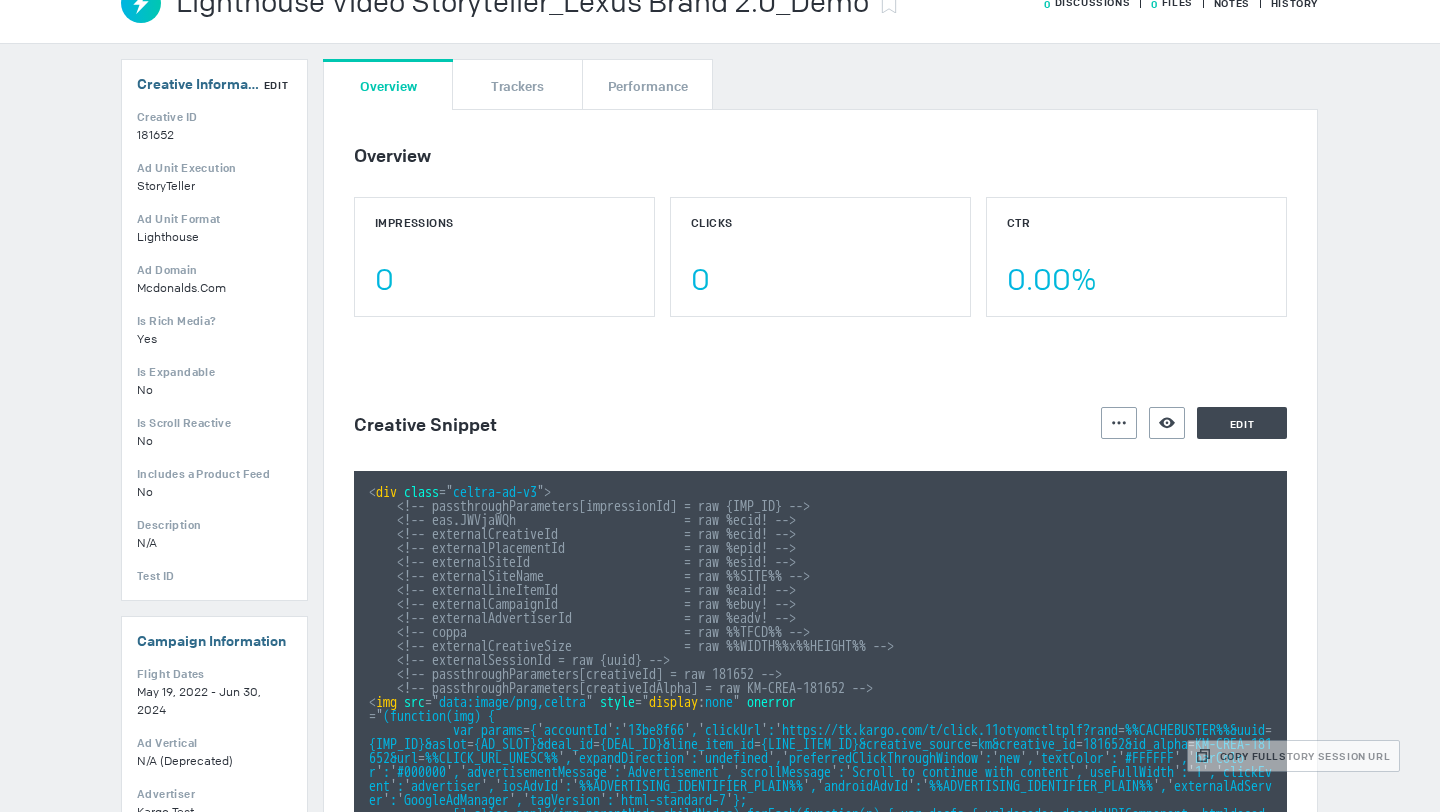 click on "Ad Domain" at bounding box center [214, 117] 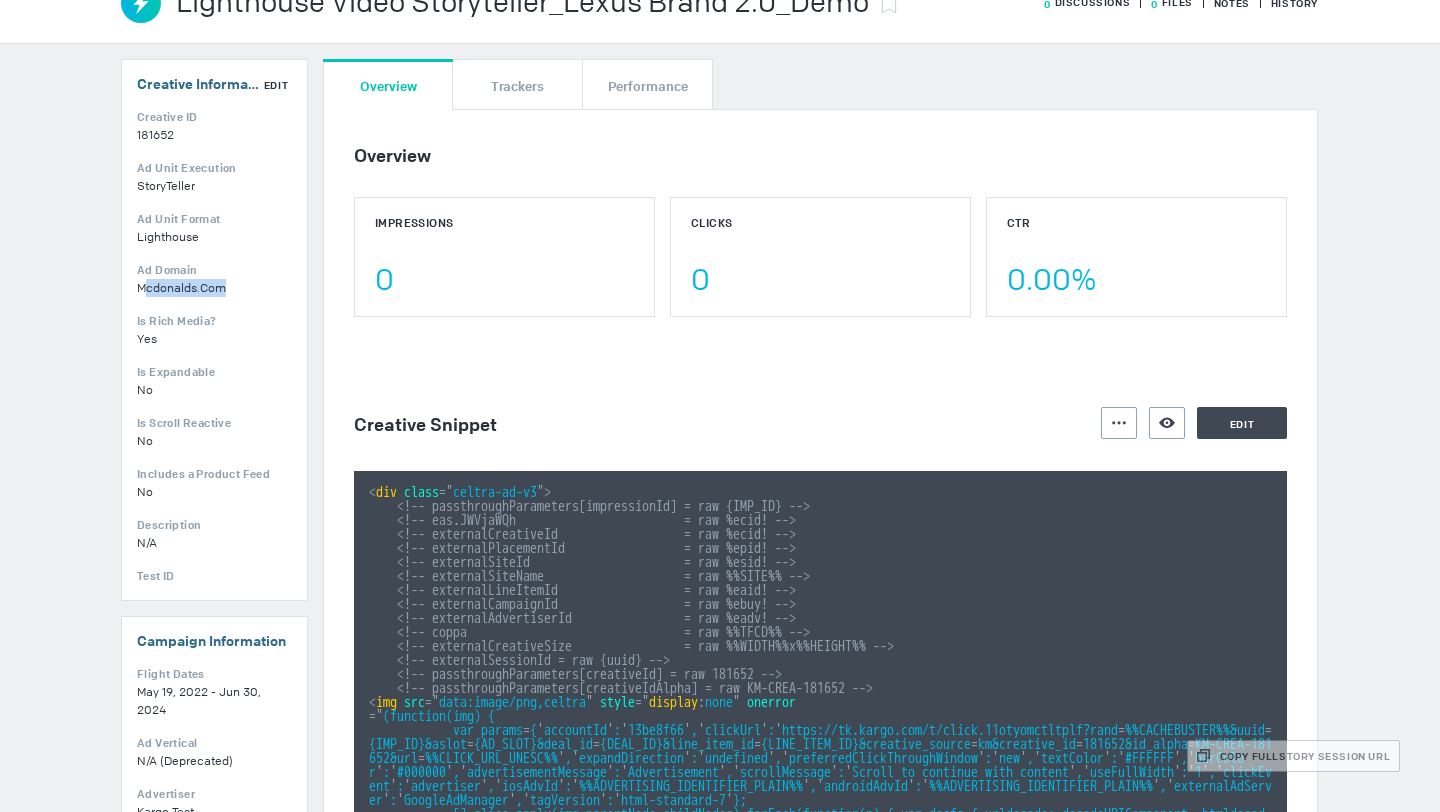 drag, startPoint x: 240, startPoint y: 284, endPoint x: 144, endPoint y: 284, distance: 96 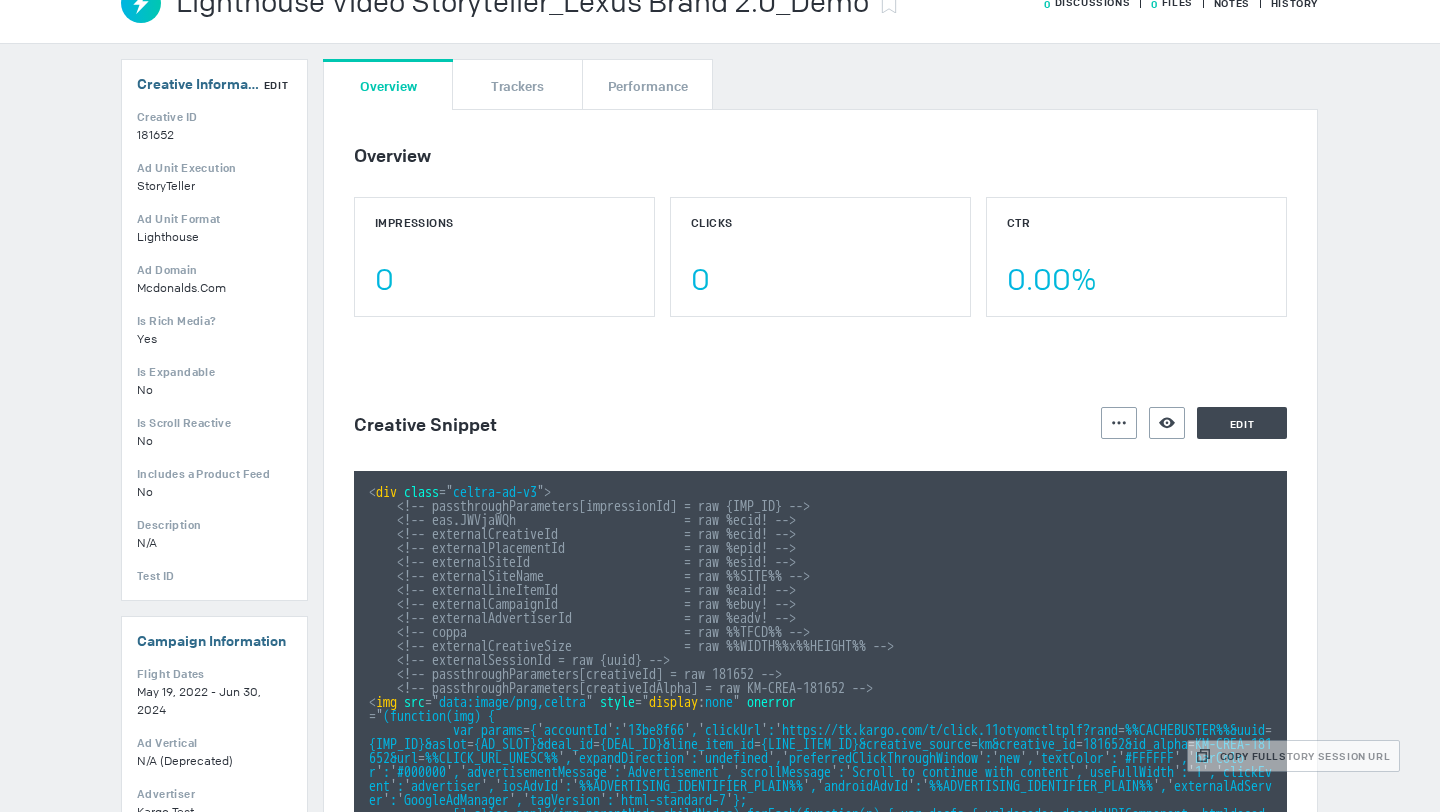 click on "Ad Domain" at bounding box center [214, 117] 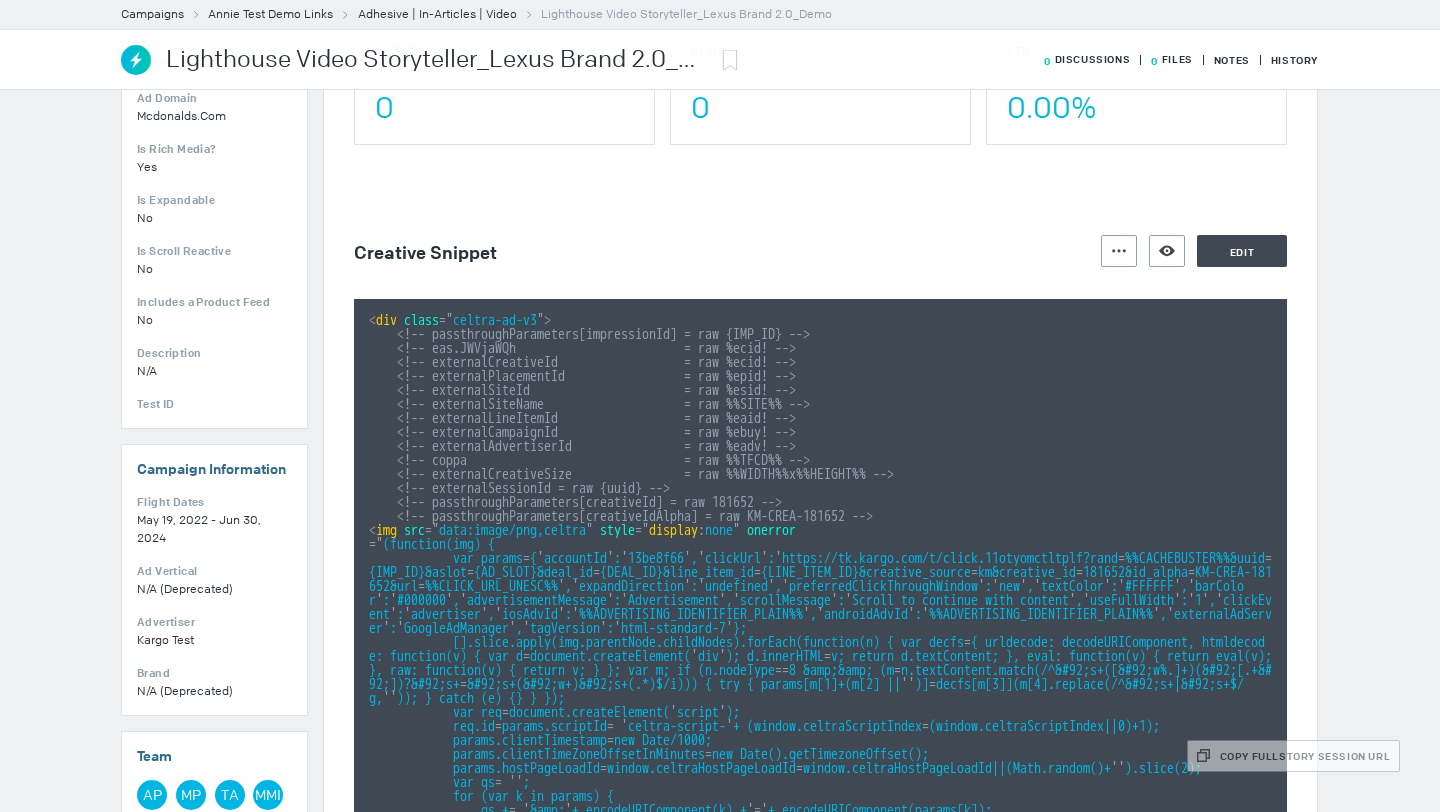 scroll, scrollTop: 268, scrollLeft: 0, axis: vertical 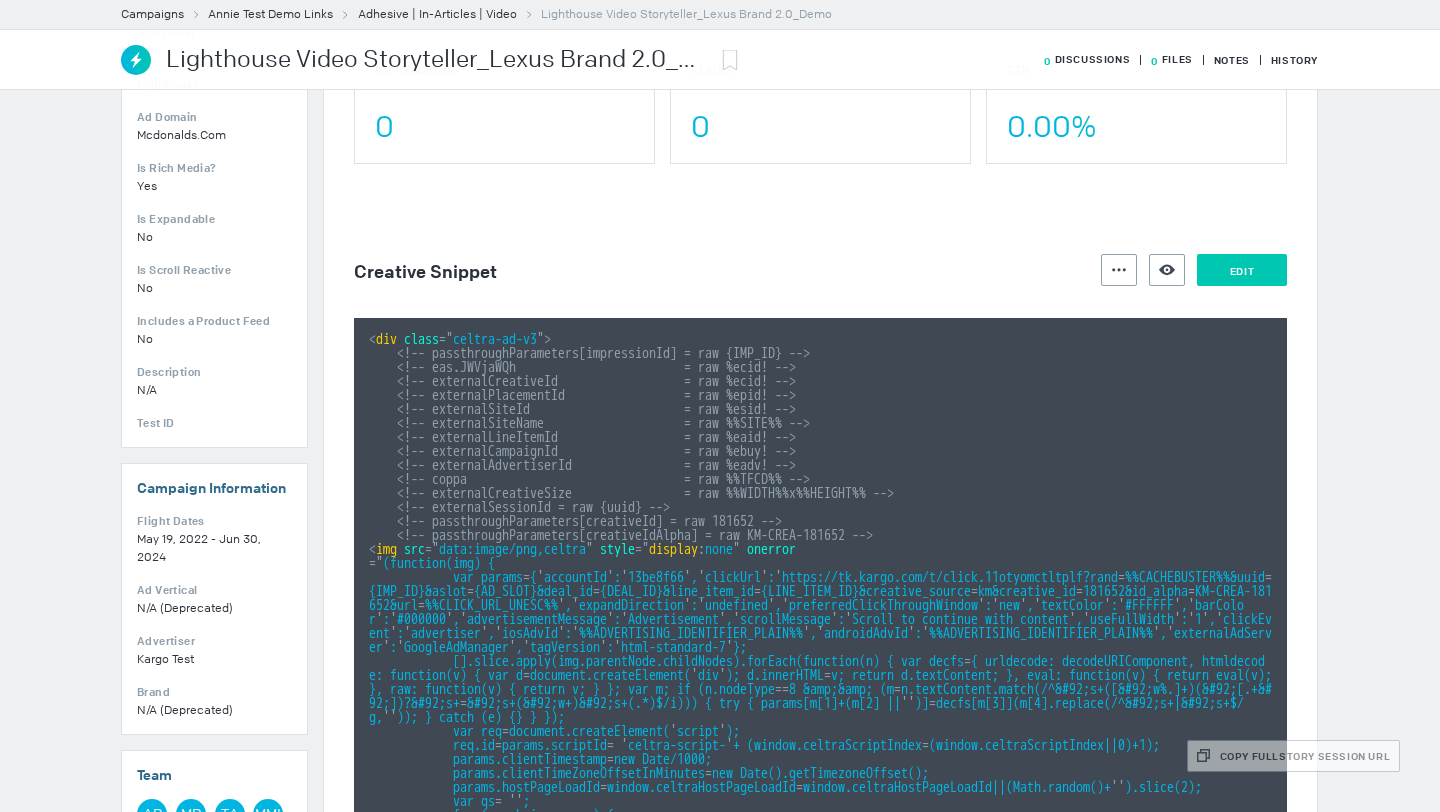 click on "Edit" at bounding box center (1242, 270) 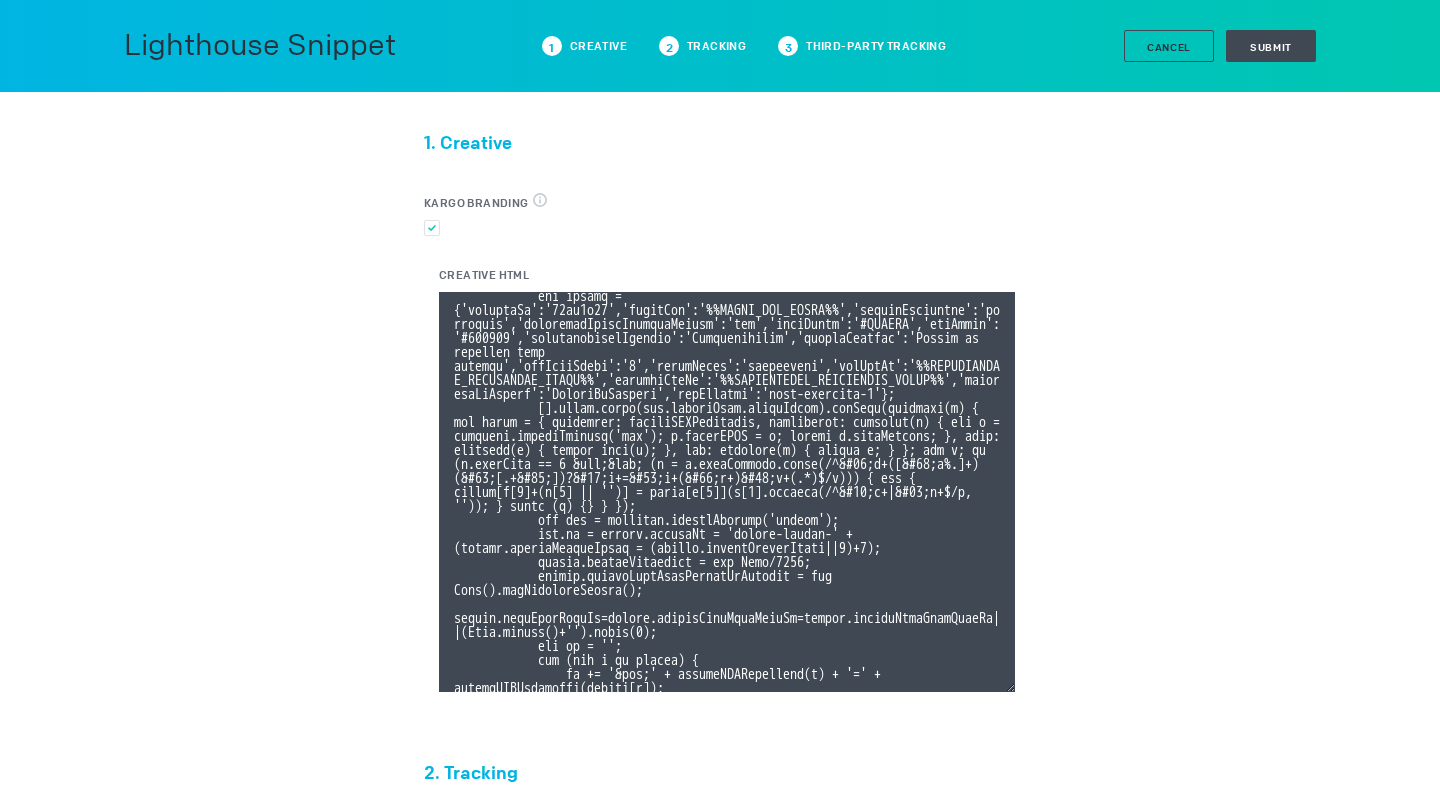 scroll, scrollTop: 212, scrollLeft: 0, axis: vertical 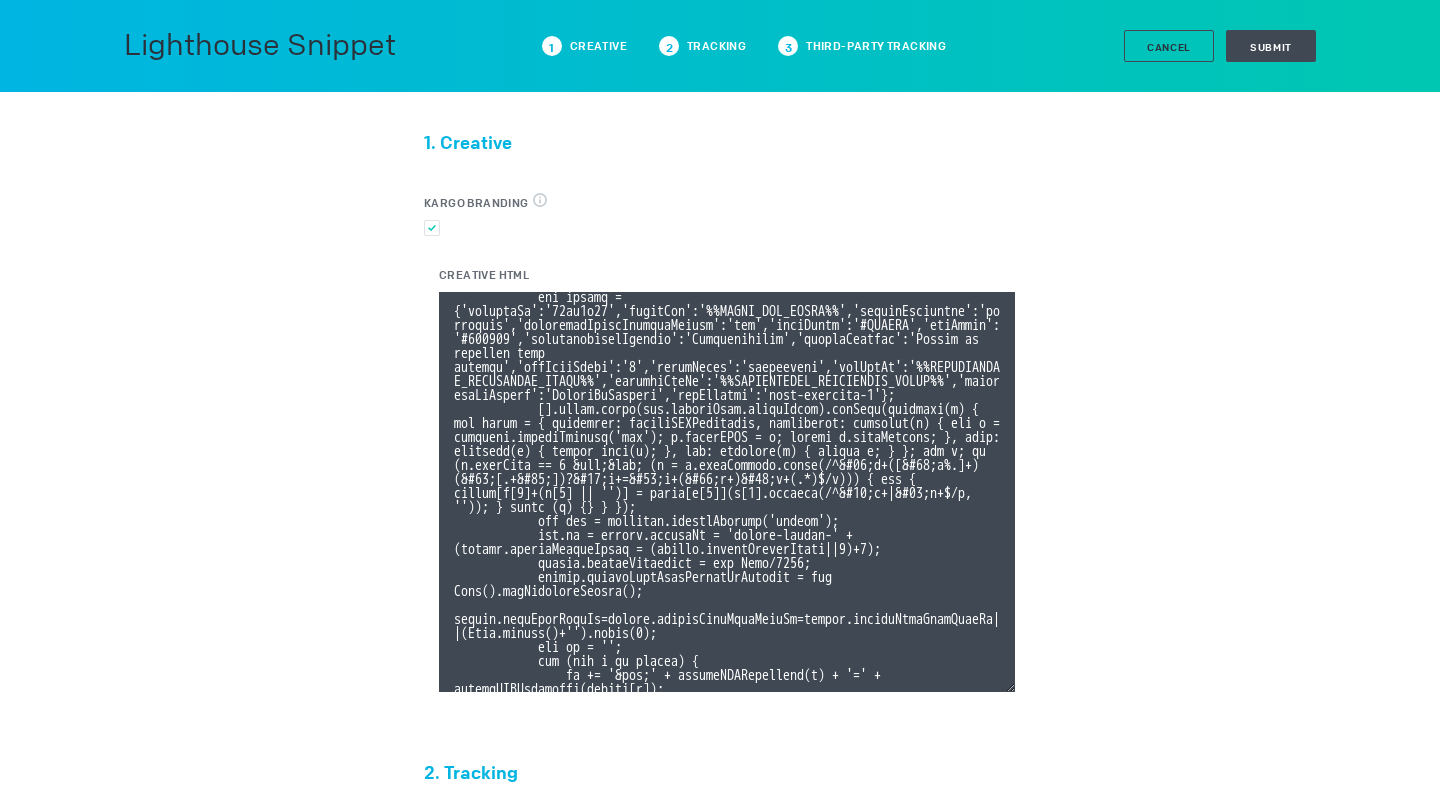 type 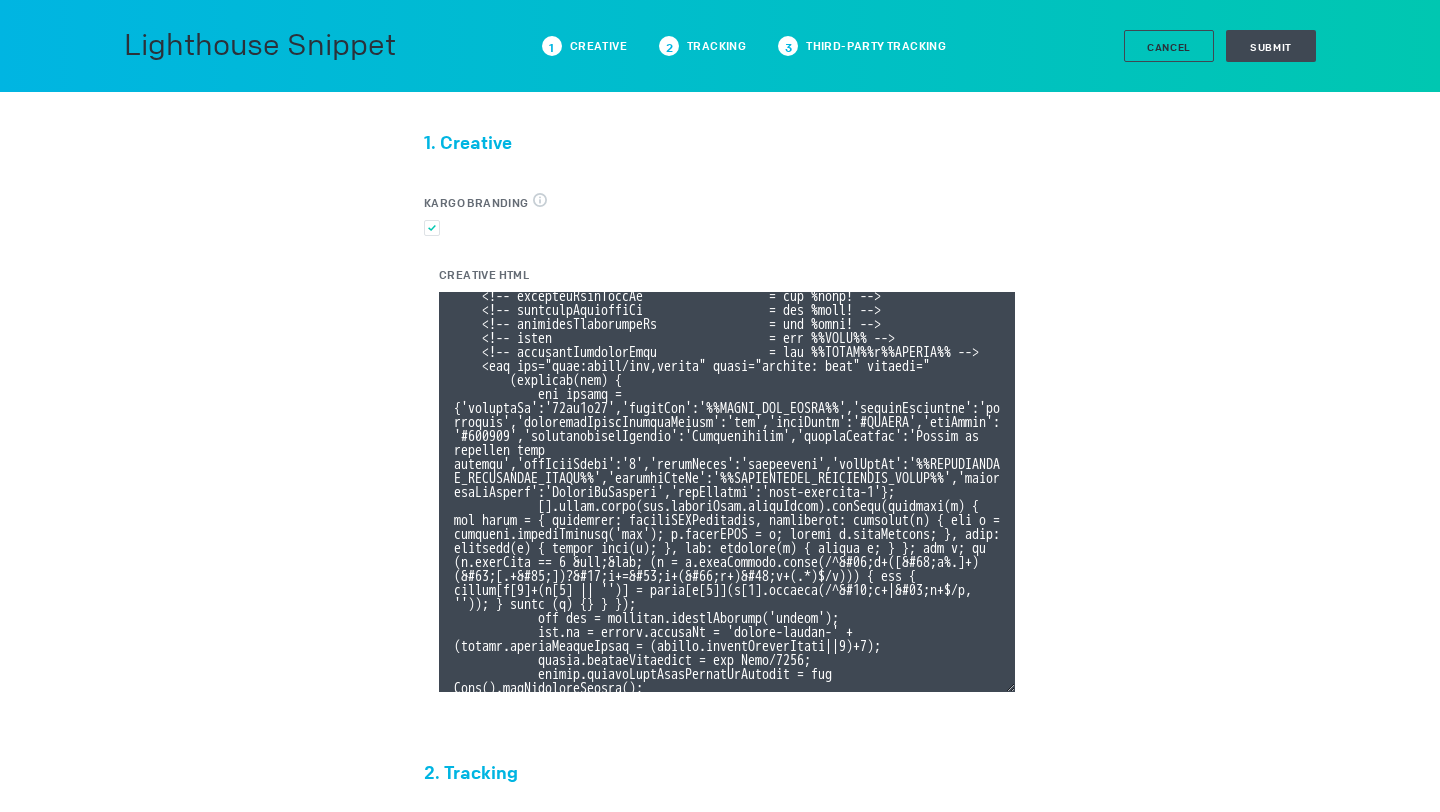 scroll, scrollTop: 110, scrollLeft: 0, axis: vertical 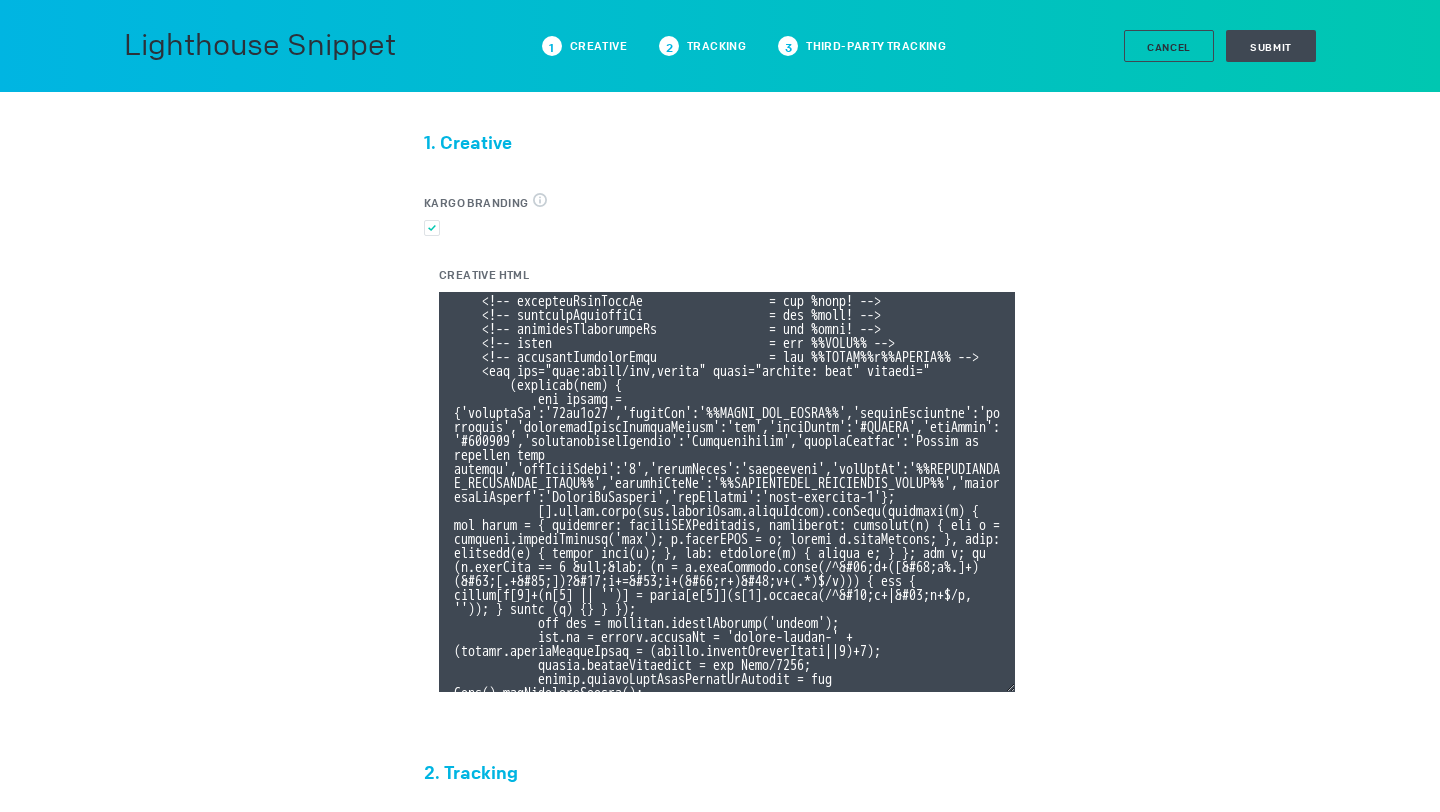 click on "Creative HTML" at bounding box center [727, 492] 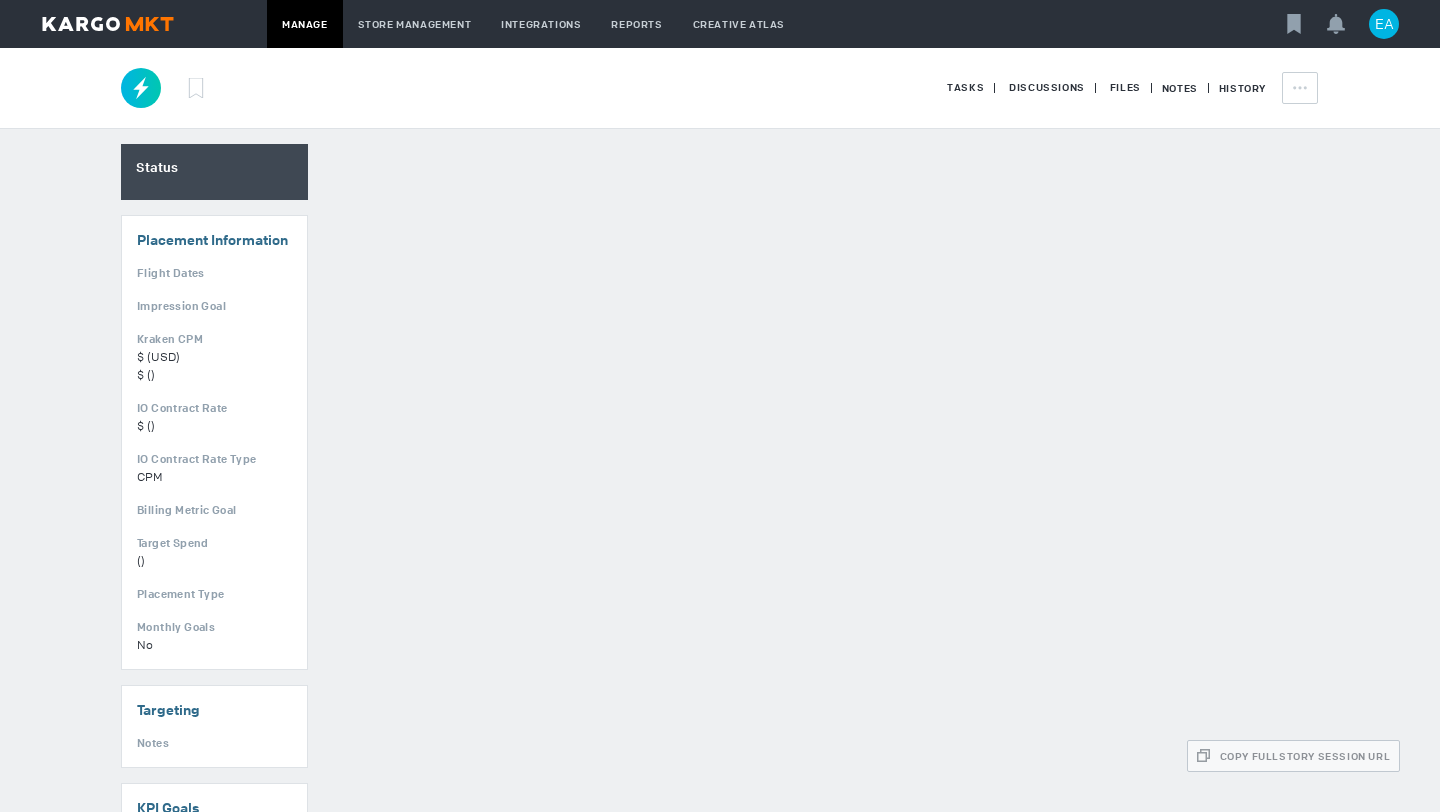 scroll, scrollTop: 0, scrollLeft: 0, axis: both 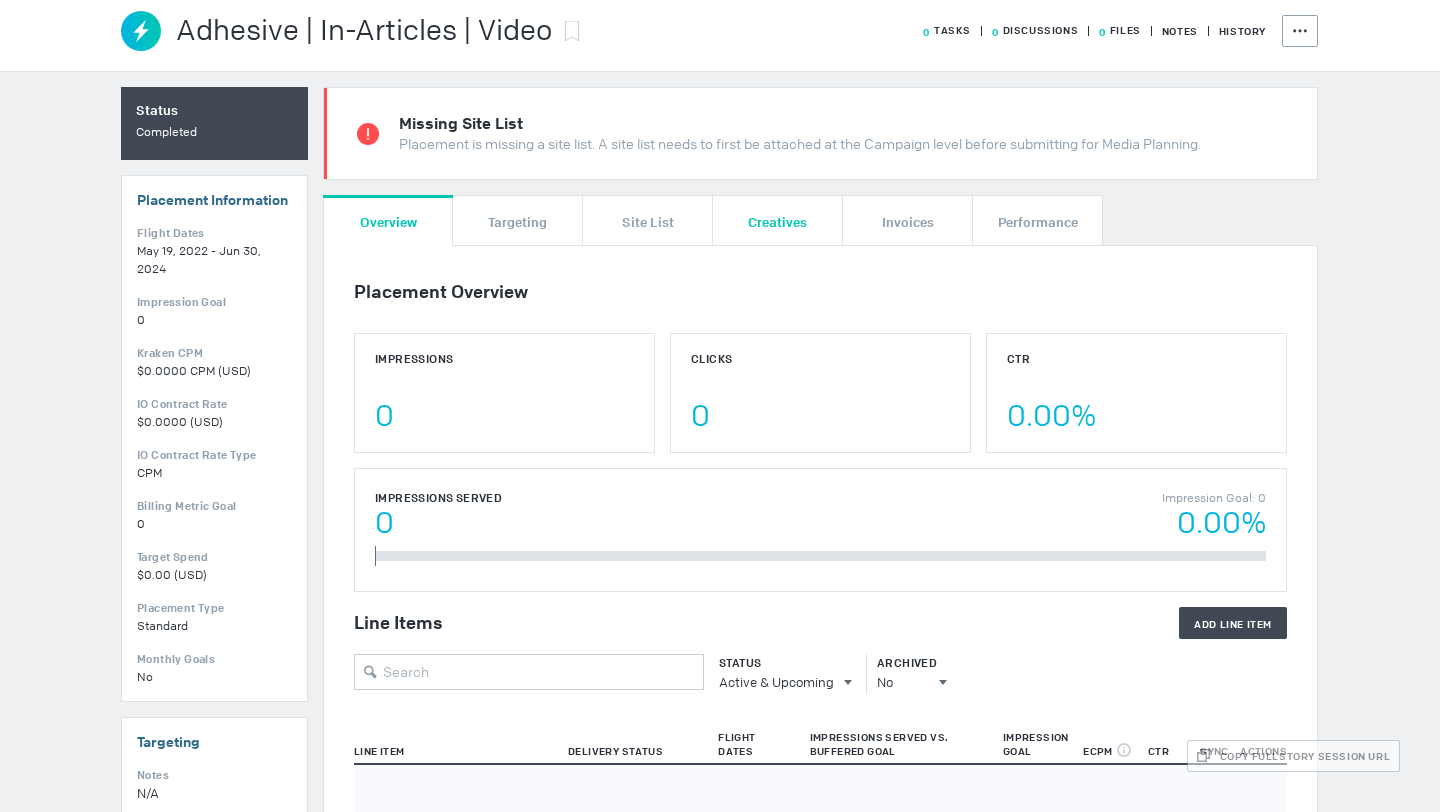 click on "Creatives" at bounding box center (777, 220) 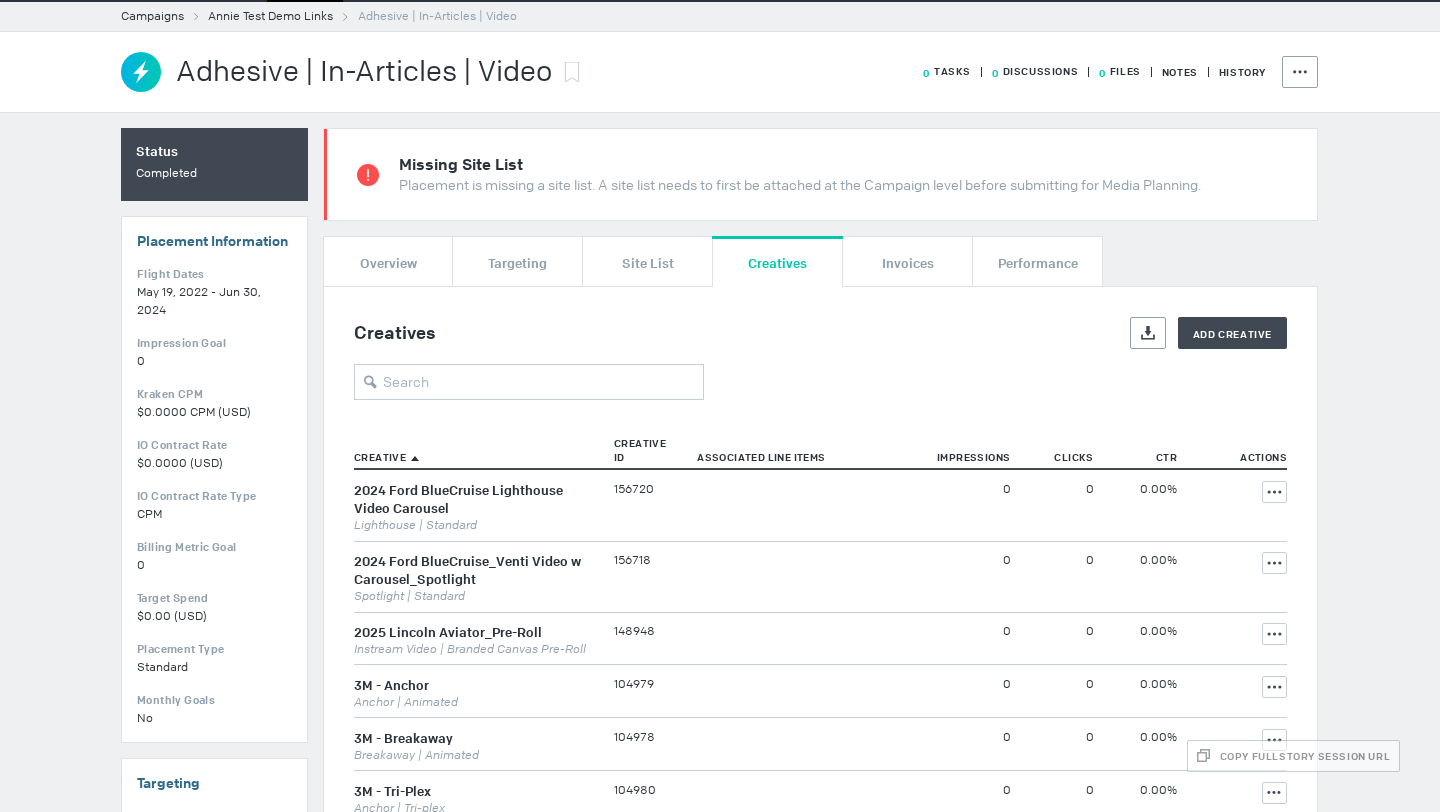 scroll, scrollTop: 4, scrollLeft: 0, axis: vertical 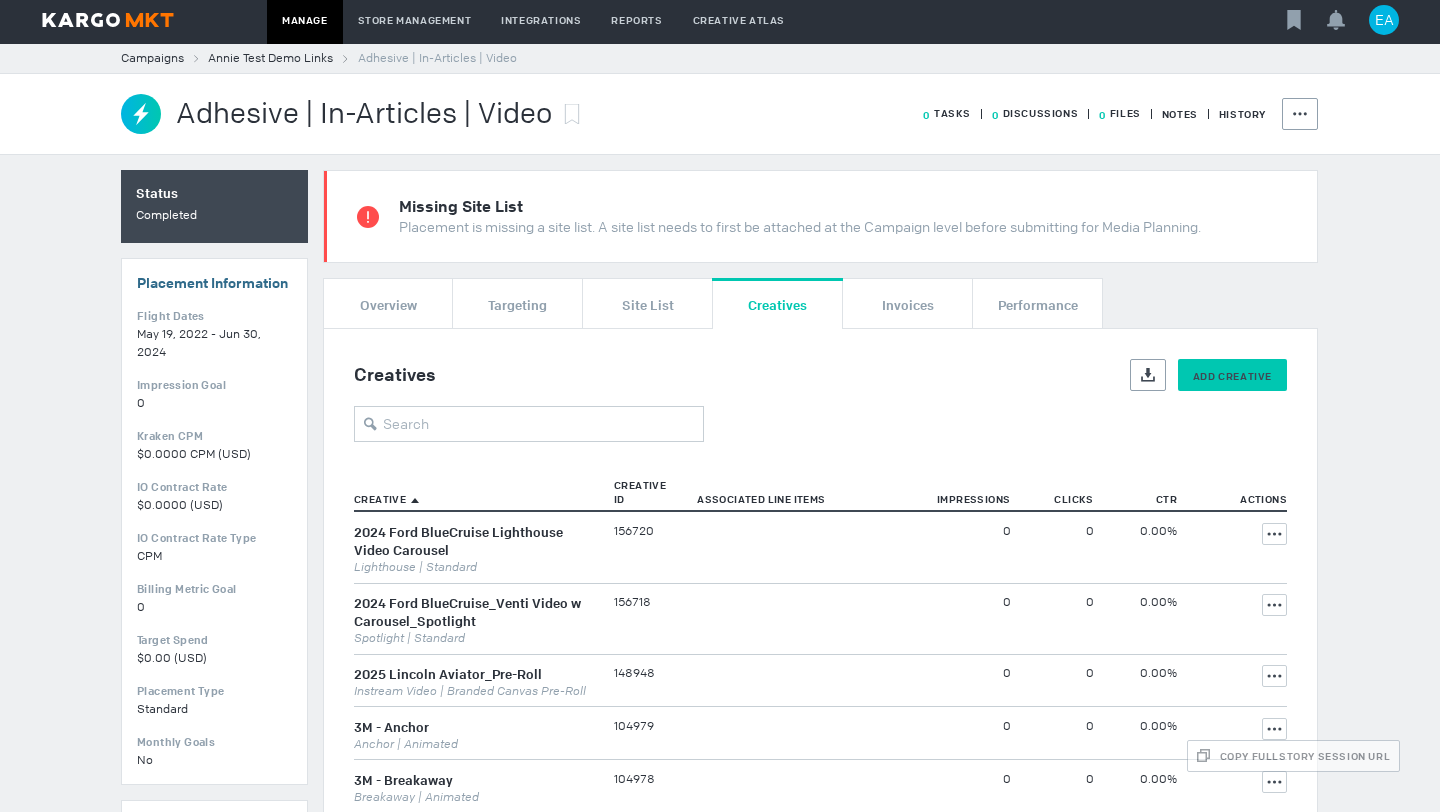 click on "Add Creative" at bounding box center (1232, 376) 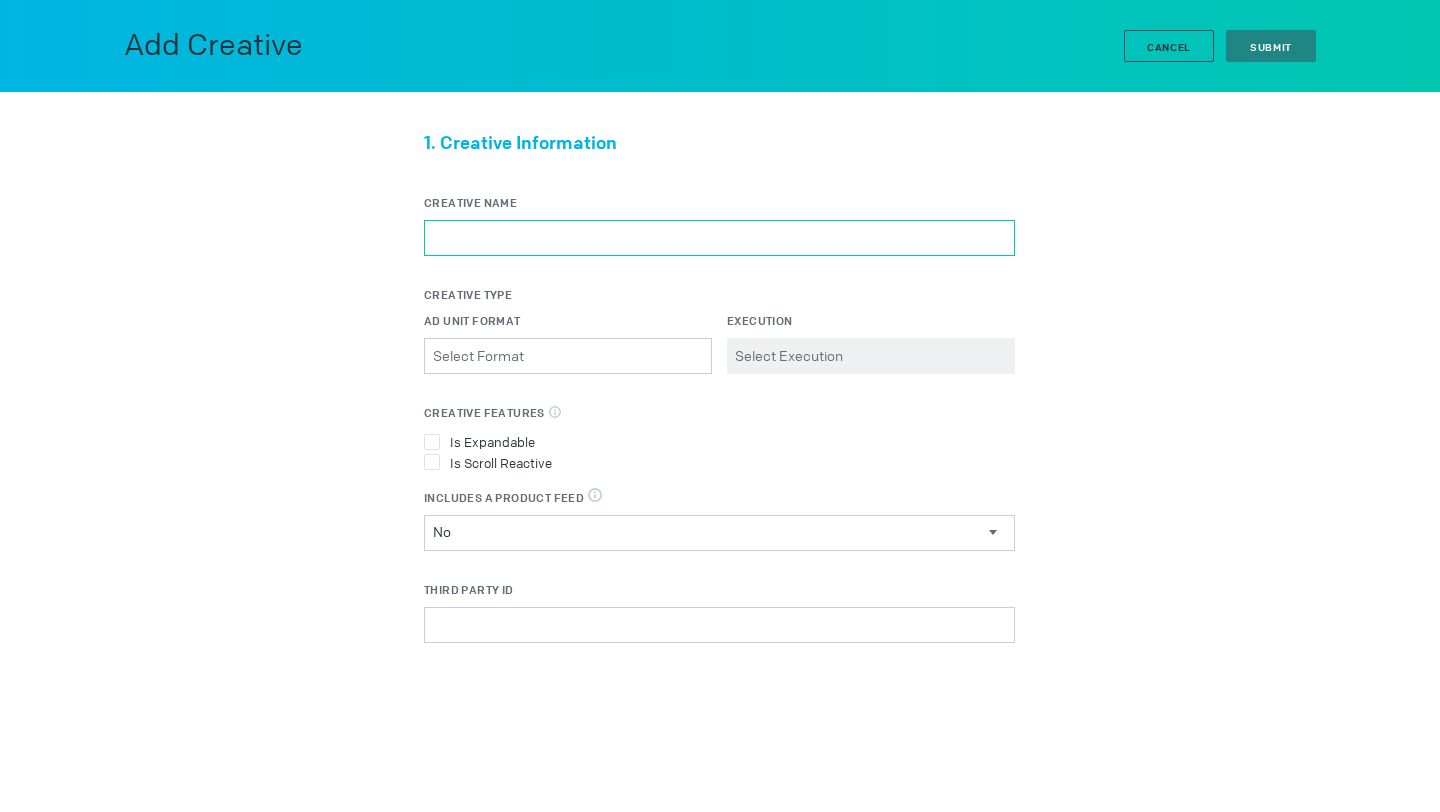 click on "Creative Name" at bounding box center (719, 238) 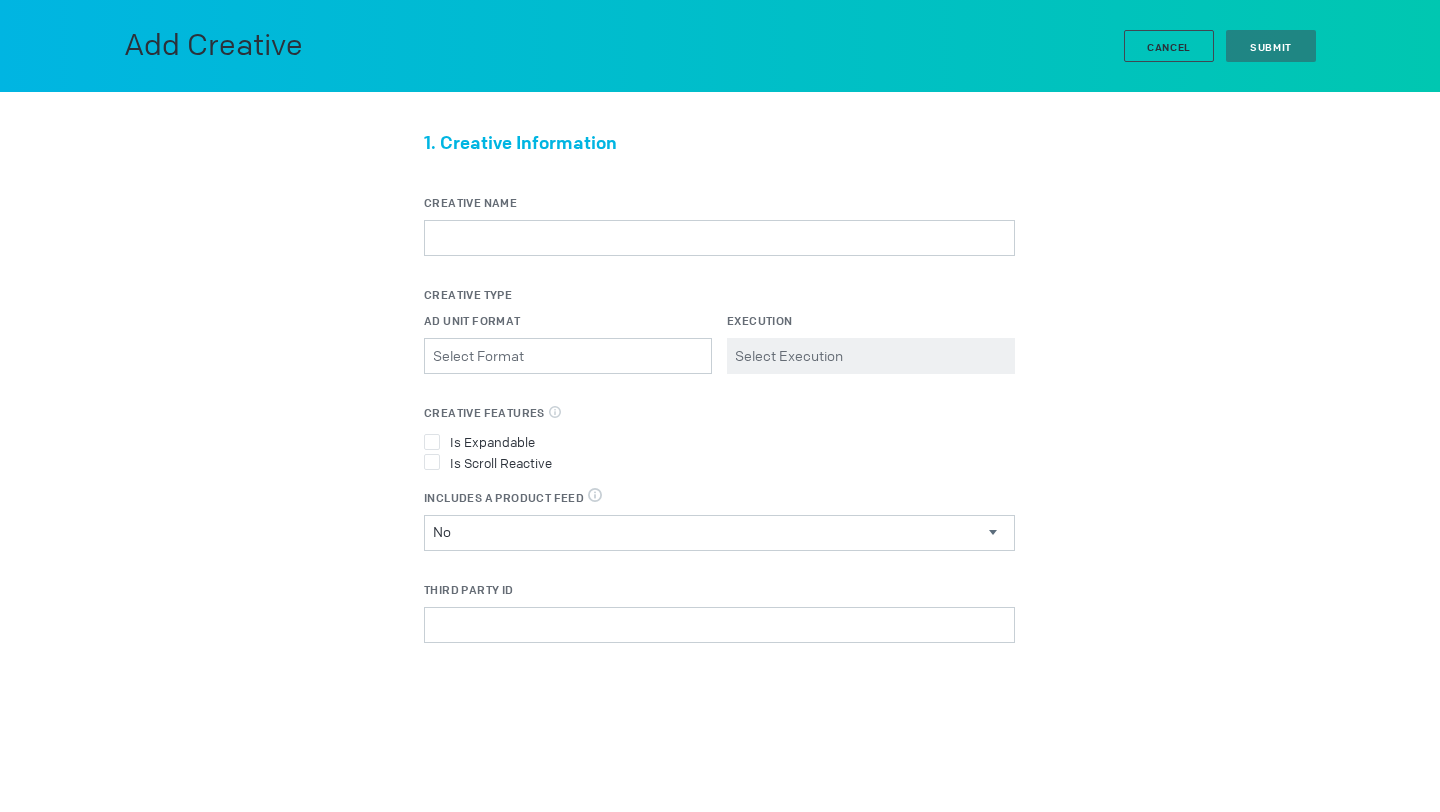 click on "1. Creative Information Creative Name Creative Type Ad Unit Format Please select a valid item Execution Please select a valid item Creative Features  Select all features applicable to your creative Is Expandable Is Scroll Reactive Includes a Product Feed DPA & Digital Circulars, select true when the creative uses a product feed No Includes a Product Feed Yes No Third Party ID Third Party Name Select a Third Party Select a Third Party DCM" at bounding box center [720, 526] 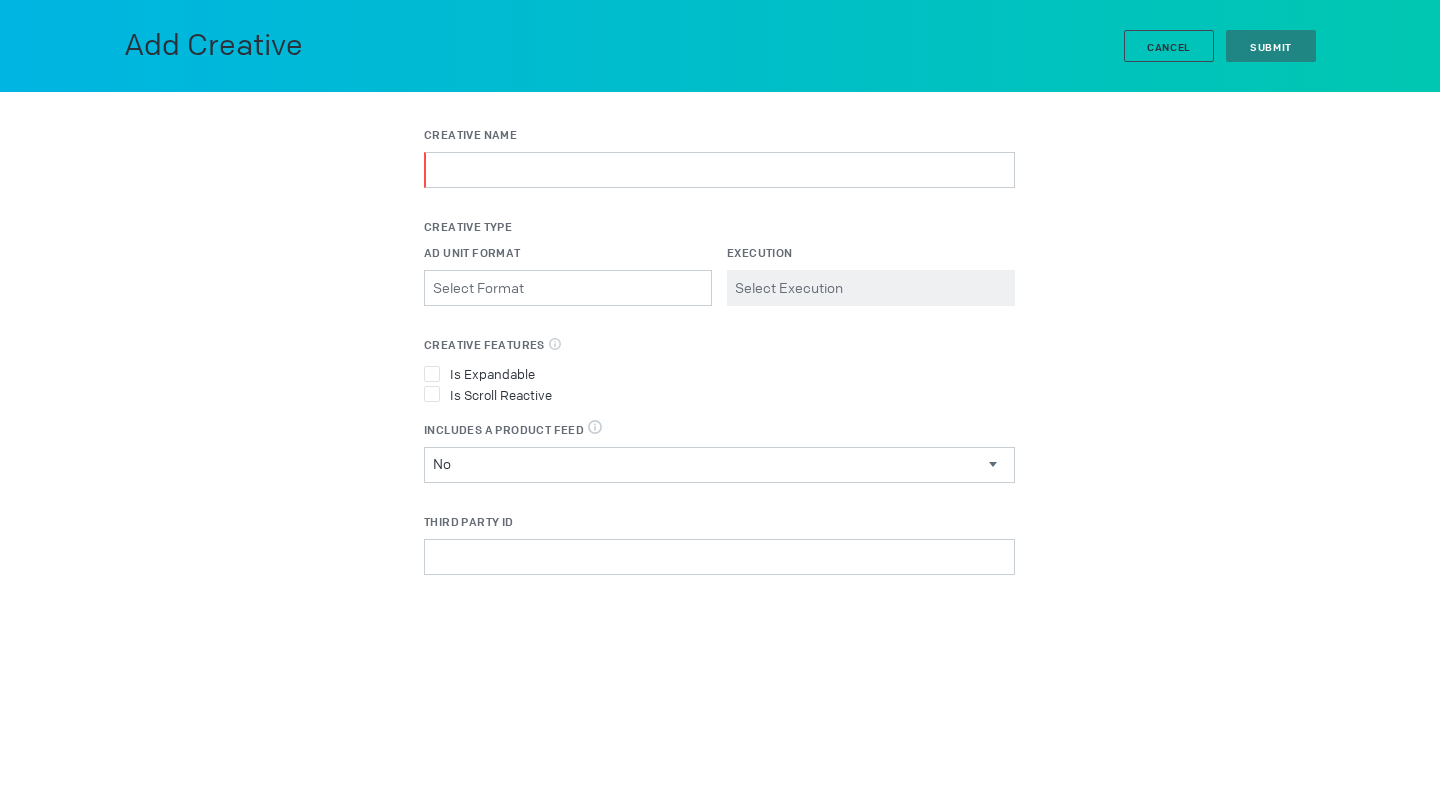 scroll, scrollTop: 149, scrollLeft: 0, axis: vertical 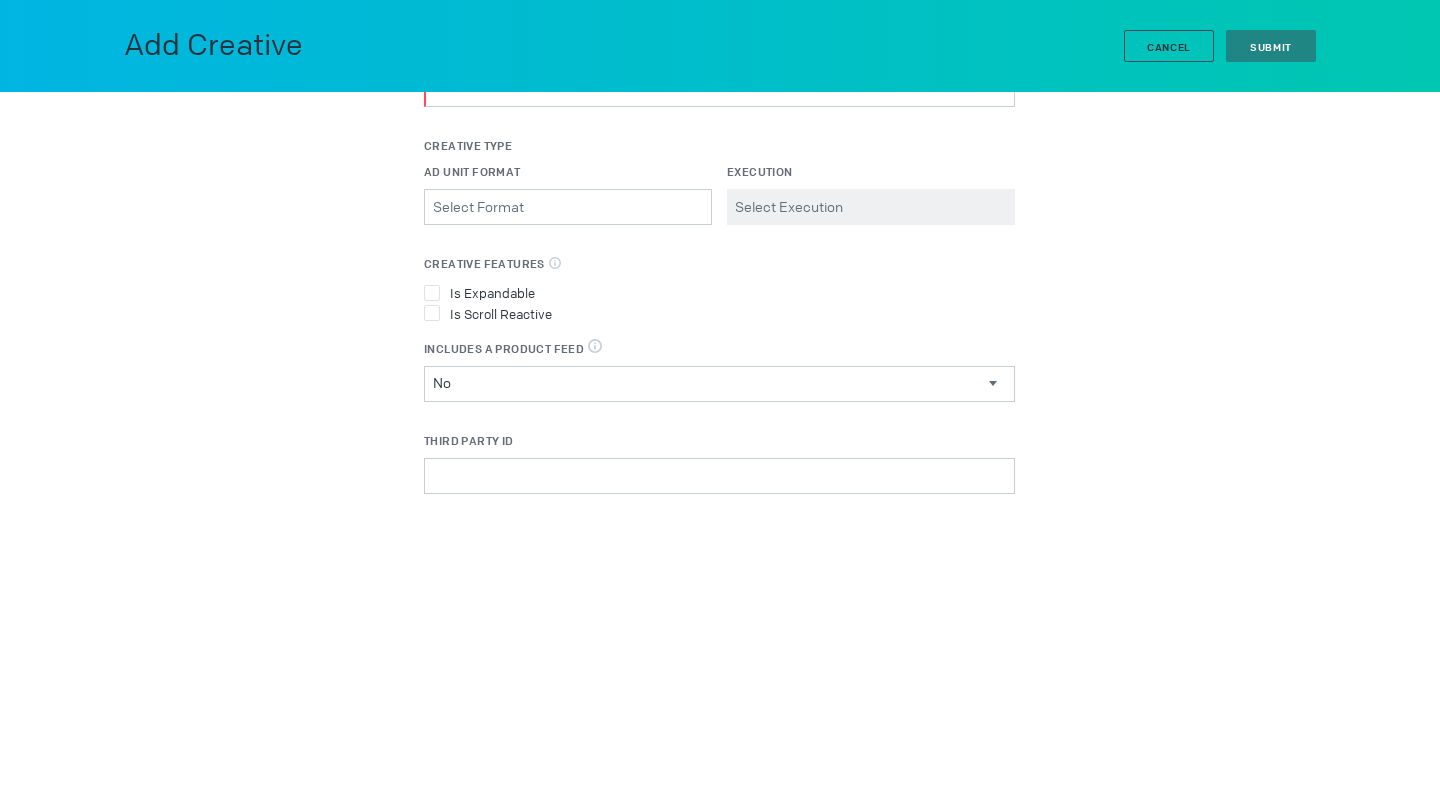 click on "1. Creative Information Creative Name Creative Type Ad Unit Format Please select a valid item Execution Please select a valid item Creative Features  Select all features applicable to your creative Is Expandable Is Scroll Reactive Includes a Product Feed DPA & Digital Circulars, select true when the creative uses a product feed No Includes a Product Feed Yes No Third Party ID Third Party Name Select a Third Party Select a Third Party DCM" at bounding box center (719, 253) 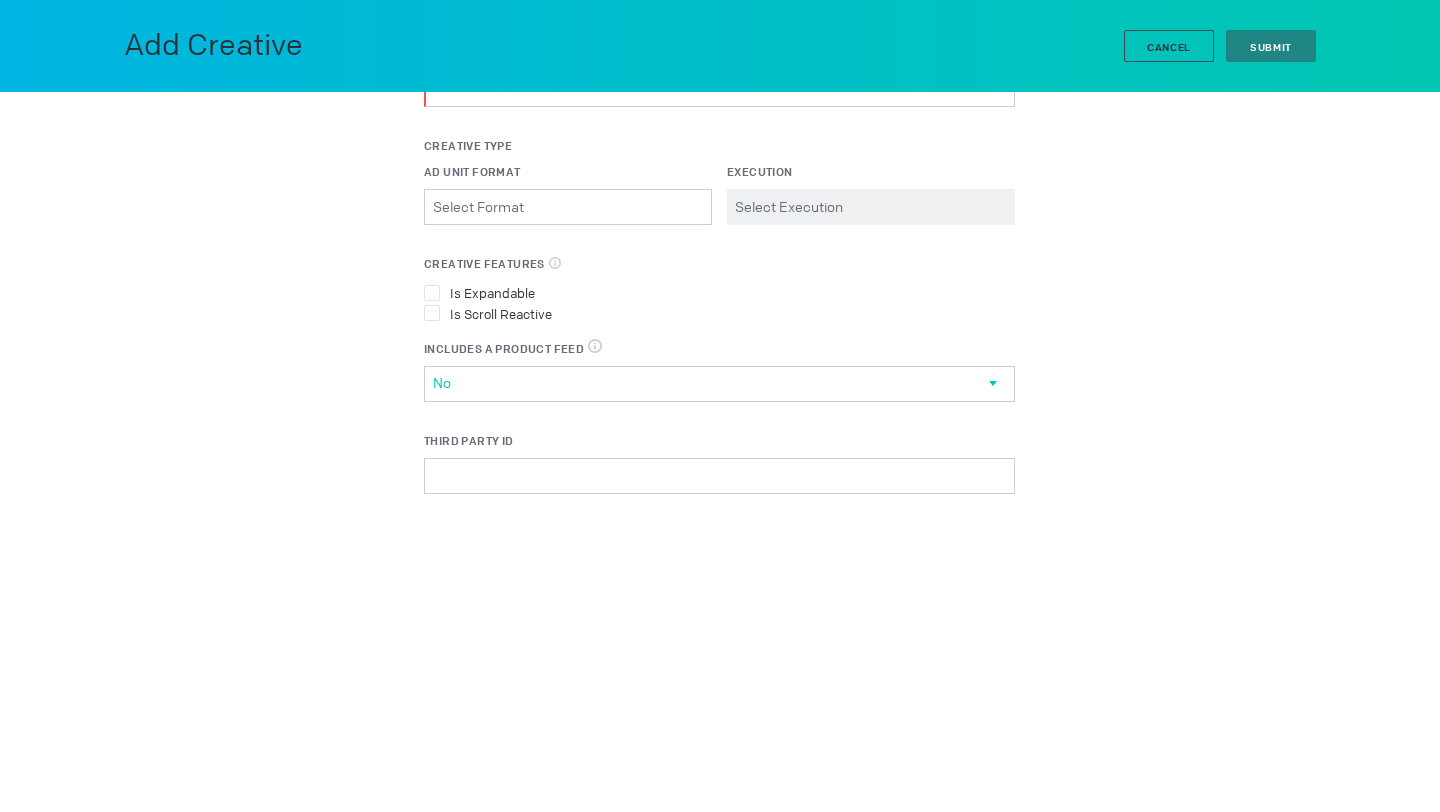 click on "No" at bounding box center [711, 383] 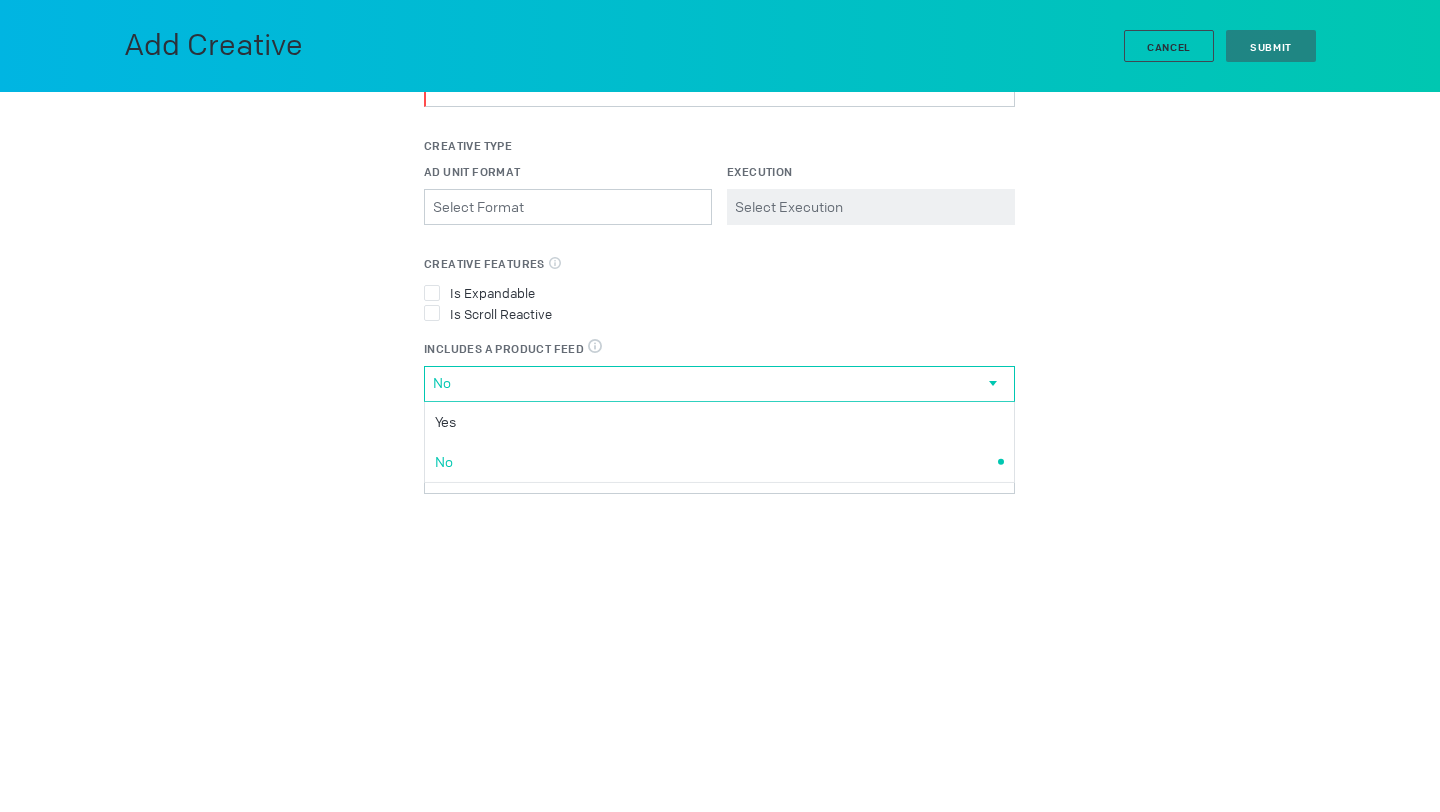 click on "1. Creative Information Creative Name Creative Type Ad Unit Format Please select a valid item Execution Please select a valid item Creative Features  Select all features applicable to your creative Is Expandable Is Scroll Reactive Includes a Product Feed DPA & Digital Circulars, select true when the creative uses a product feed No Includes a Product Feed Yes No Third Party ID Third Party Name Select a Third Party Select a Third Party DCM" at bounding box center (720, 377) 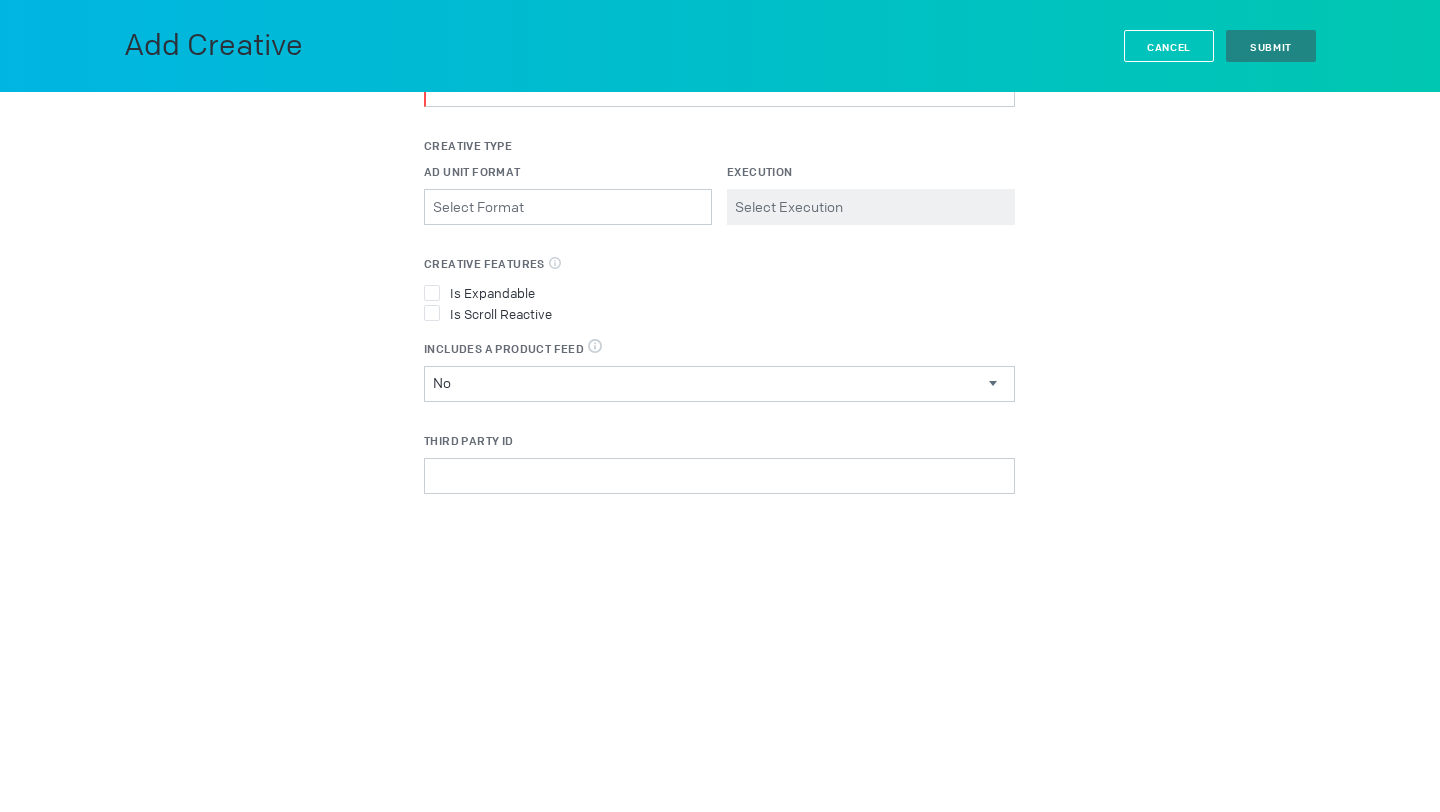 click on "Cancel" at bounding box center [1169, 46] 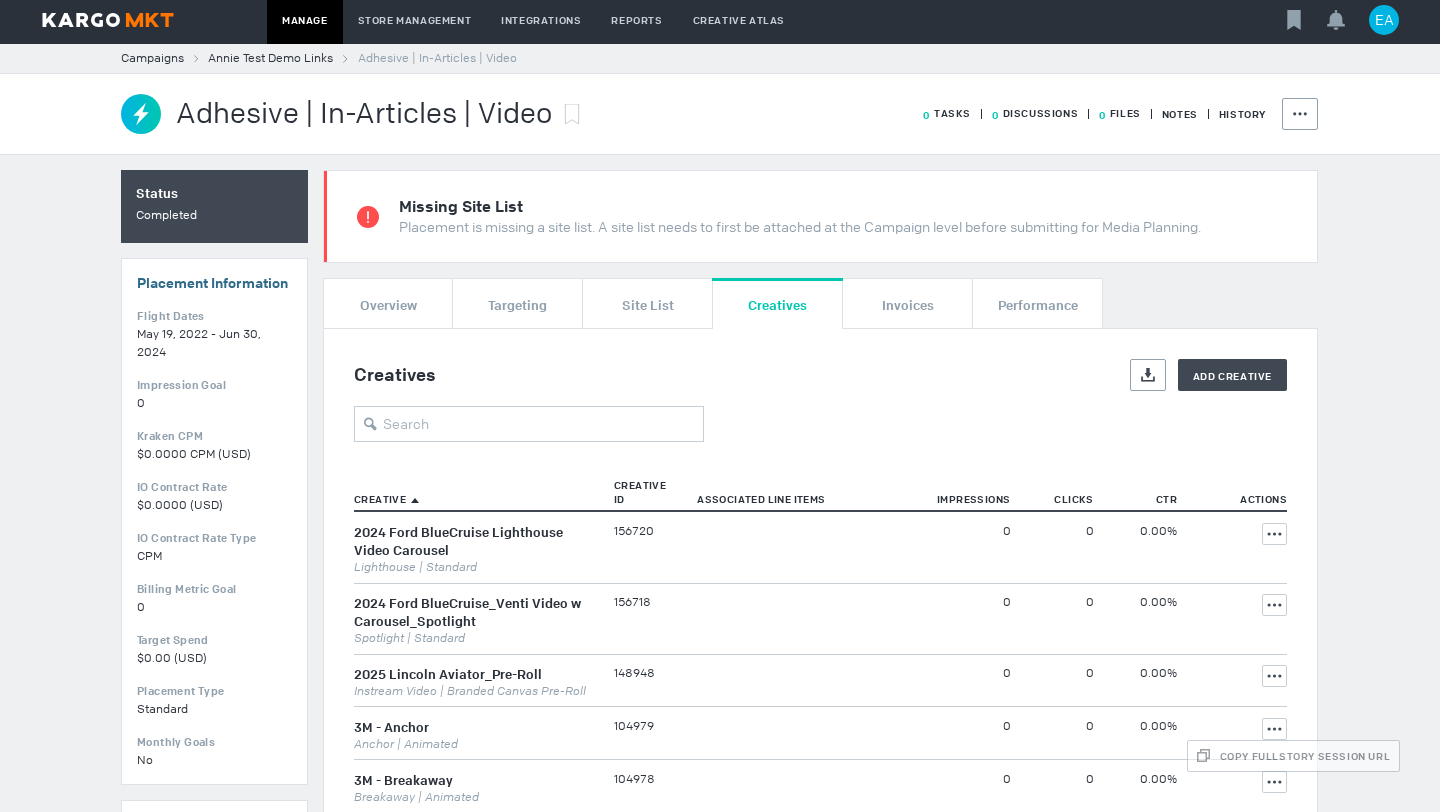 click on "2024 Ford BlueCruise Lighthouse Video Carousel" at bounding box center [474, 541] 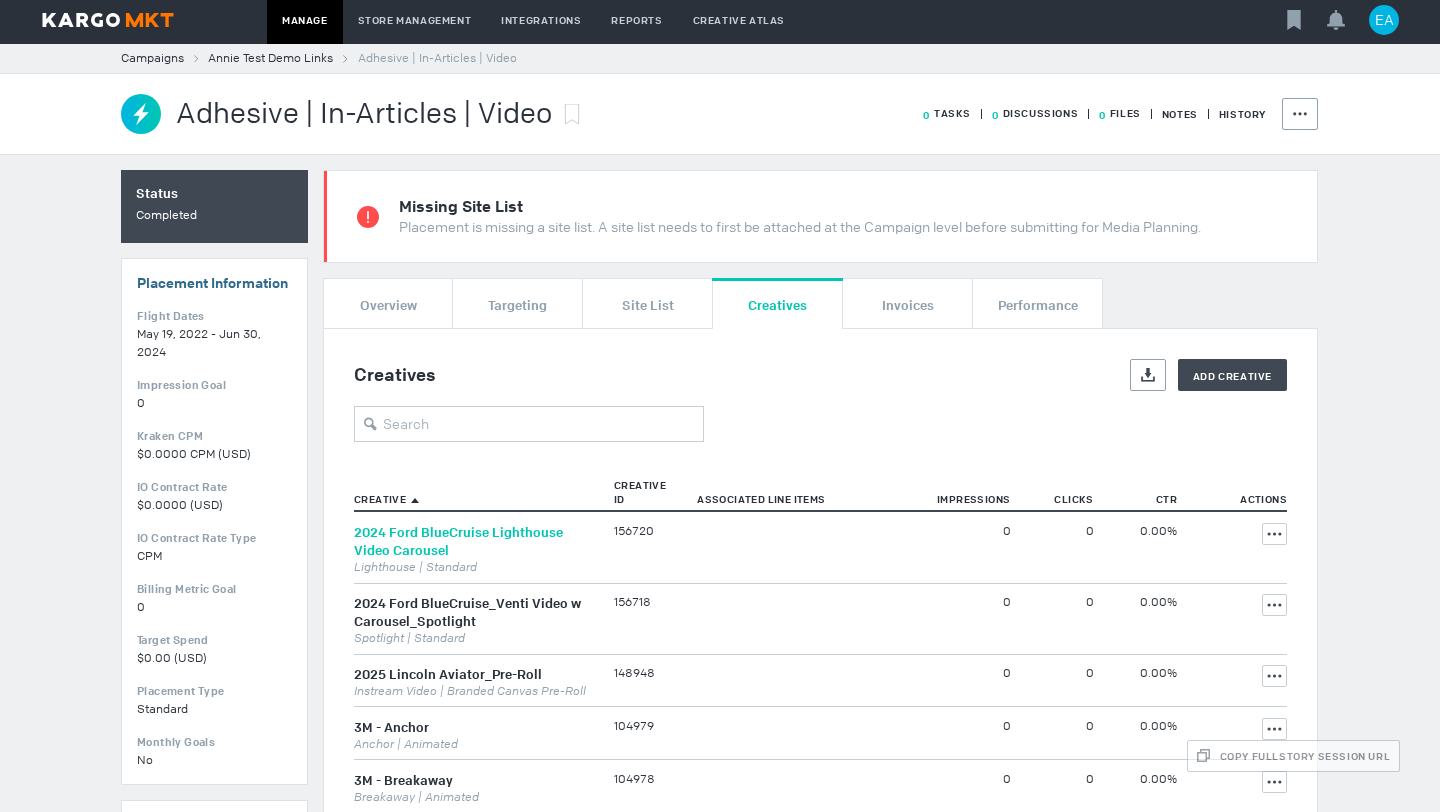 click on "2024 Ford BlueCruise Lighthouse Video Carousel" at bounding box center (458, 541) 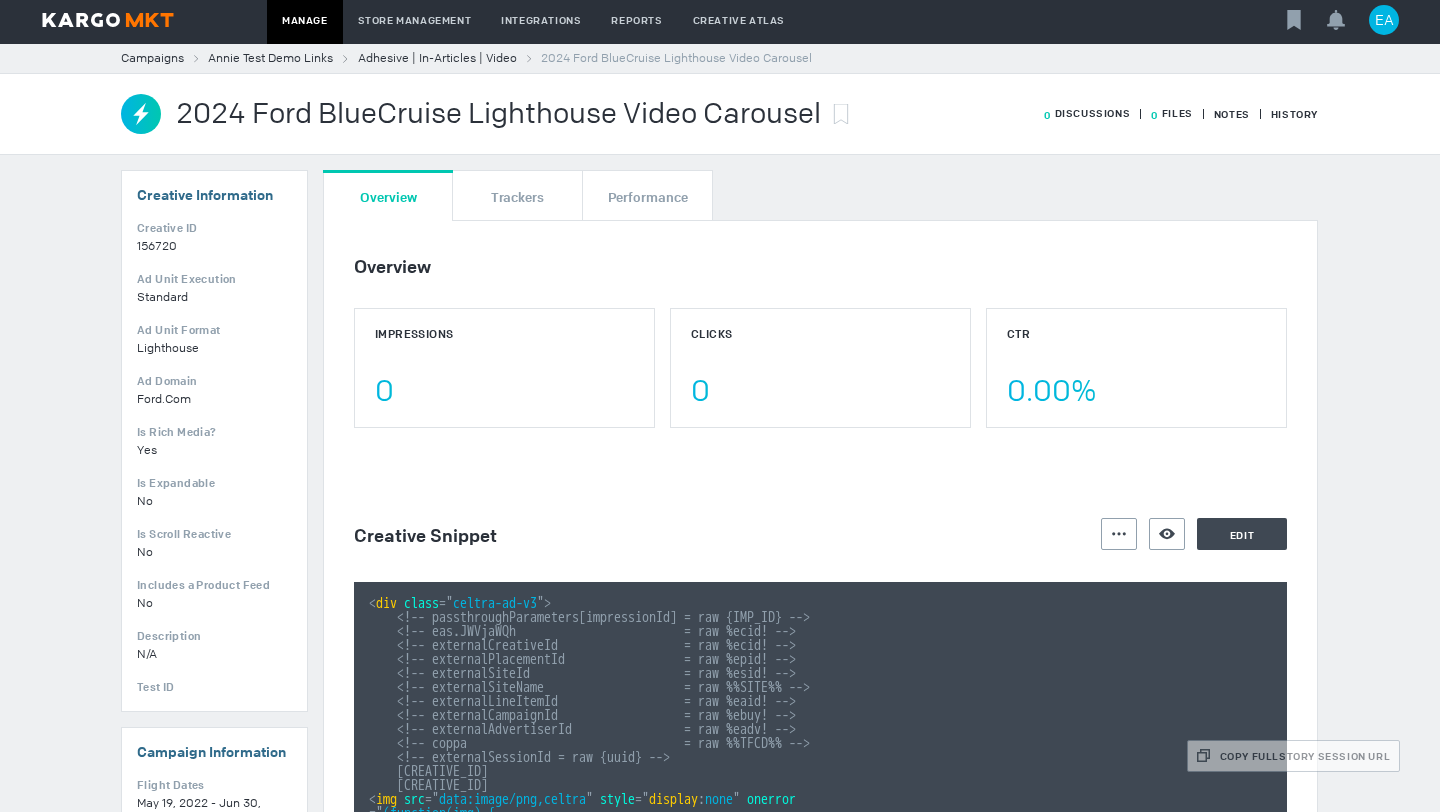scroll, scrollTop: 28, scrollLeft: 0, axis: vertical 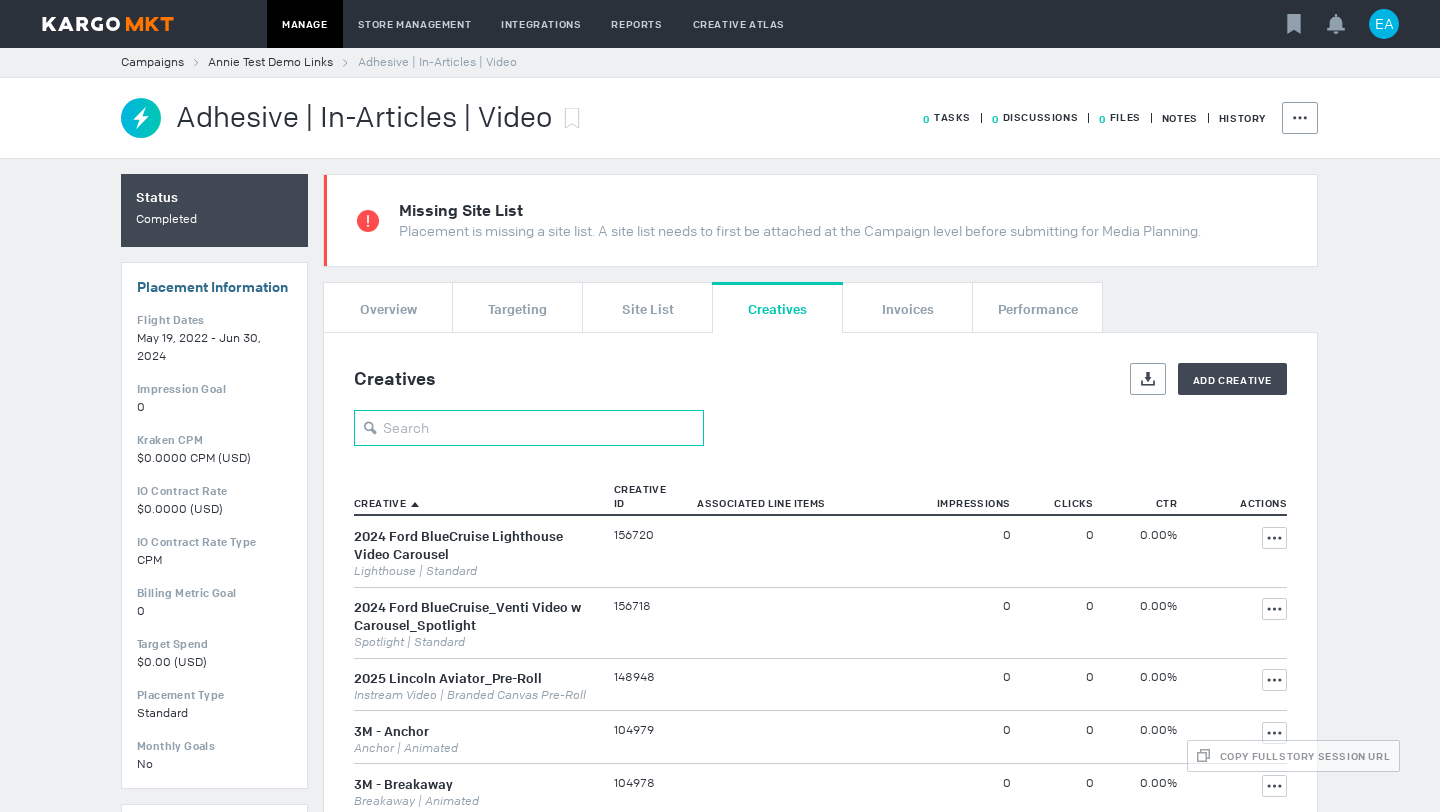 click at bounding box center (529, 428) 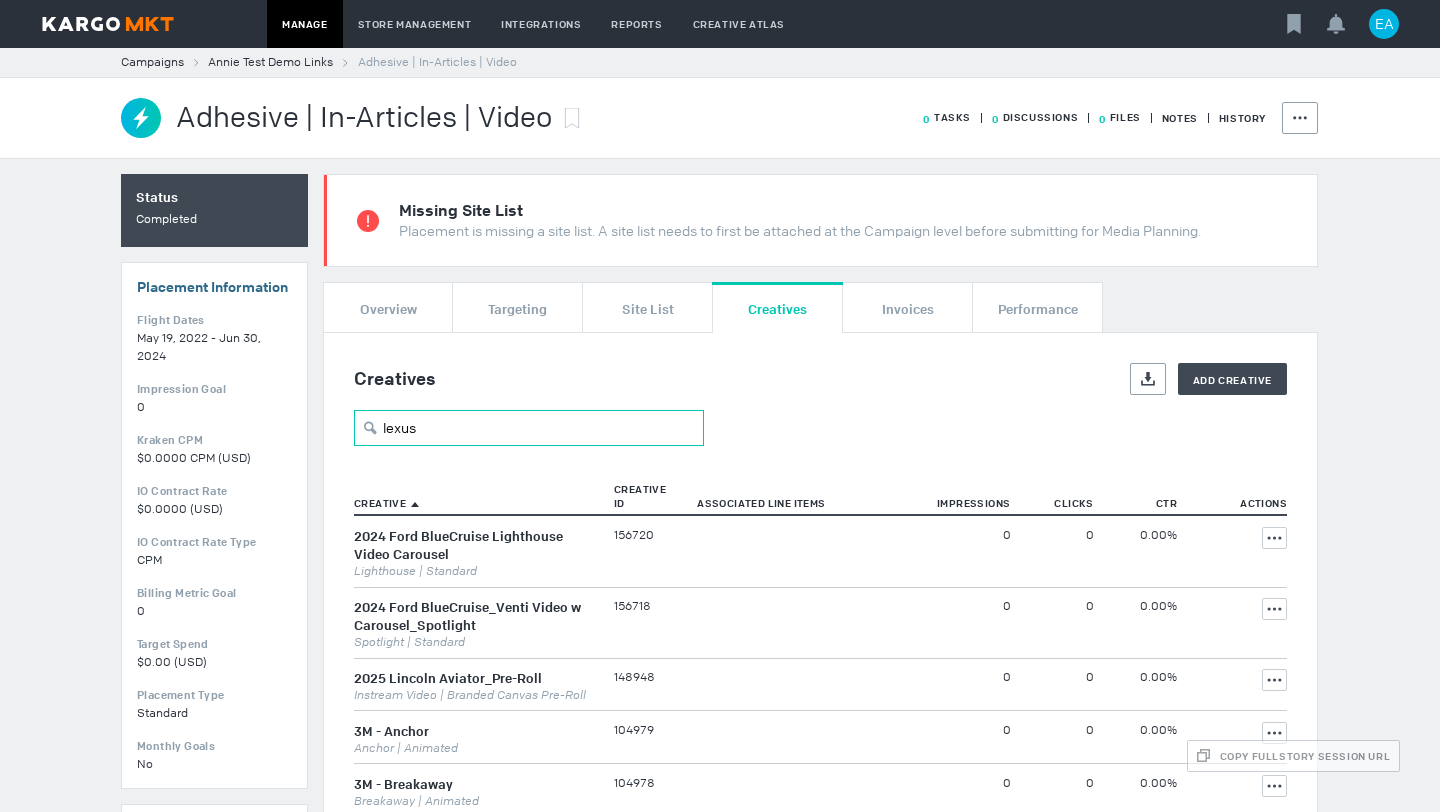 type on "lexus" 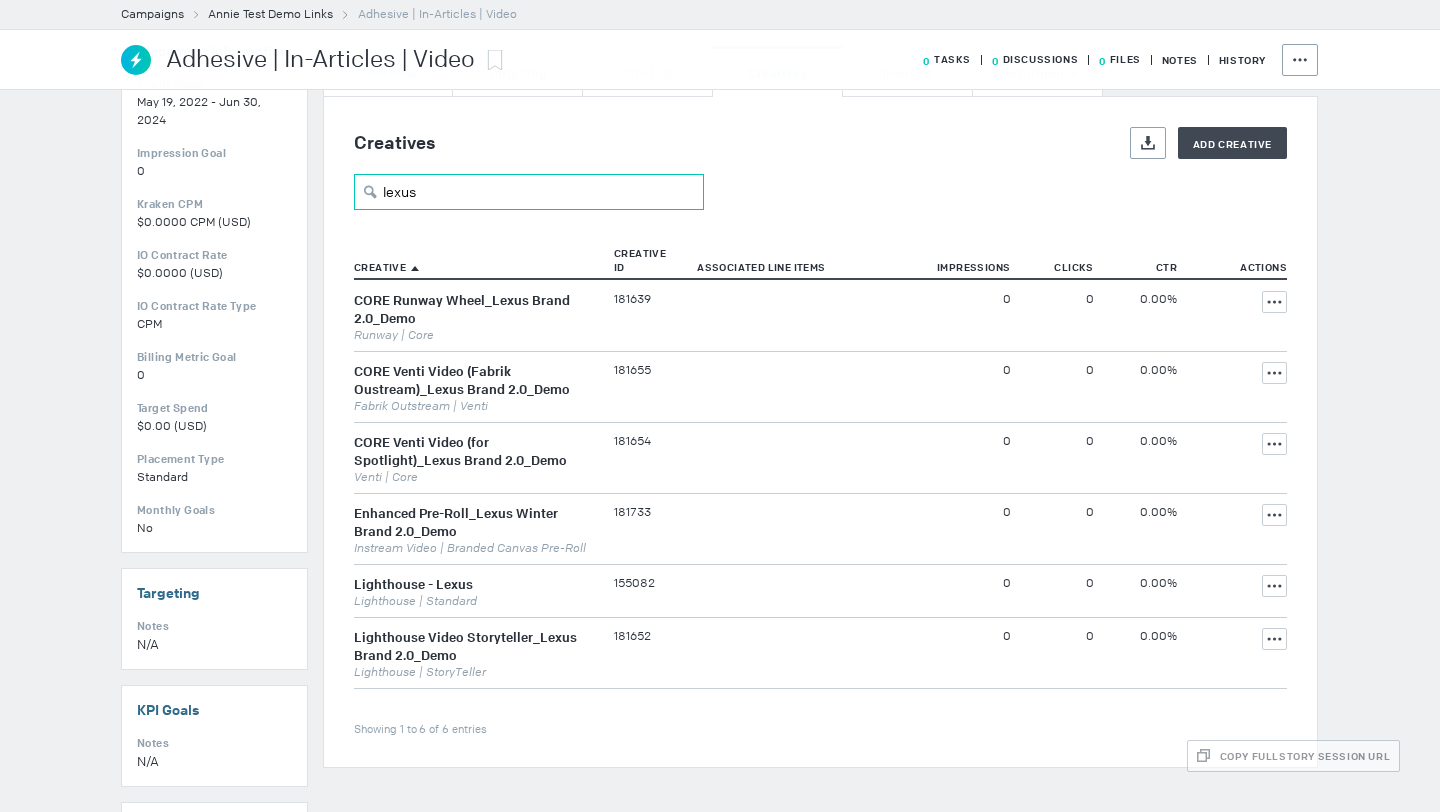scroll, scrollTop: 241, scrollLeft: 0, axis: vertical 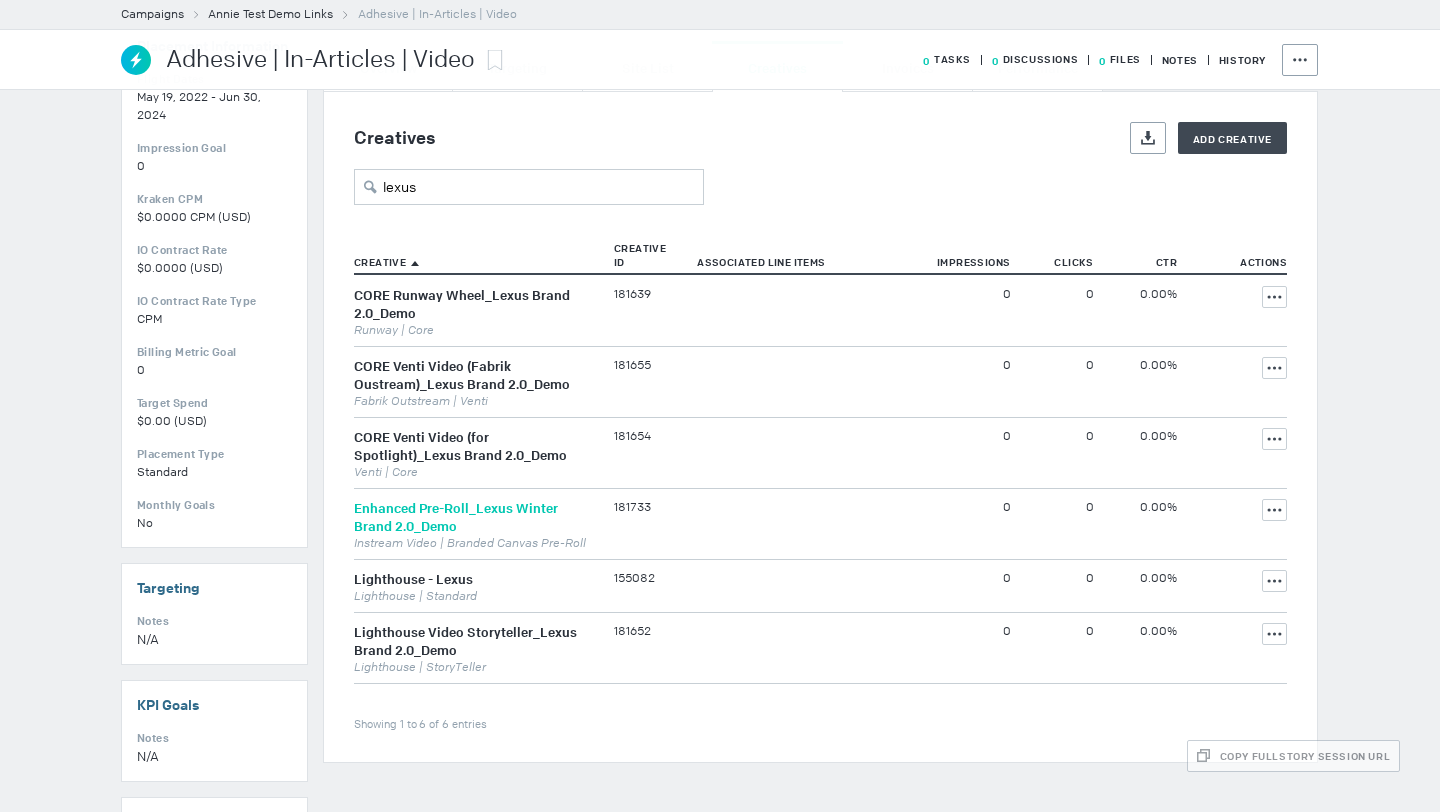 click on "Enhanced Pre-Roll_Lexus Winter Brand 2.0_Demo" at bounding box center (456, 517) 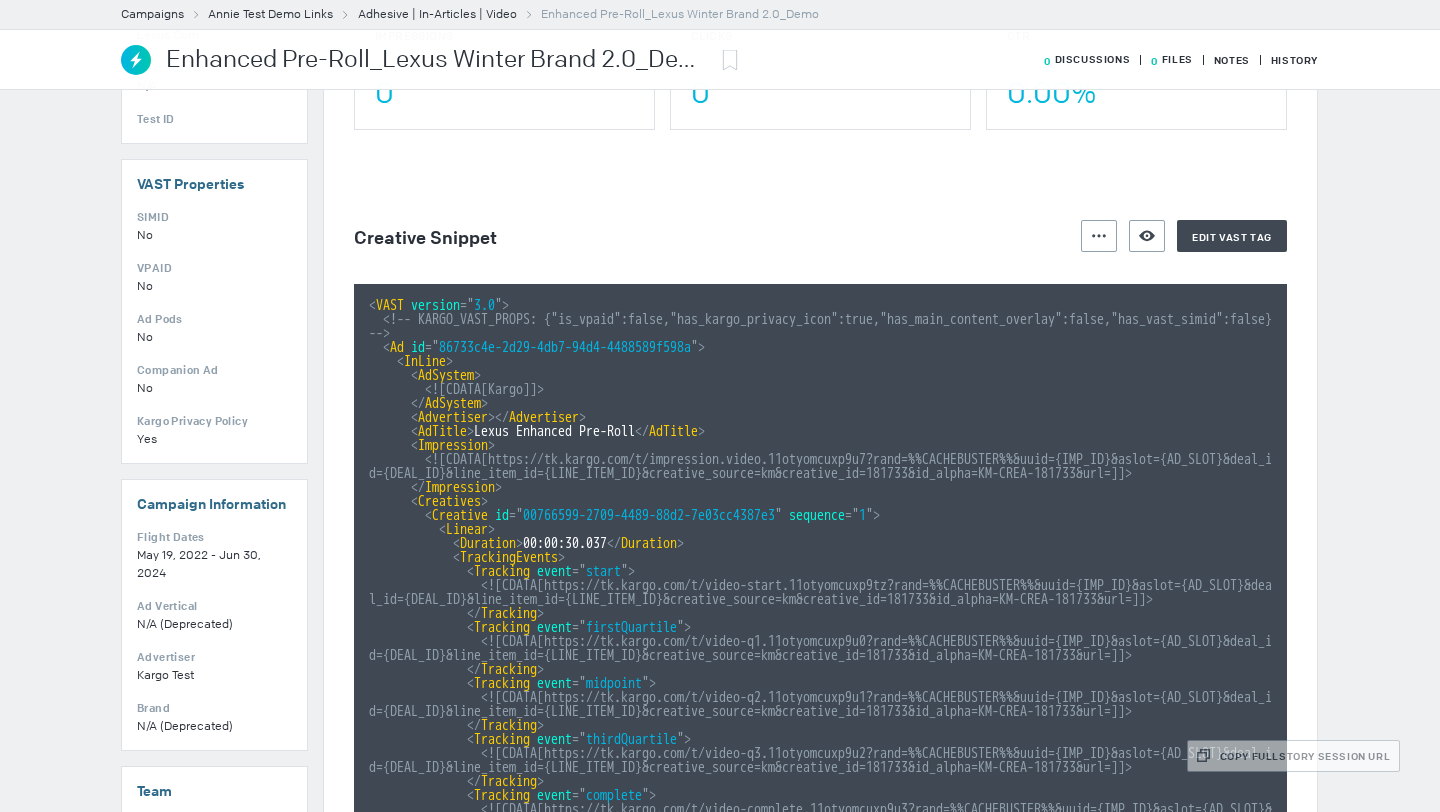 scroll, scrollTop: 228, scrollLeft: 0, axis: vertical 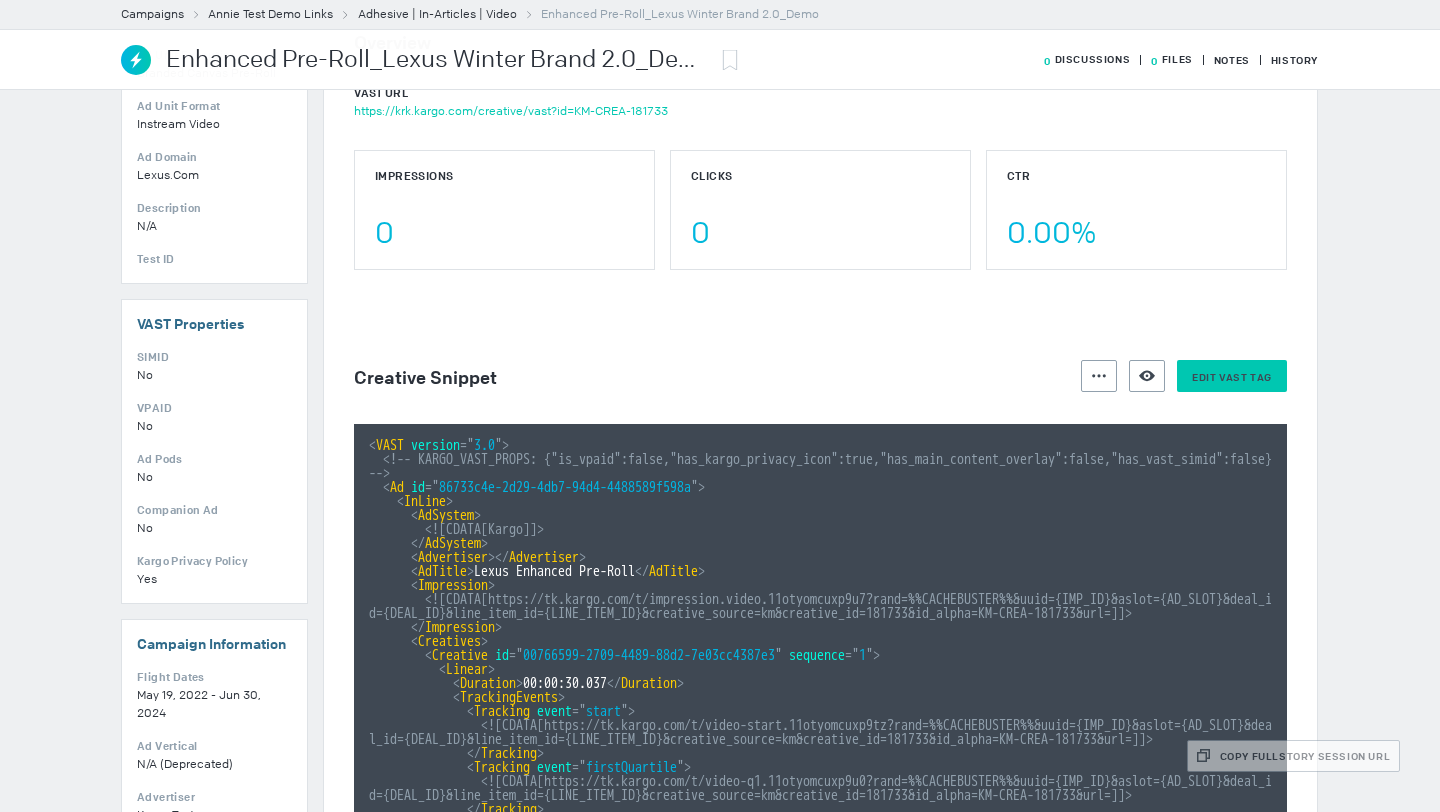 click on "Edit VAST tag" at bounding box center (1232, 377) 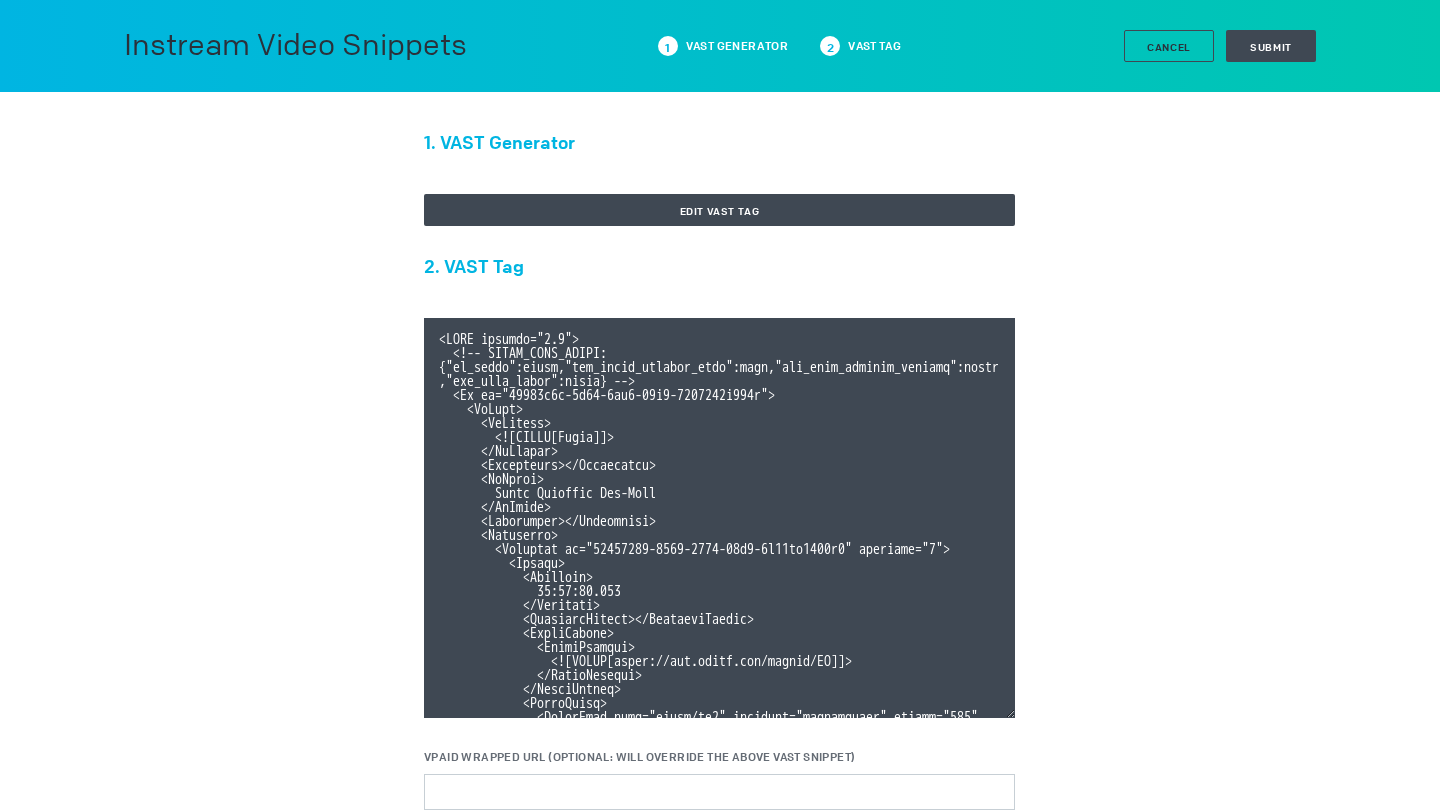 scroll, scrollTop: 540, scrollLeft: 0, axis: vertical 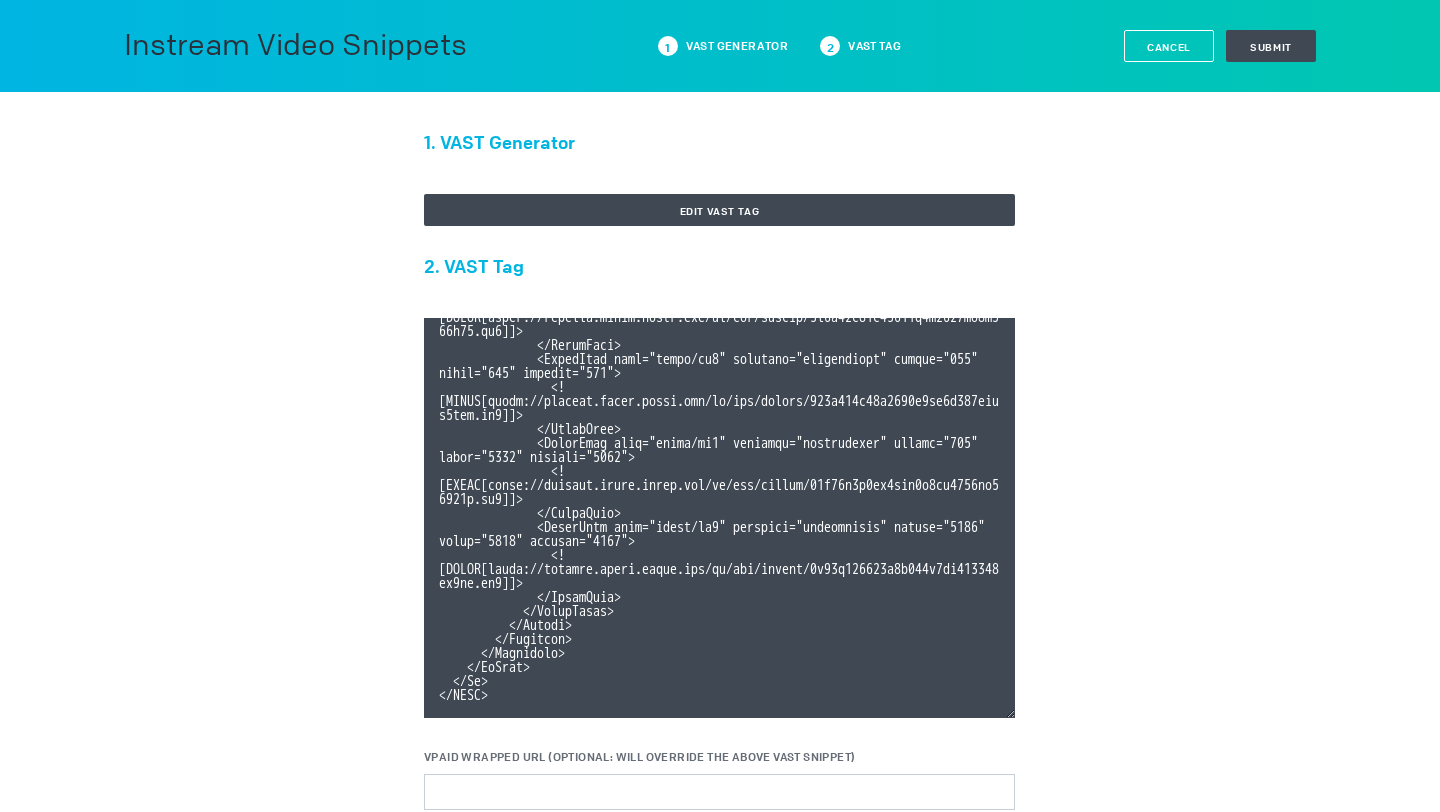 click on "Cancel" at bounding box center [1169, 46] 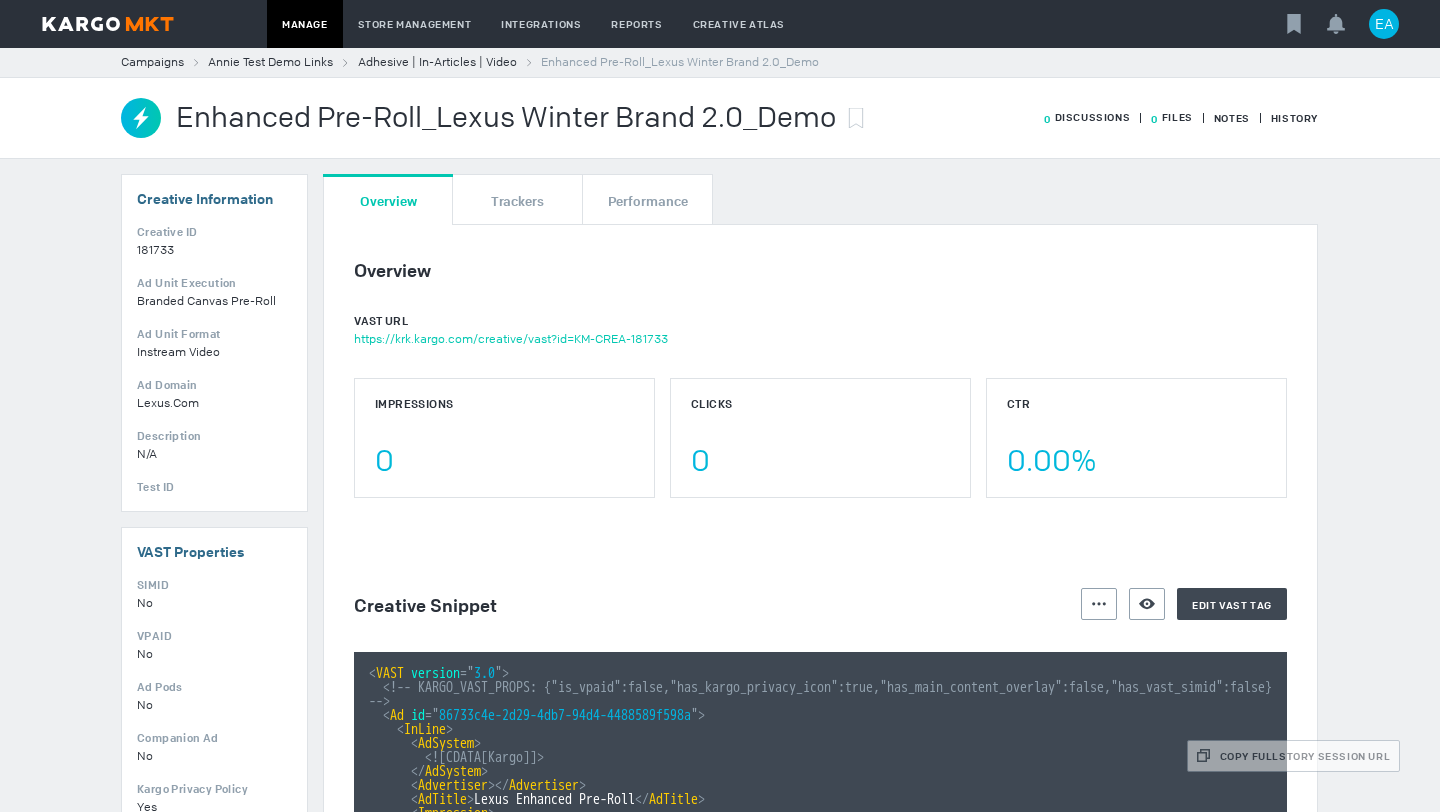 scroll, scrollTop: 285, scrollLeft: 0, axis: vertical 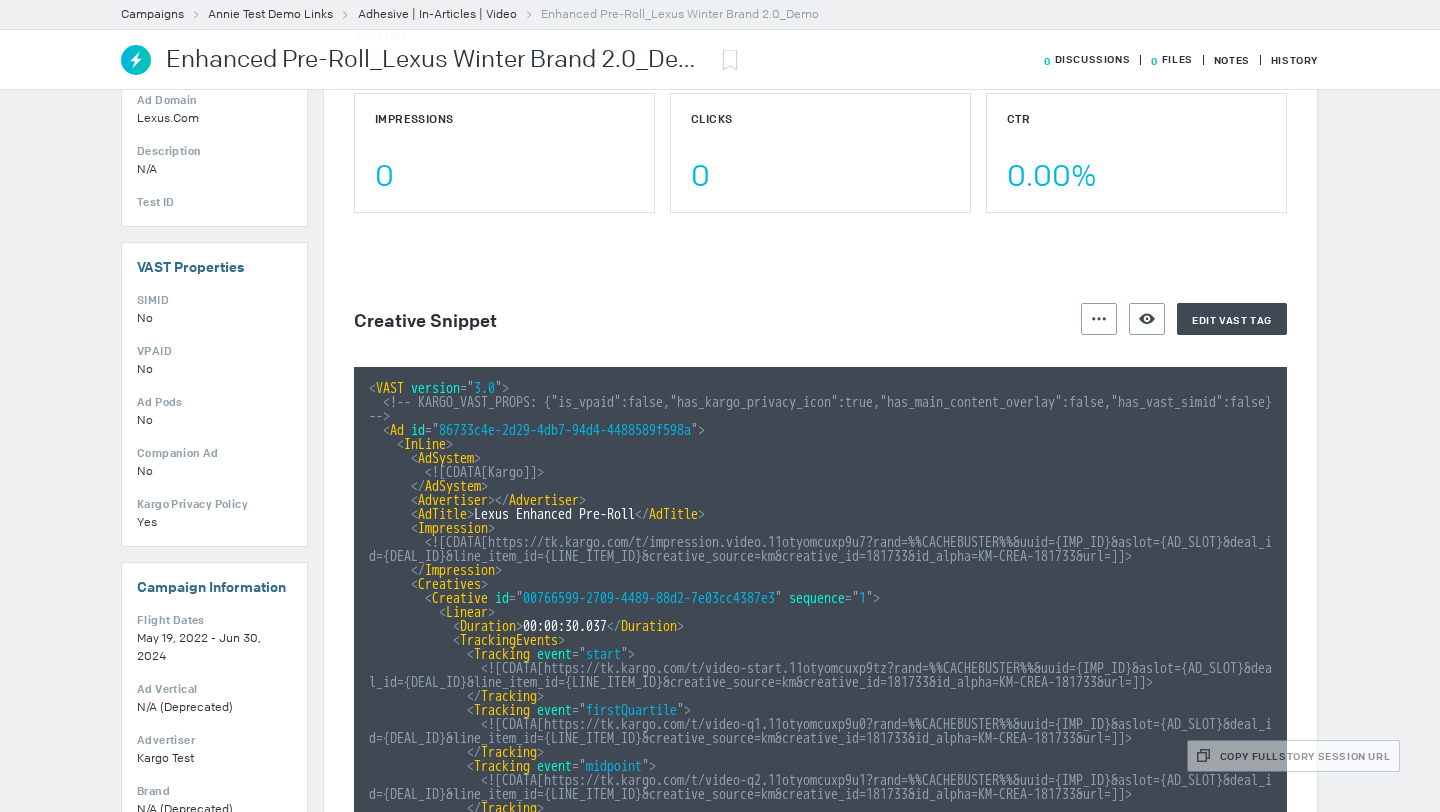 click on "Creative Snippet" at bounding box center [717, 319] 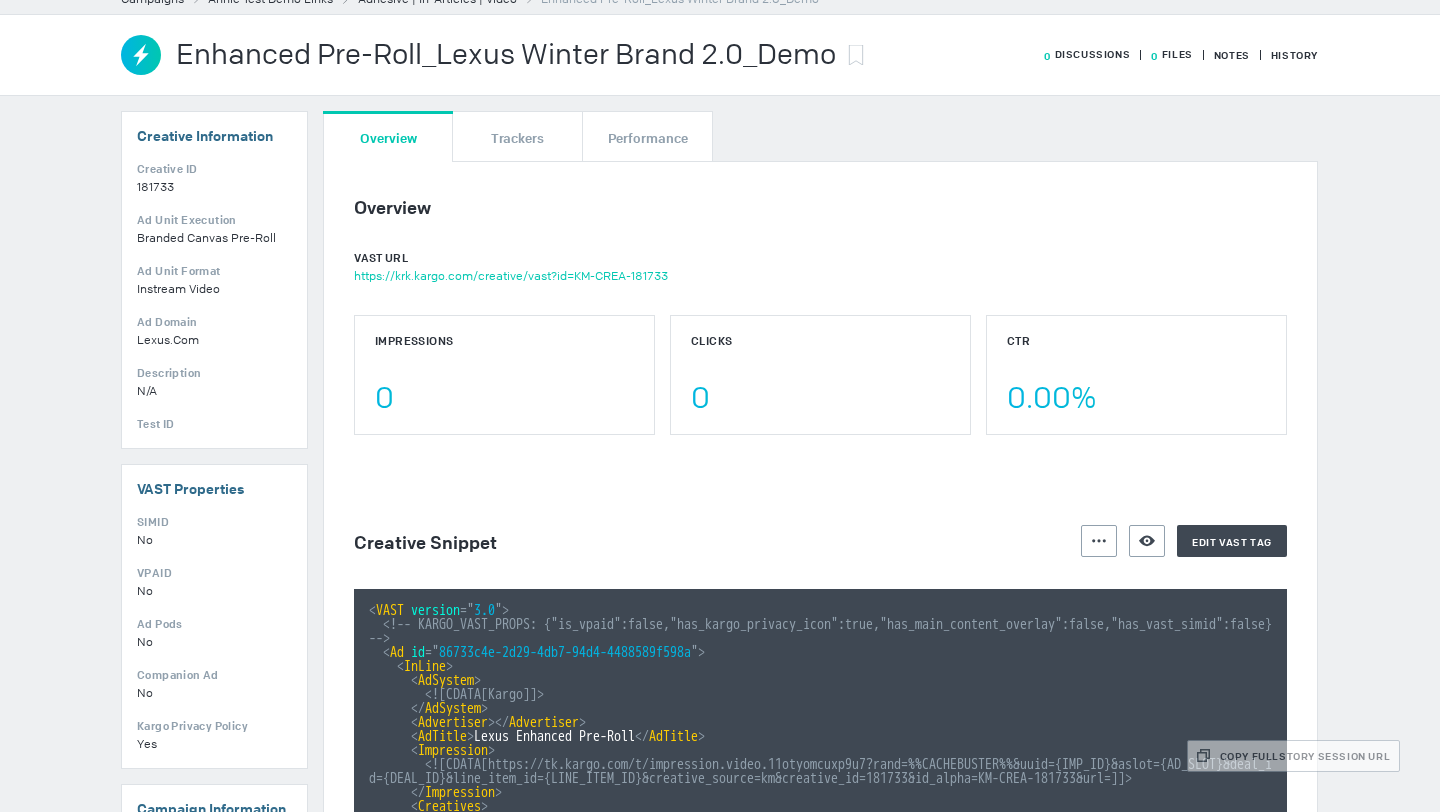 scroll, scrollTop: 12, scrollLeft: 0, axis: vertical 